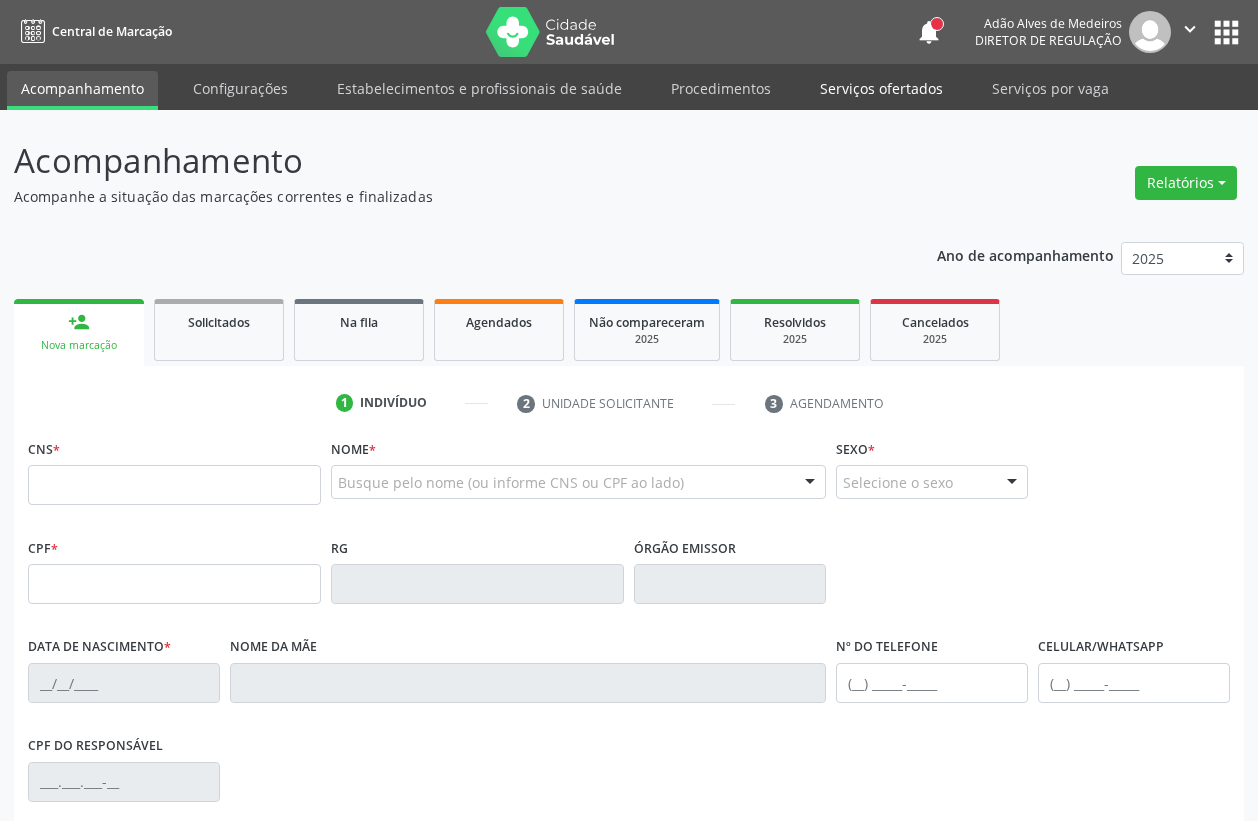 scroll, scrollTop: 0, scrollLeft: 0, axis: both 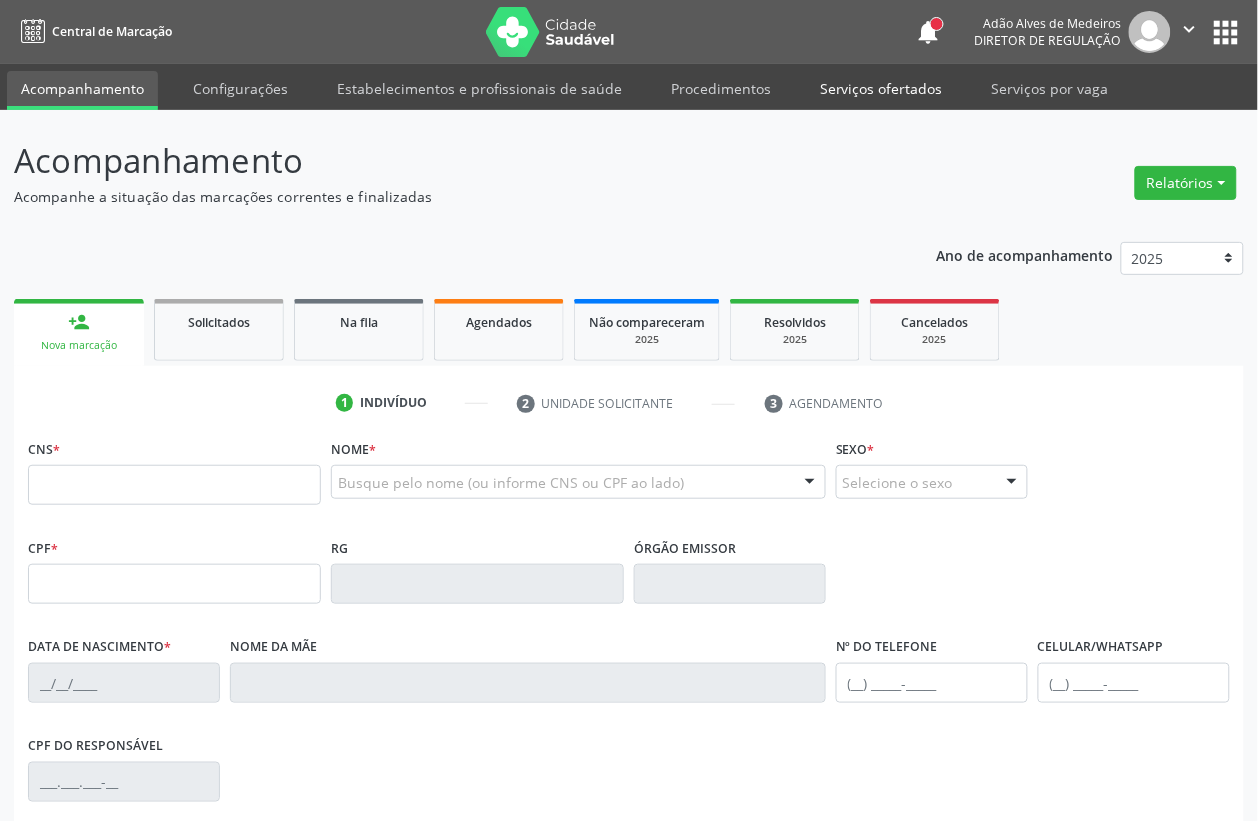 click on "Serviços ofertados" at bounding box center (881, 88) 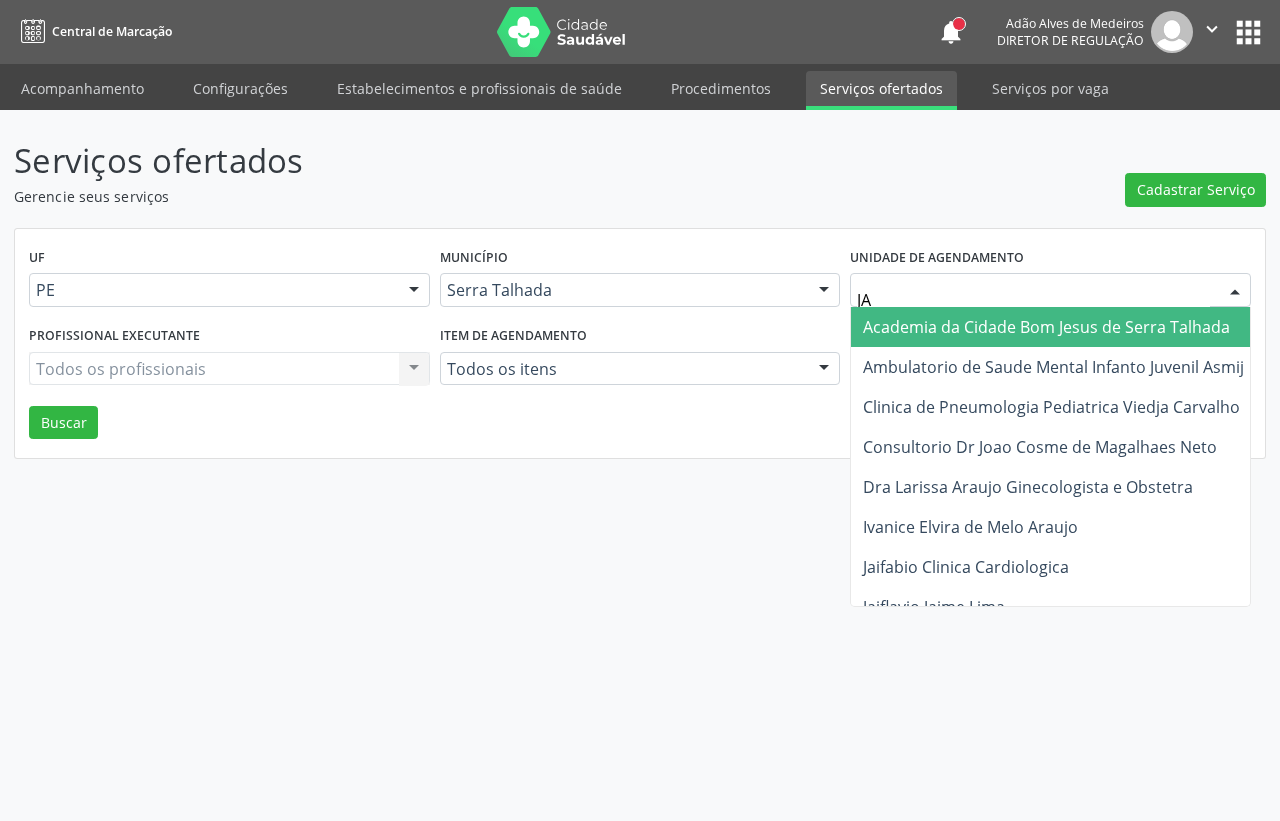 type on "JAI" 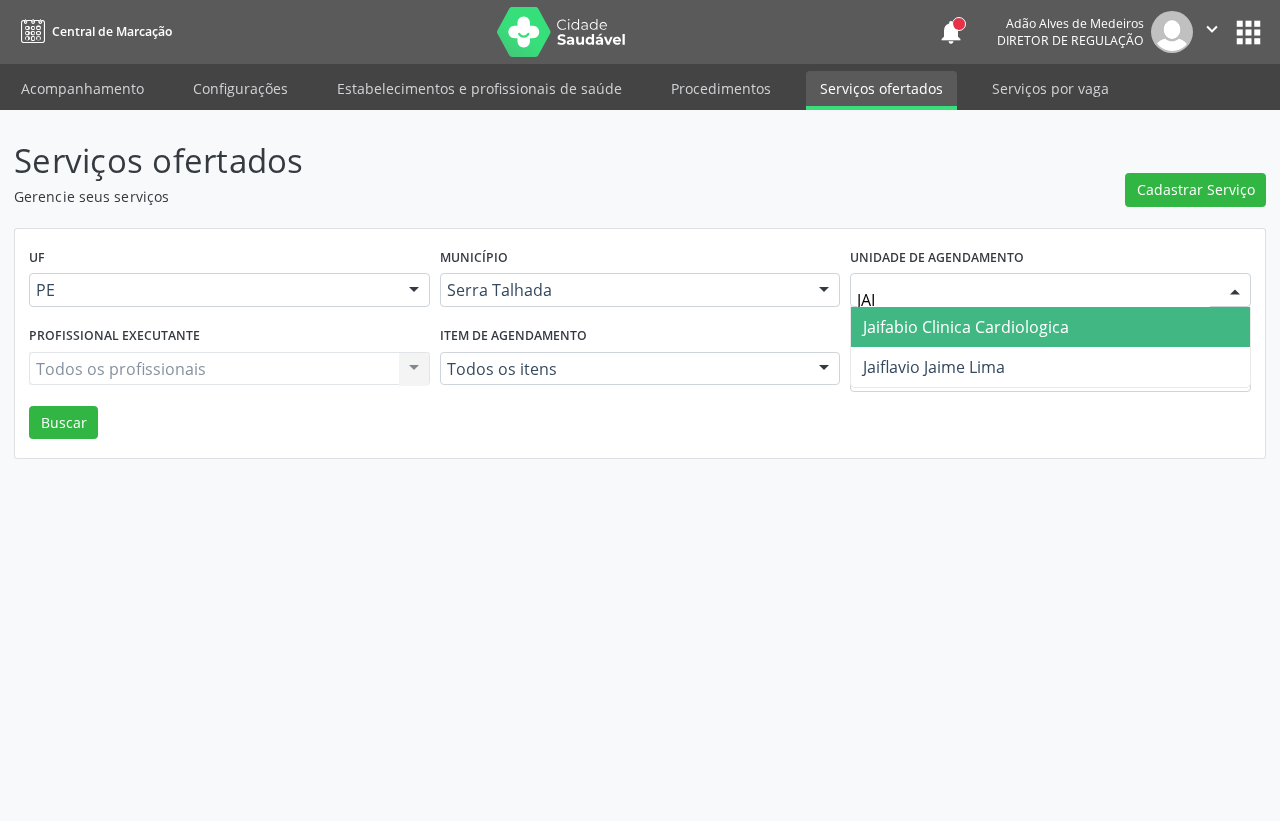 click on "Jaifabio Clinica Cardiologica" at bounding box center [1050, 327] 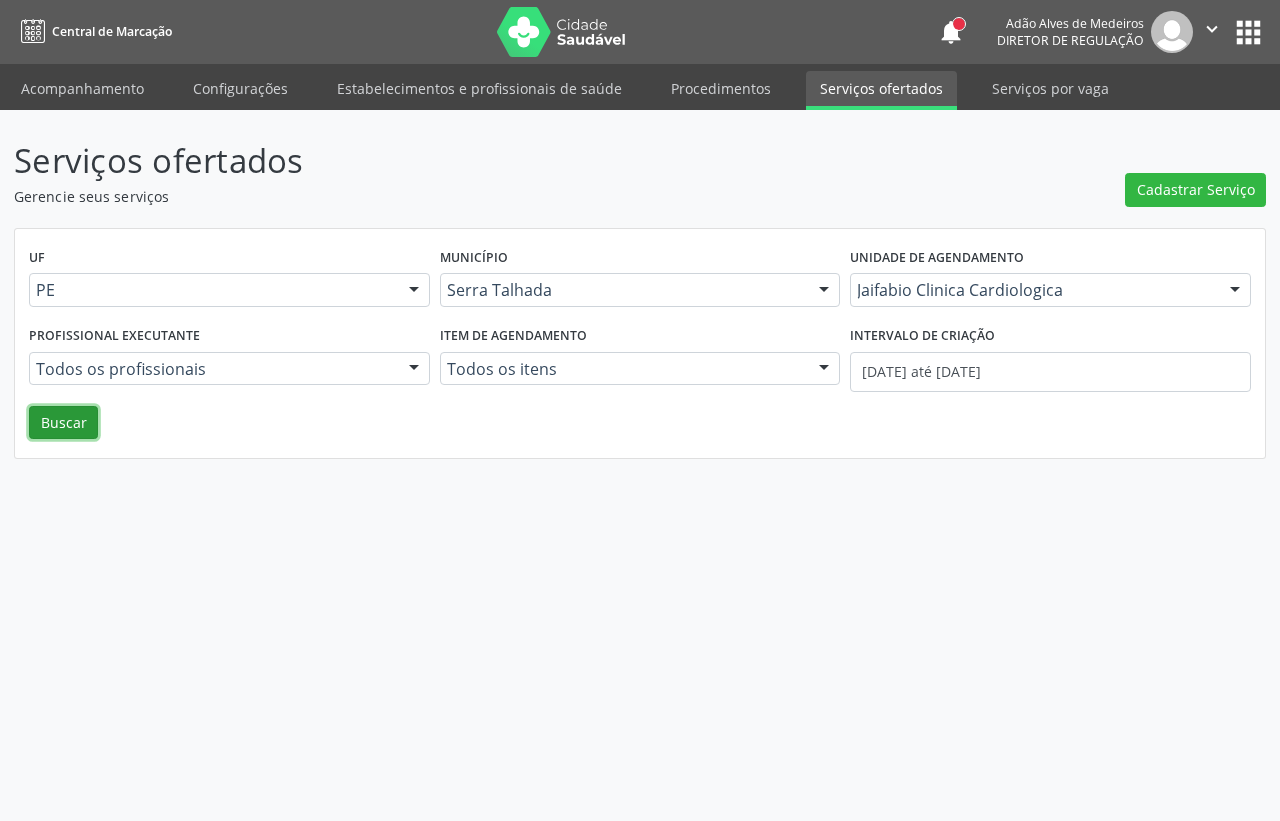 click on "Buscar" at bounding box center [63, 423] 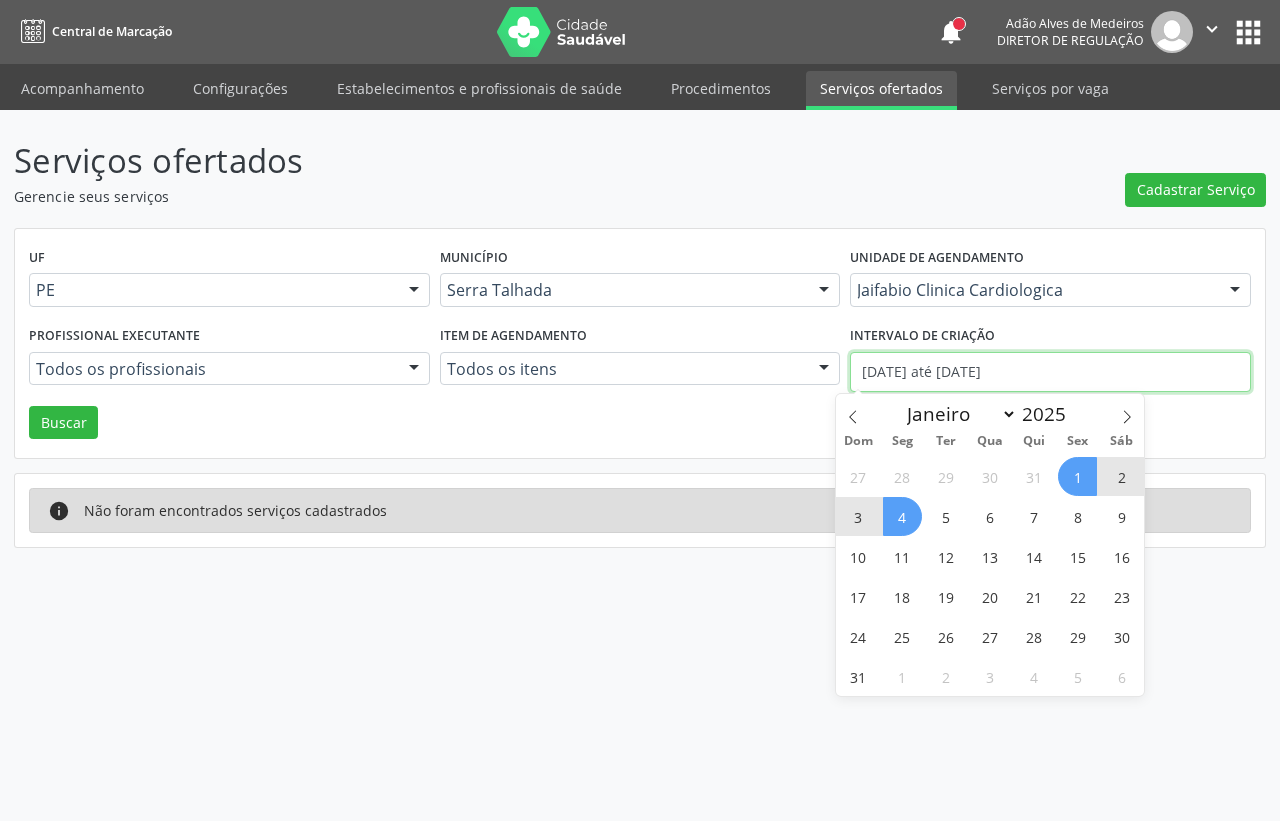 click on "01/08/2025 até 04/08/2025" at bounding box center (1050, 372) 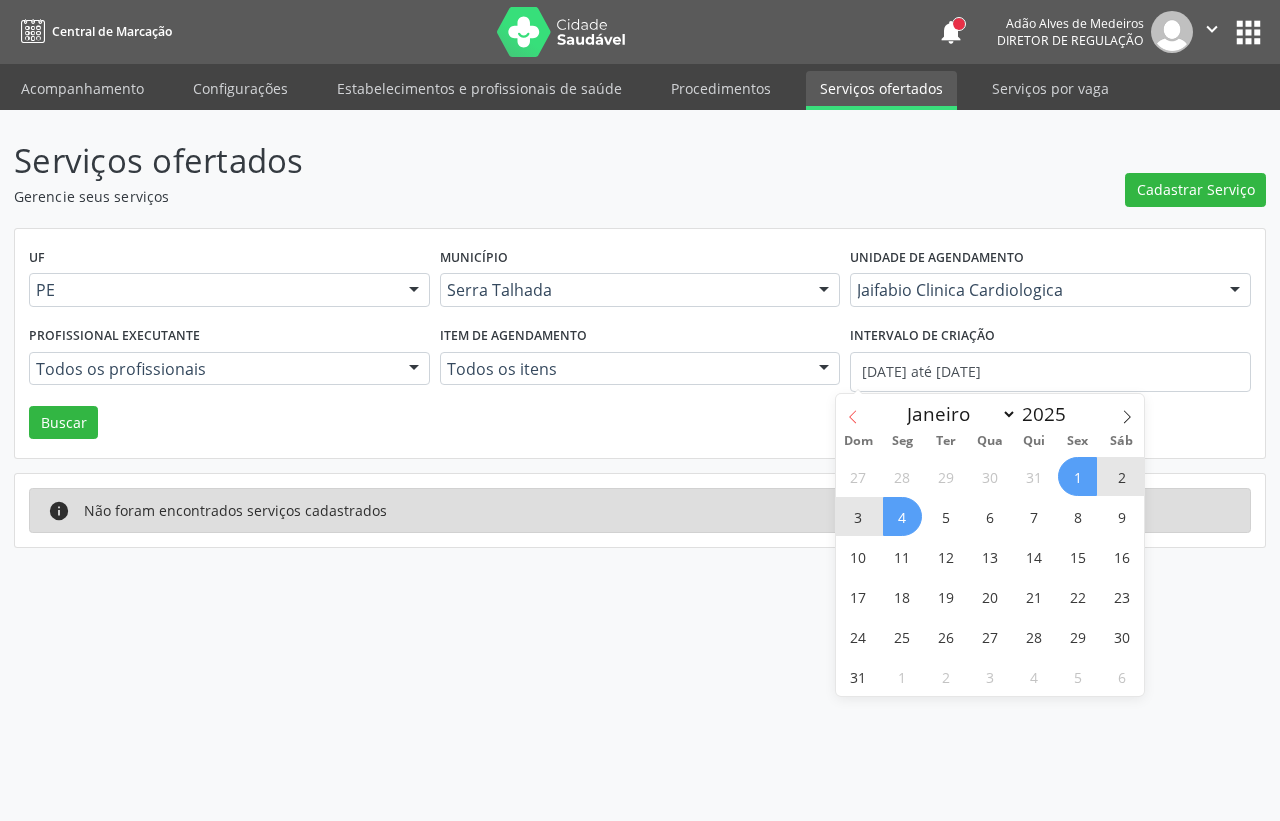 click 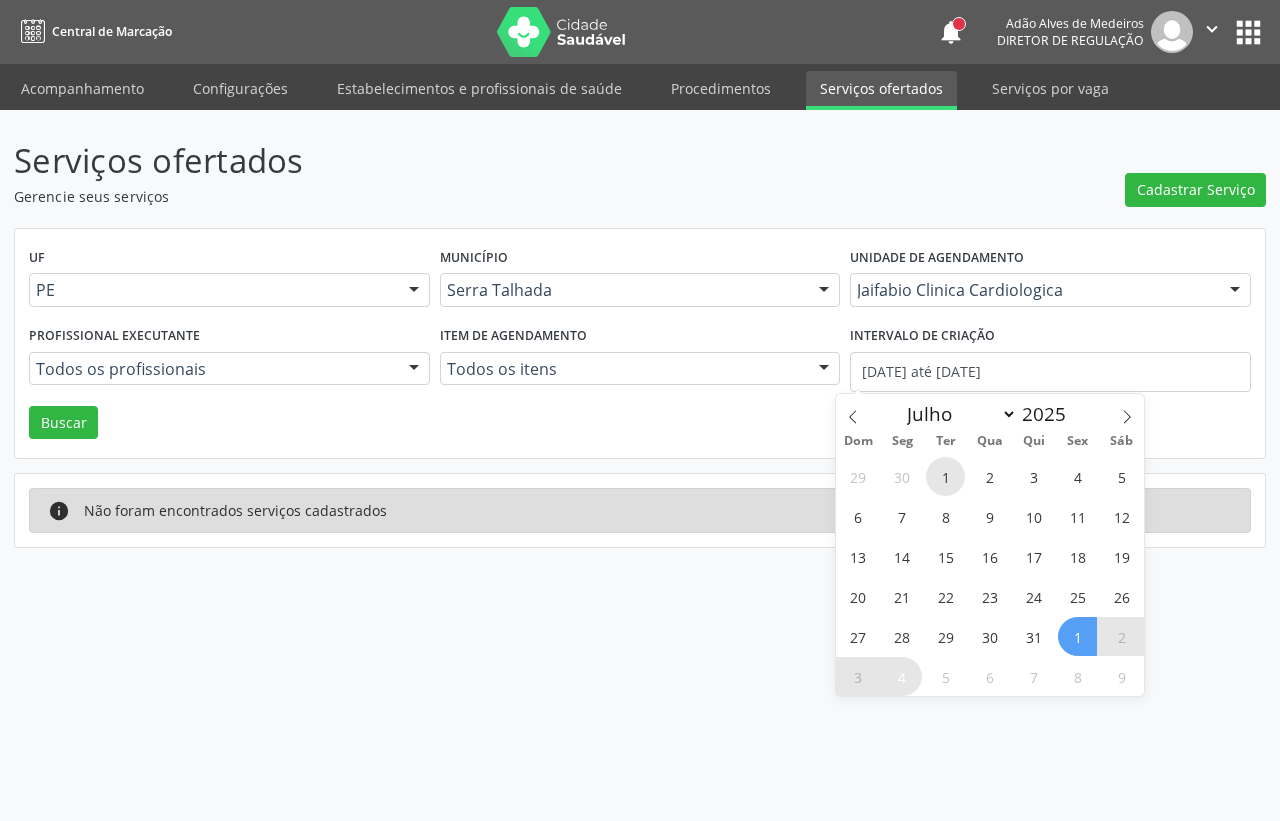 click on "1" at bounding box center [945, 476] 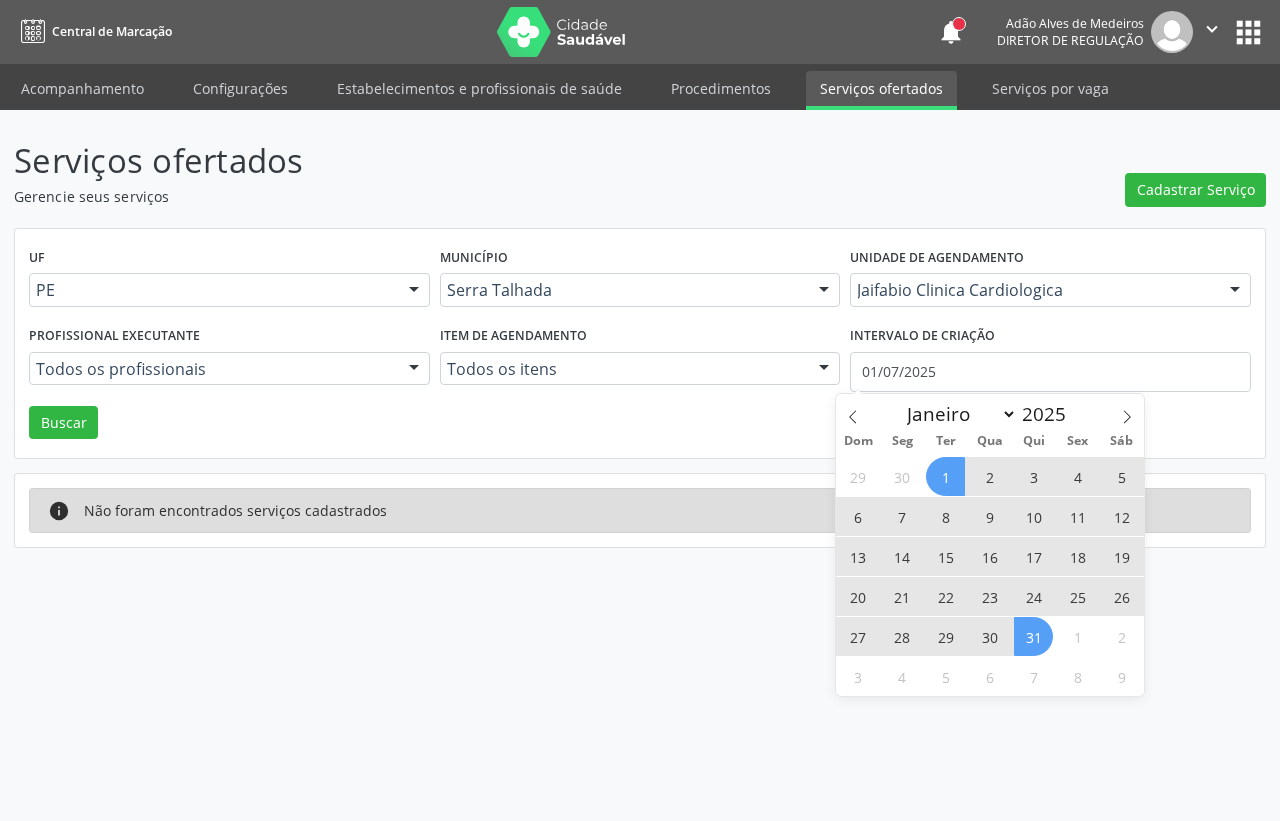 click on "31" at bounding box center (1033, 636) 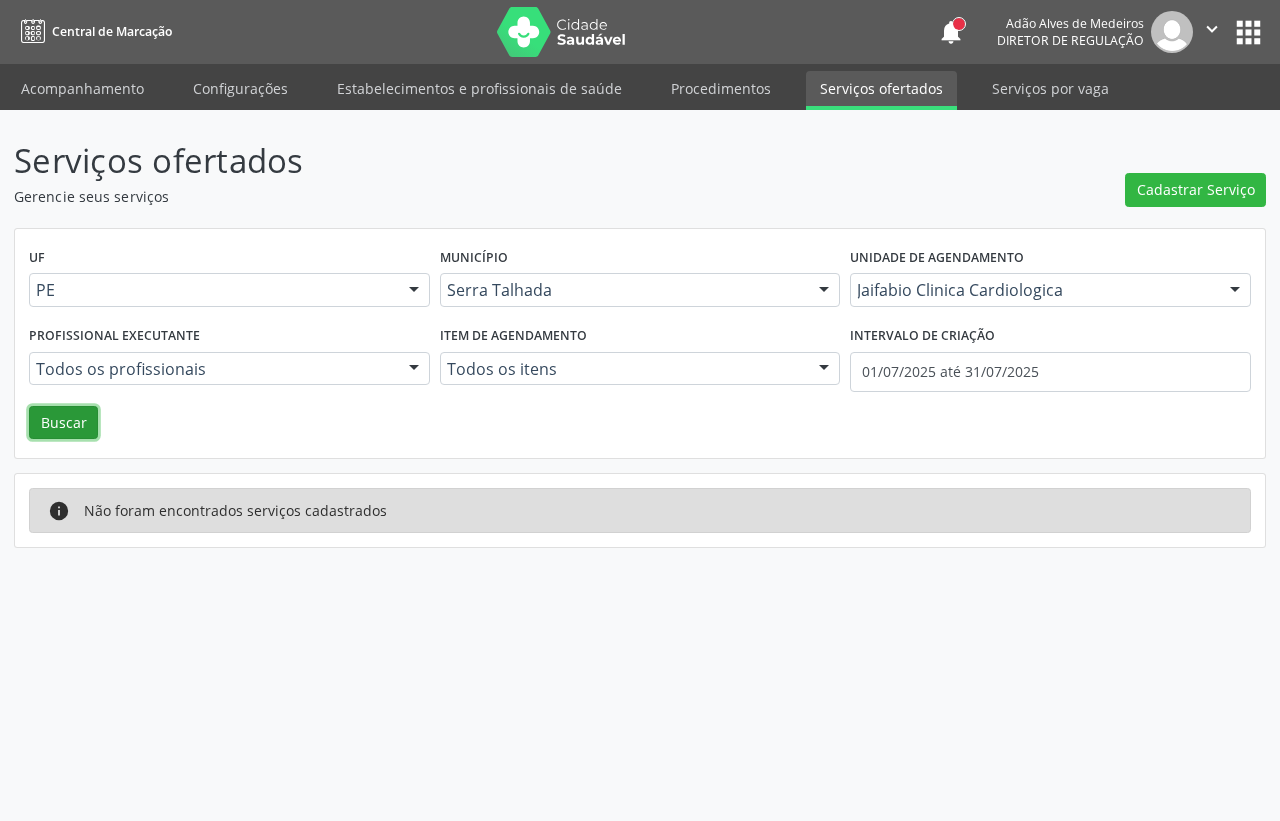 click on "Buscar" at bounding box center (63, 423) 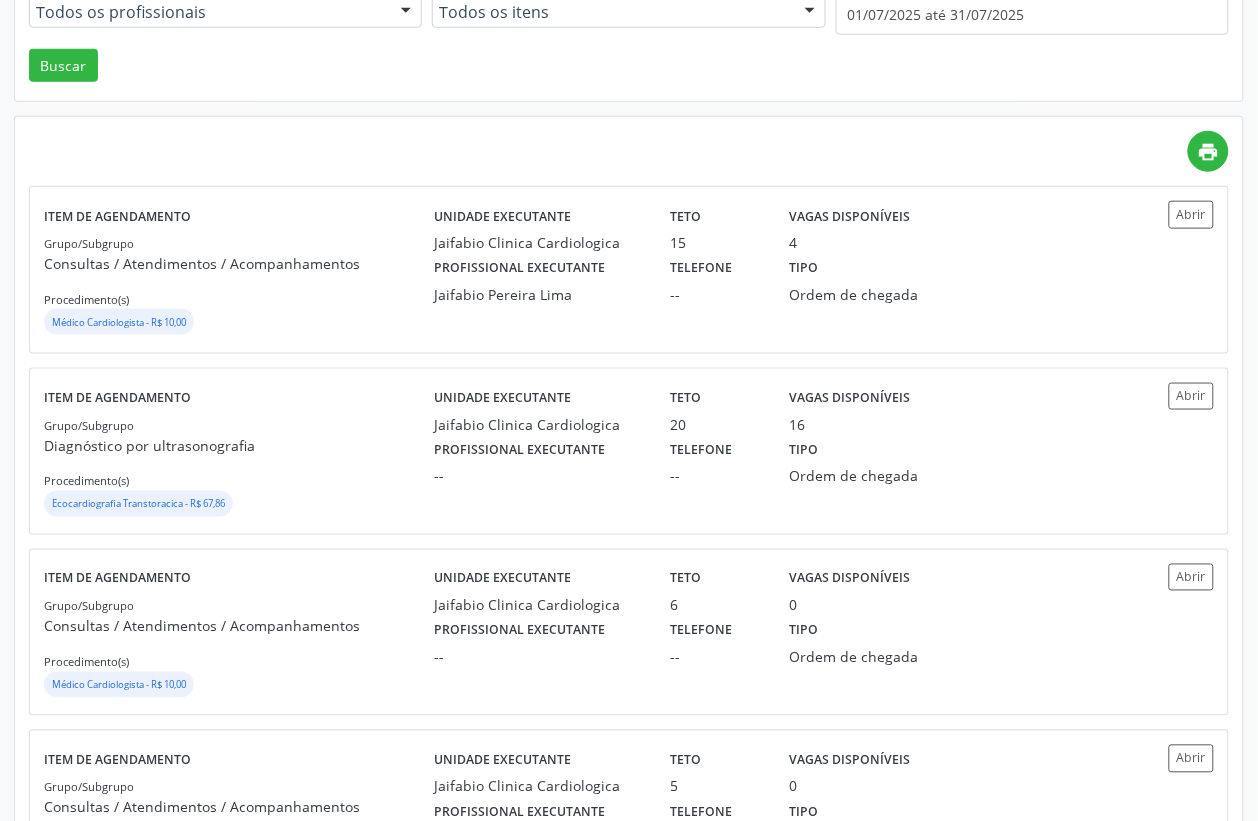 scroll, scrollTop: 375, scrollLeft: 0, axis: vertical 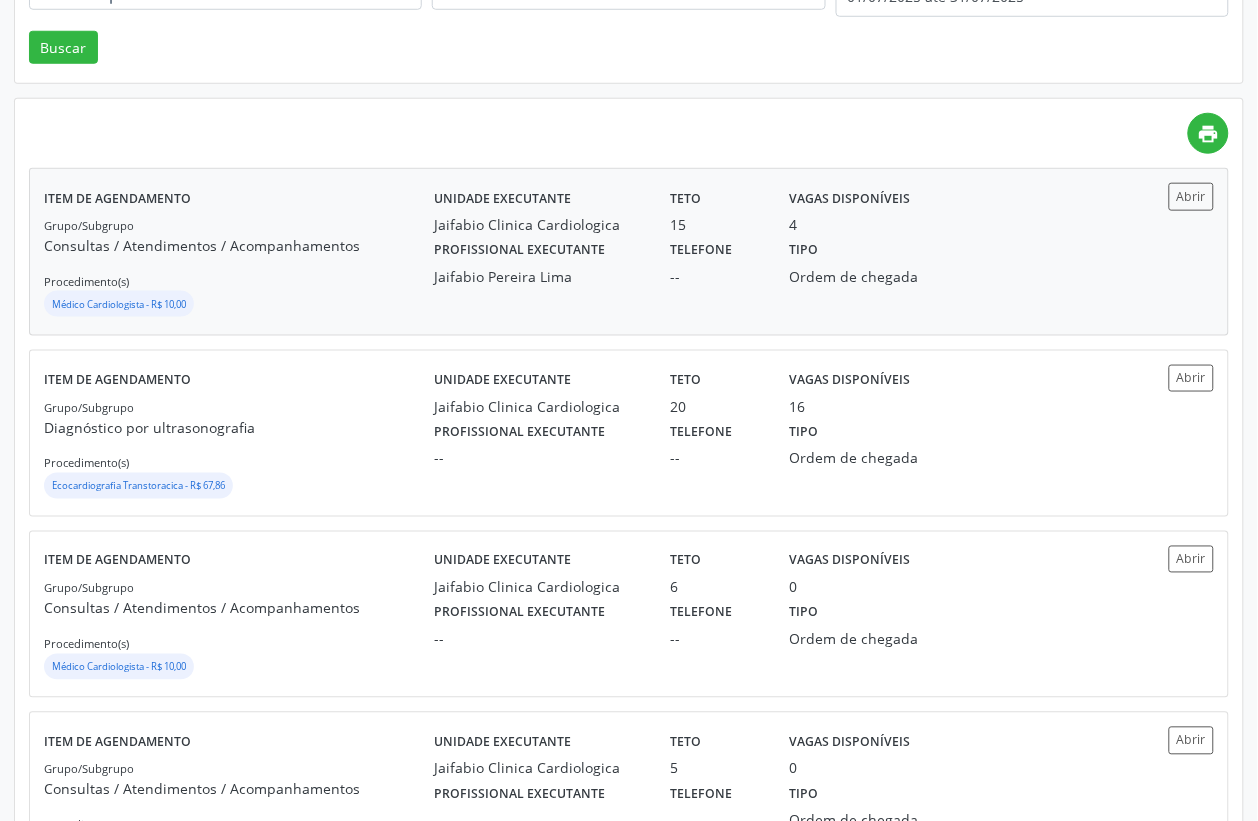 click on "Jaifabio Pereira Lima" at bounding box center [538, 276] 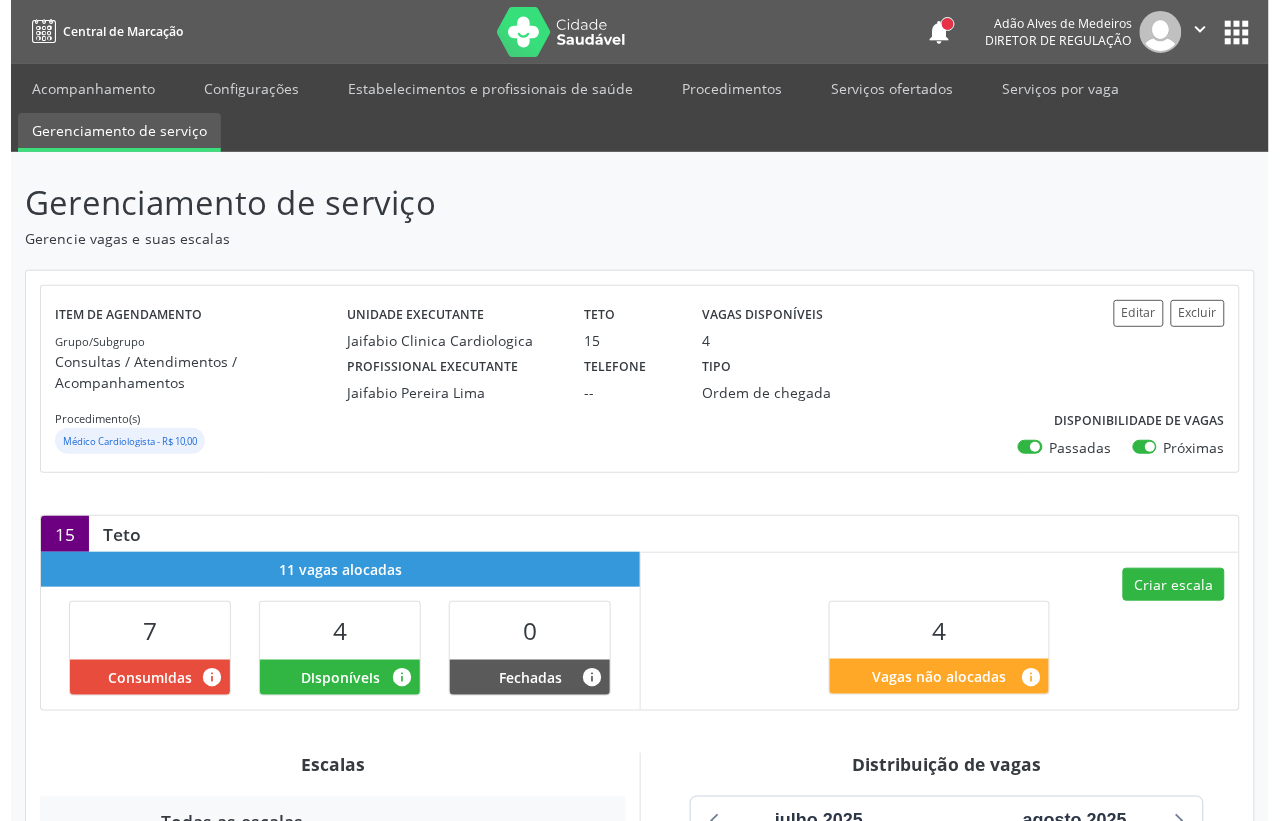 scroll, scrollTop: 375, scrollLeft: 0, axis: vertical 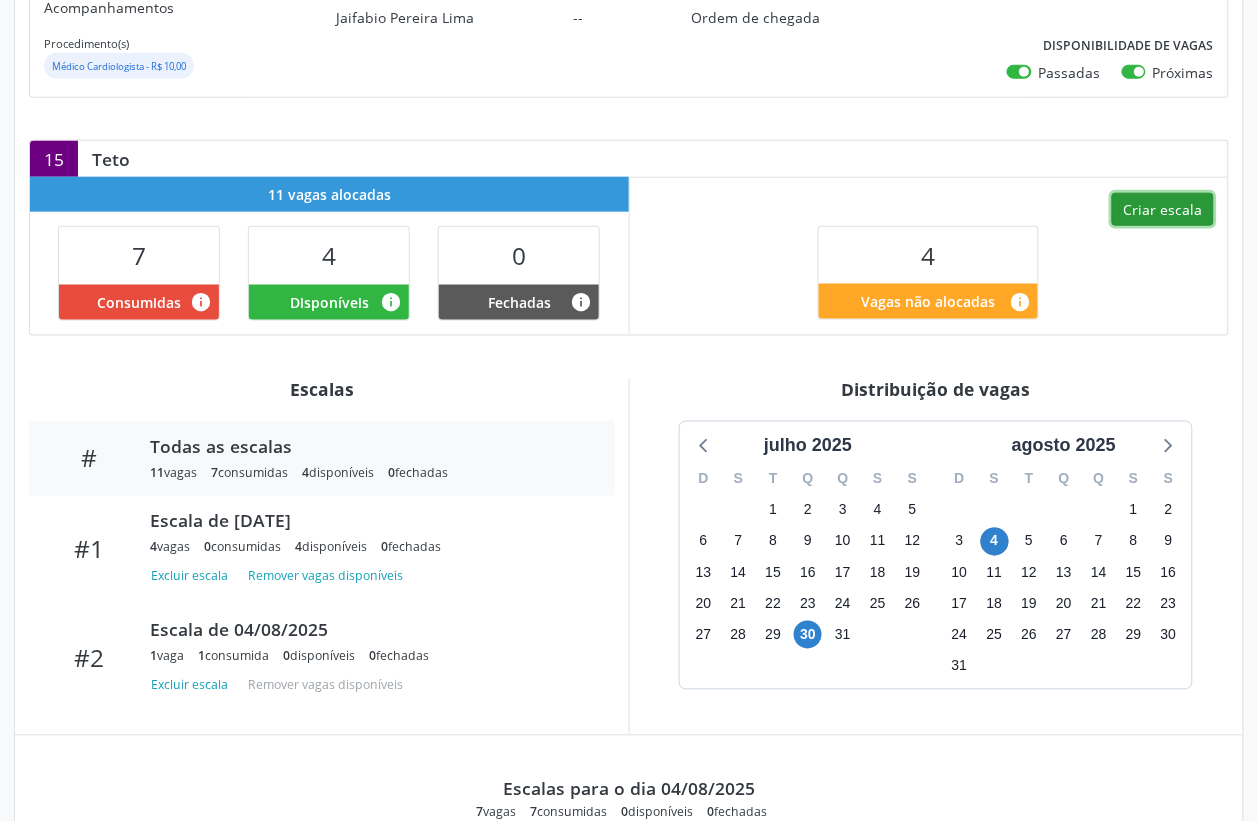 click on "Criar escala" at bounding box center (1163, 210) 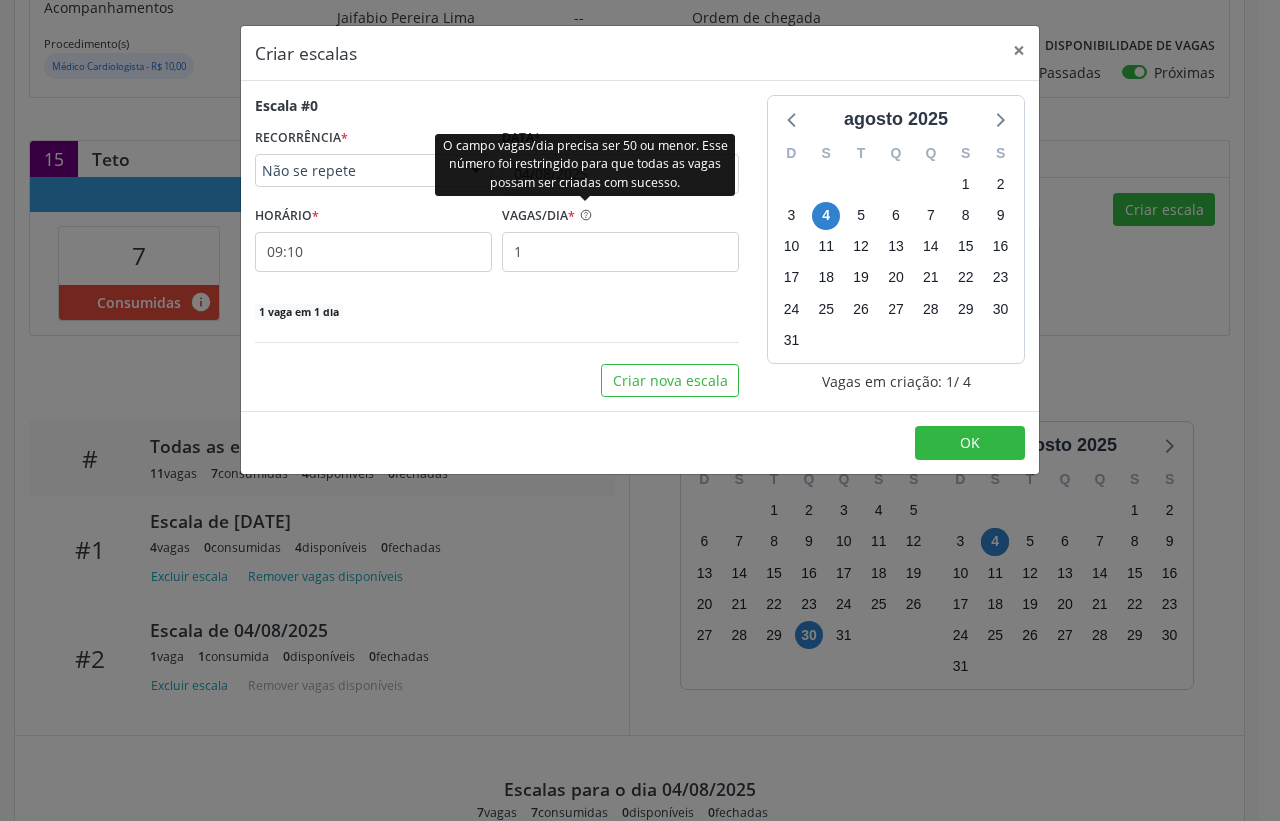 click on "O campo vagas/dia precisa ser 50 ou menor.
Esse número foi restringido para que todas as vagas
possam ser criadas com sucesso." at bounding box center [585, 164] 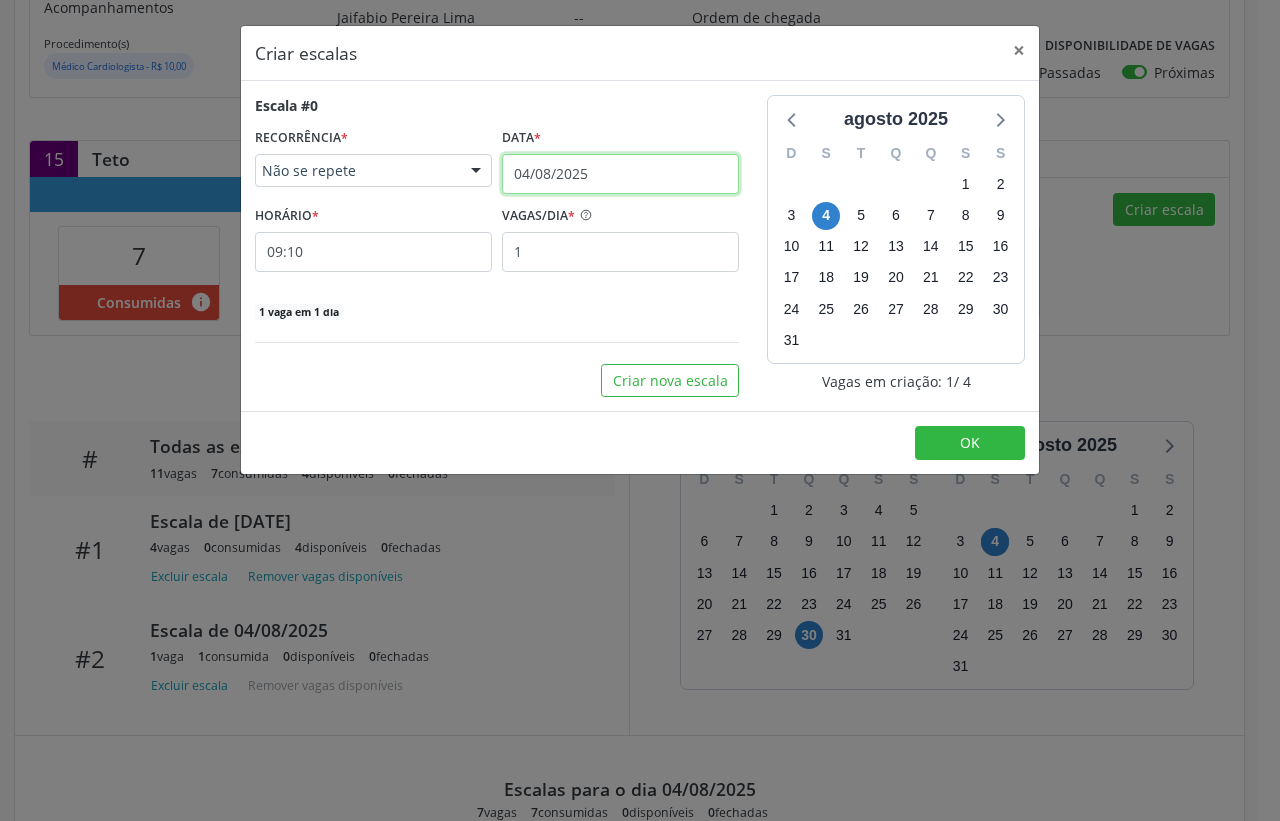 click on "04/08/2025" at bounding box center (620, 174) 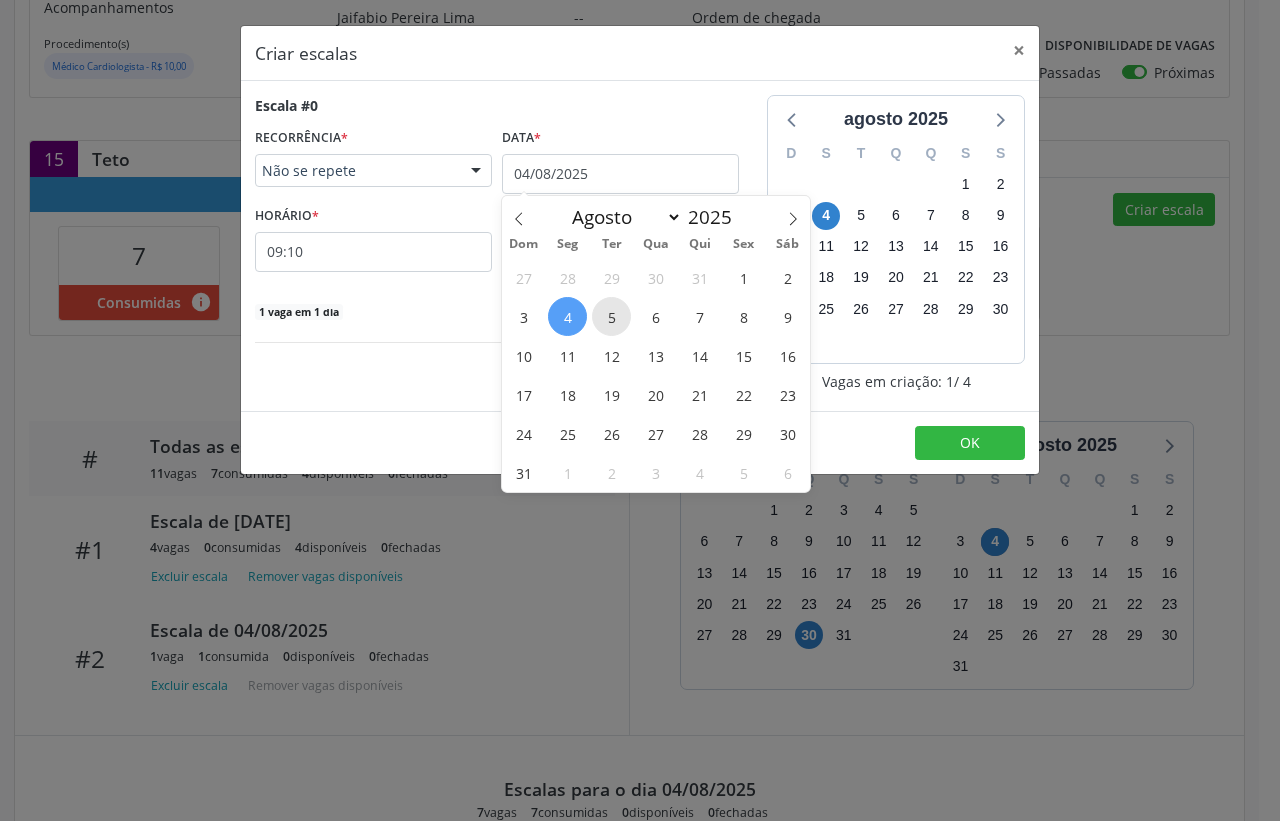click on "5" at bounding box center [611, 316] 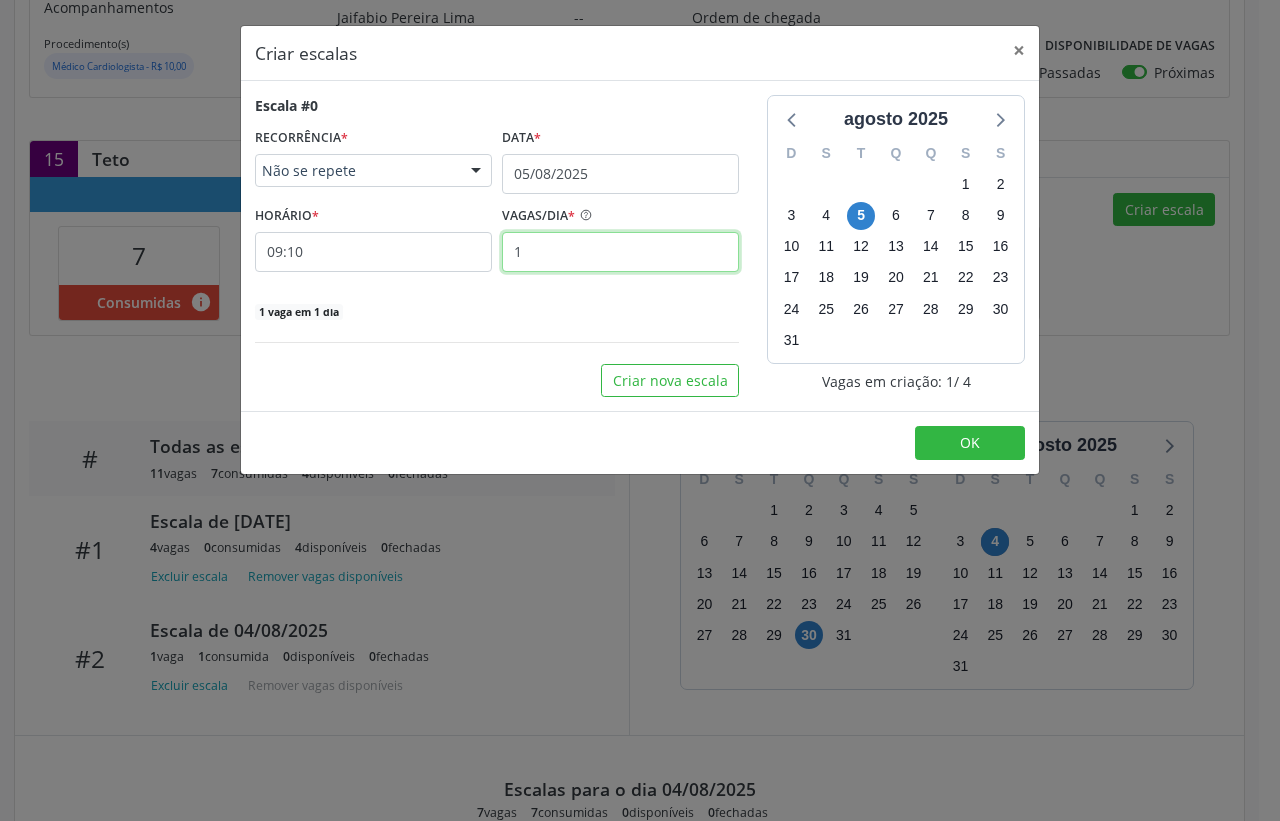 click on "1" at bounding box center (620, 252) 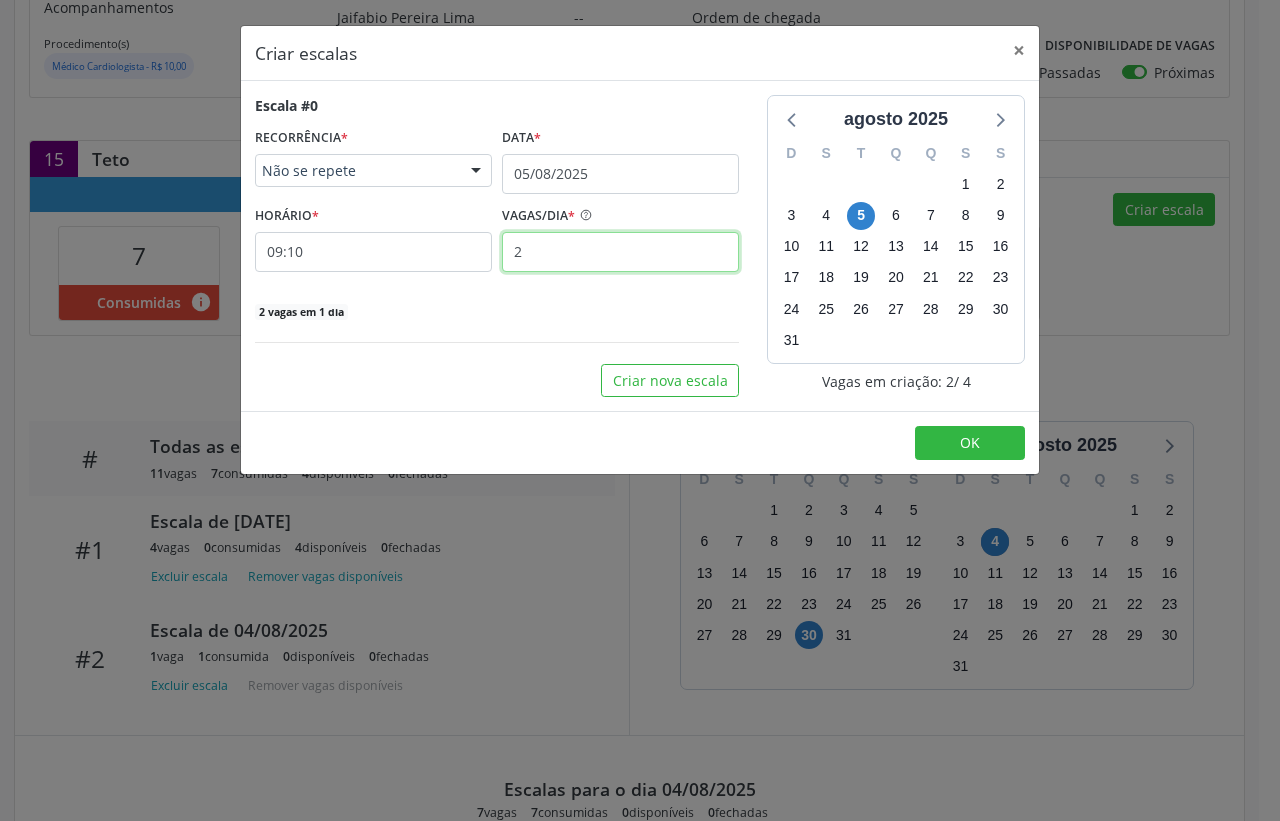 type on "2" 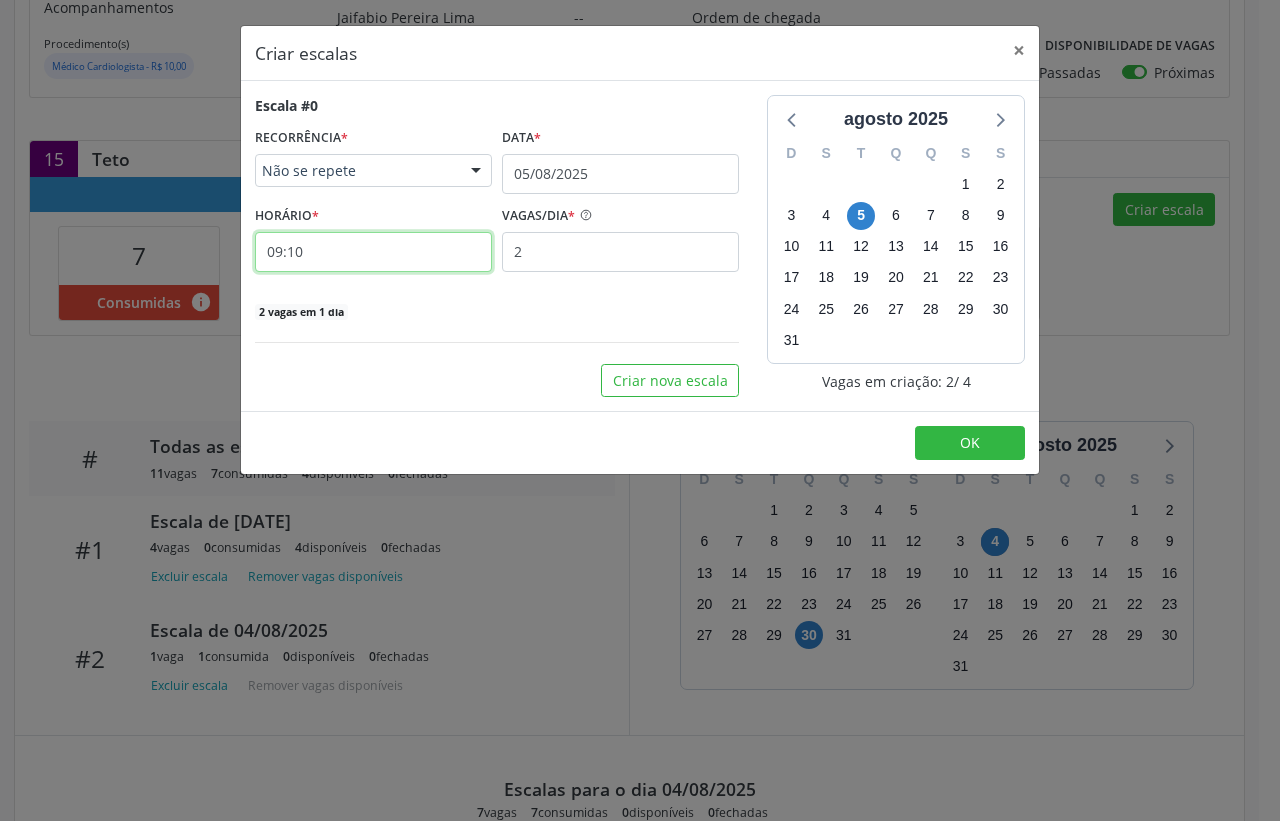 click on "09:10" at bounding box center (373, 252) 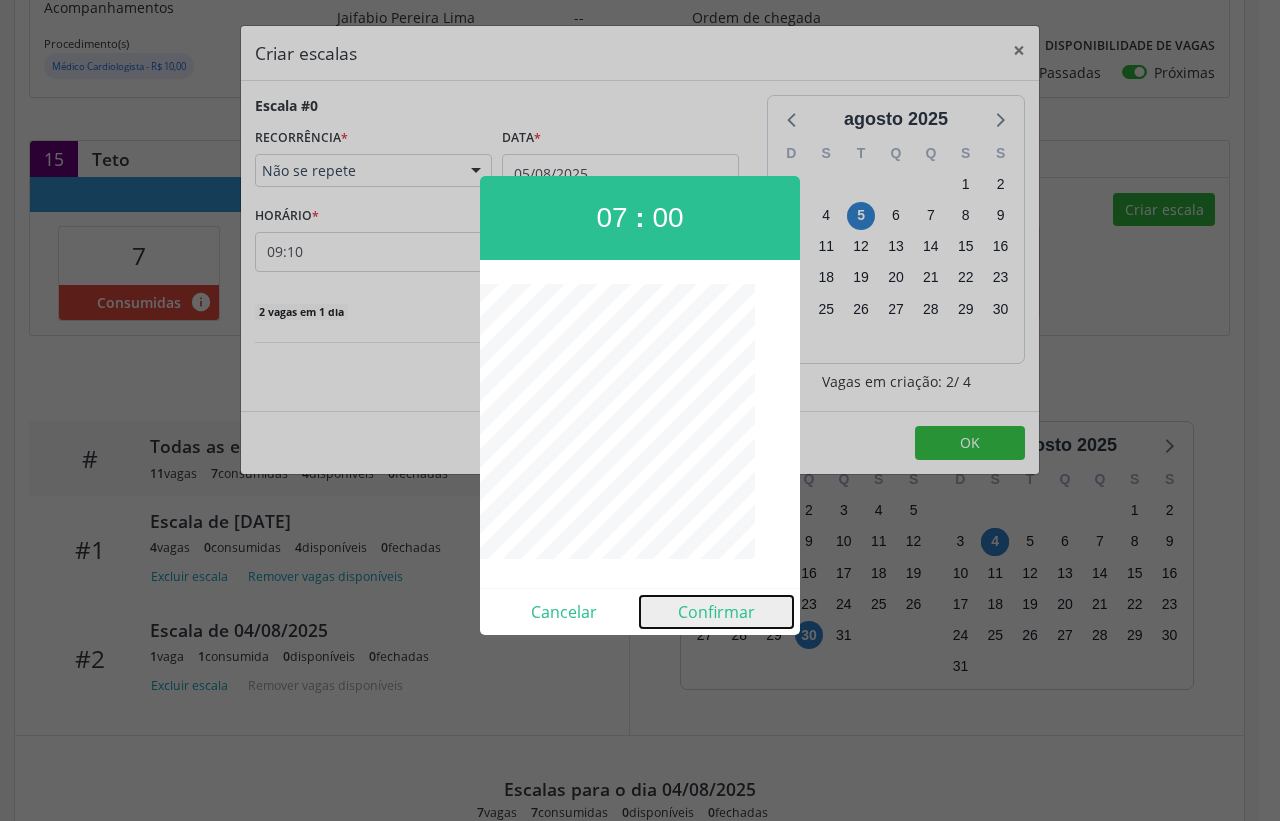 click on "Confirmar" at bounding box center [716, 612] 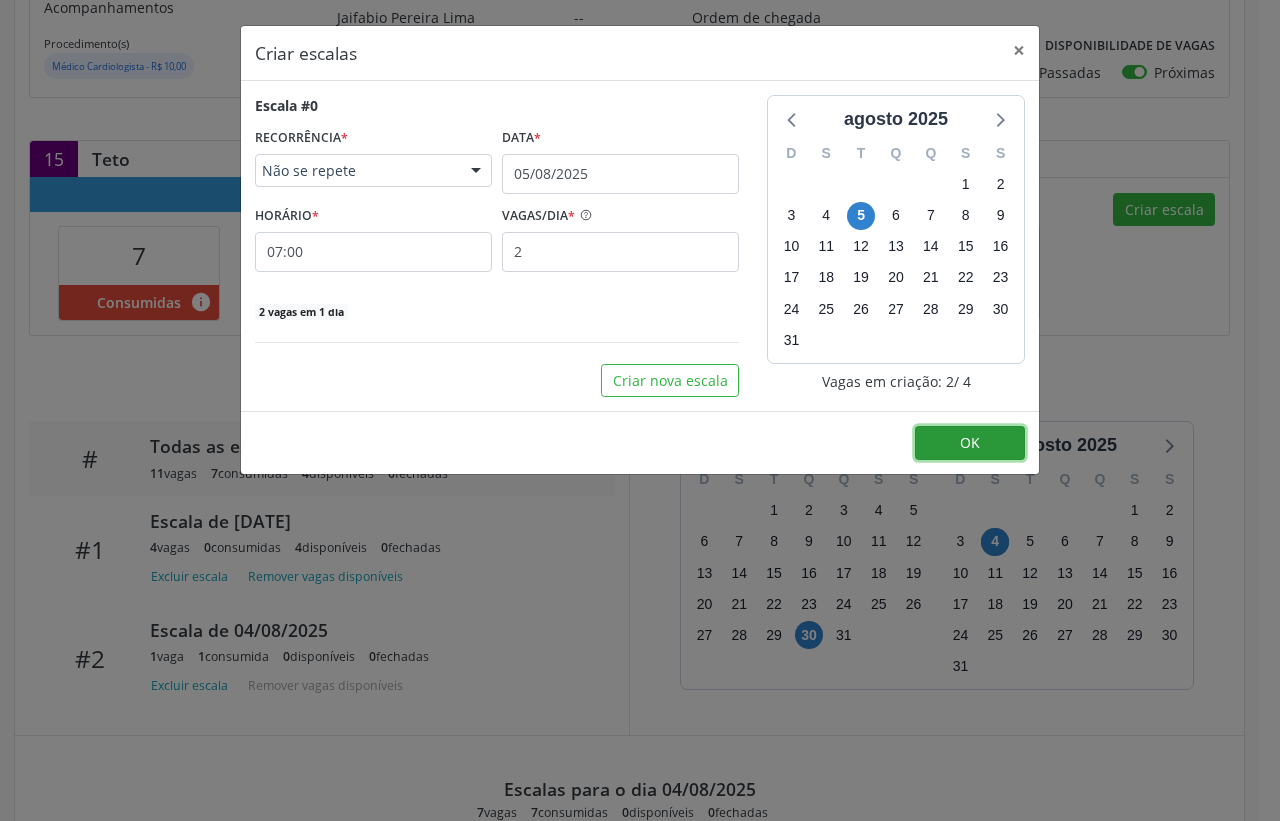 click on "OK" at bounding box center [970, 442] 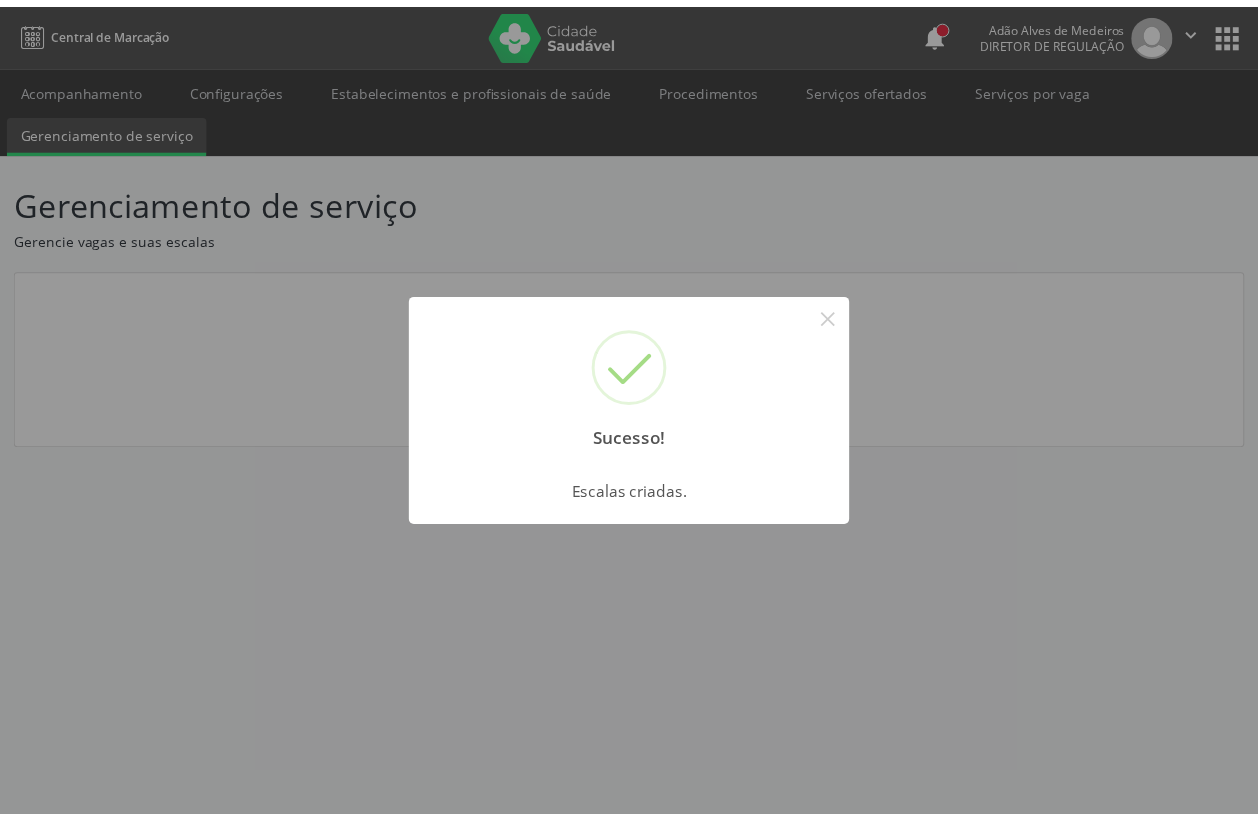 scroll, scrollTop: 0, scrollLeft: 0, axis: both 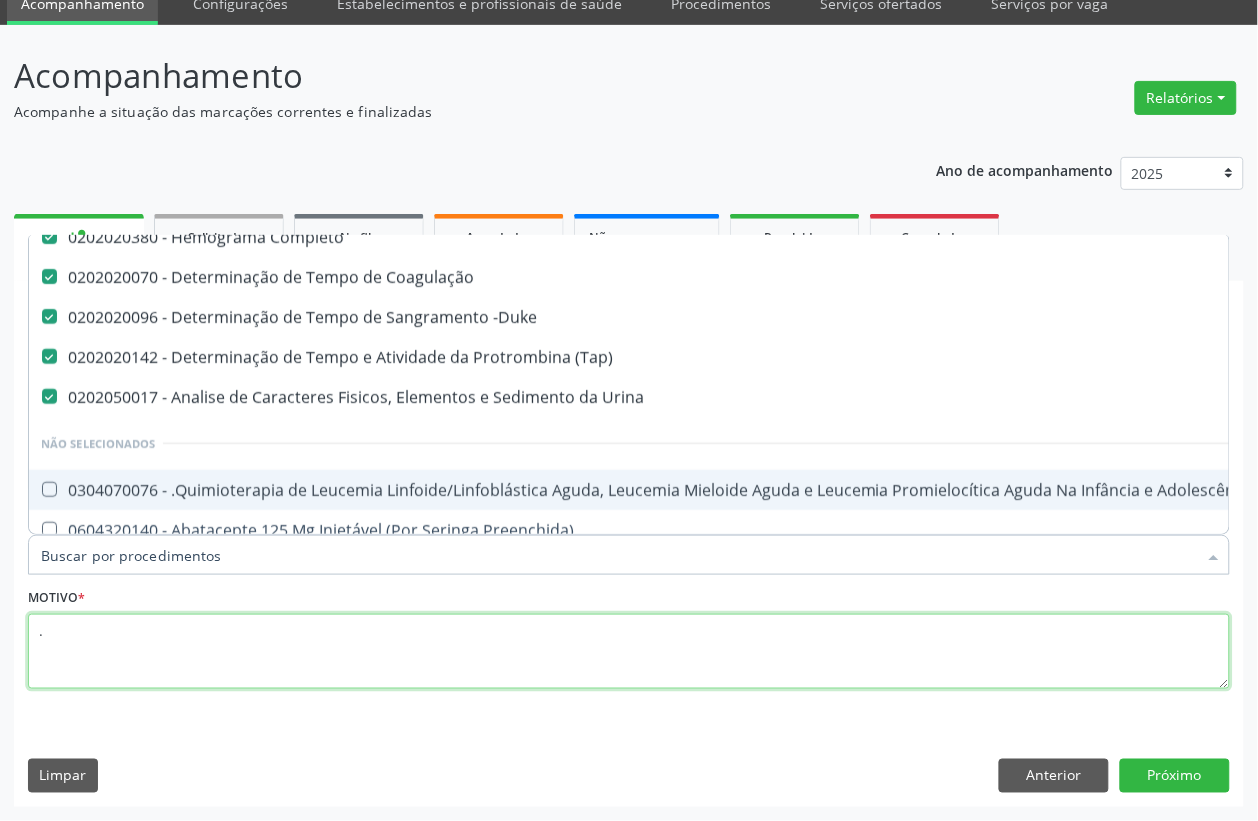 click on "." at bounding box center (629, 652) 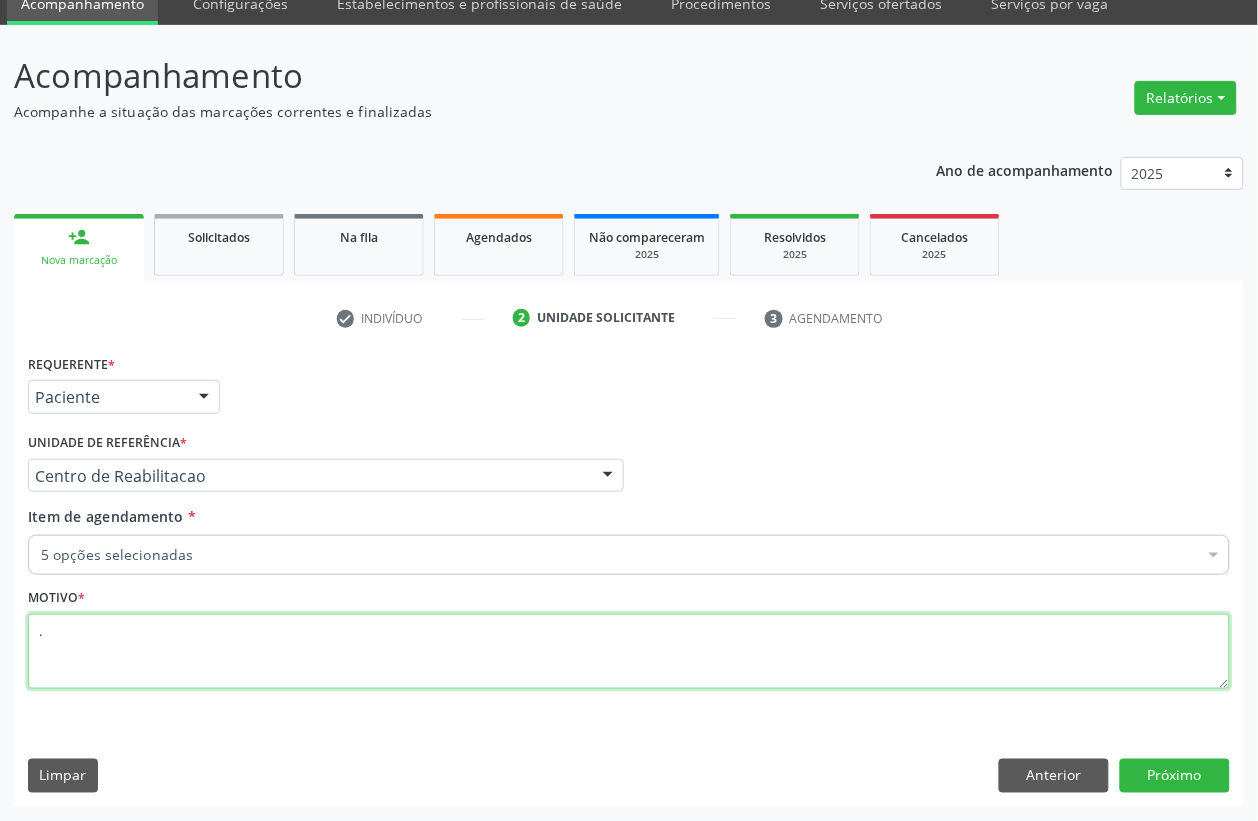scroll, scrollTop: 0, scrollLeft: 0, axis: both 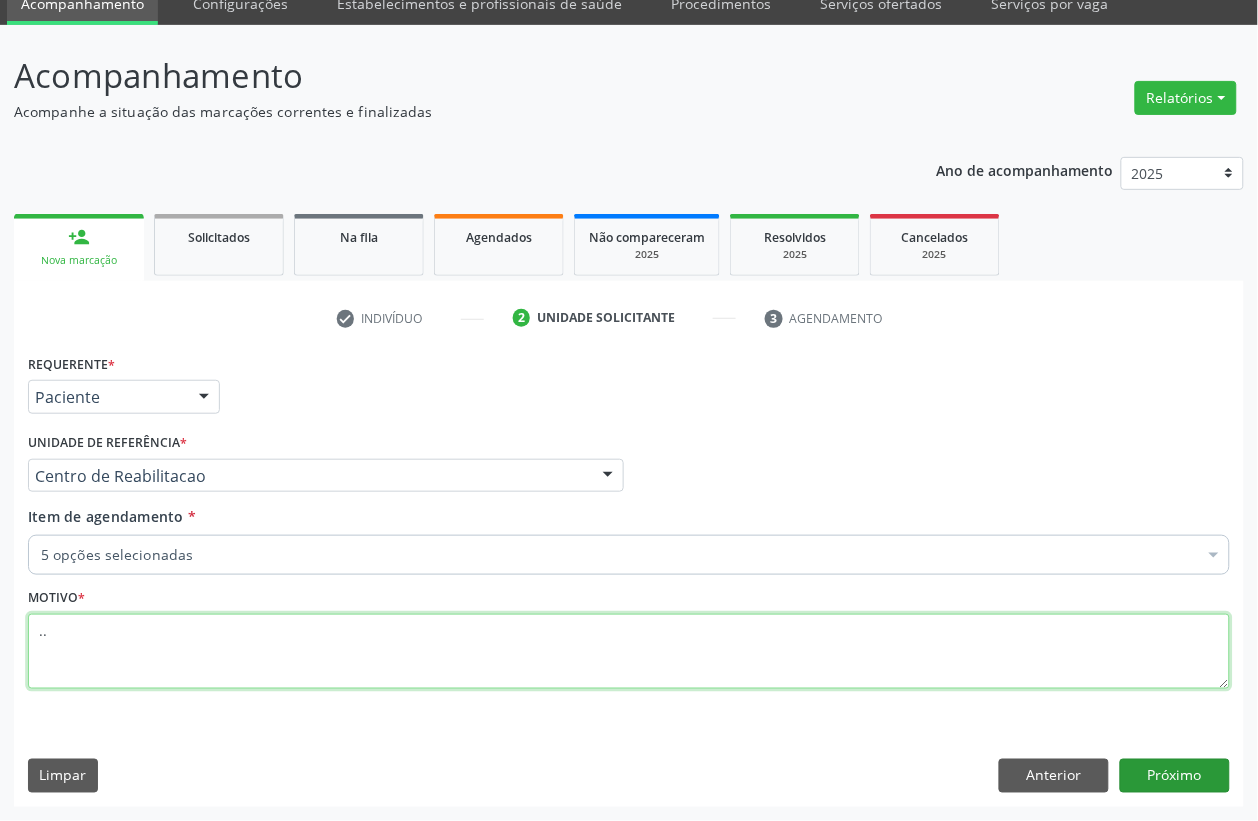 type on ".." 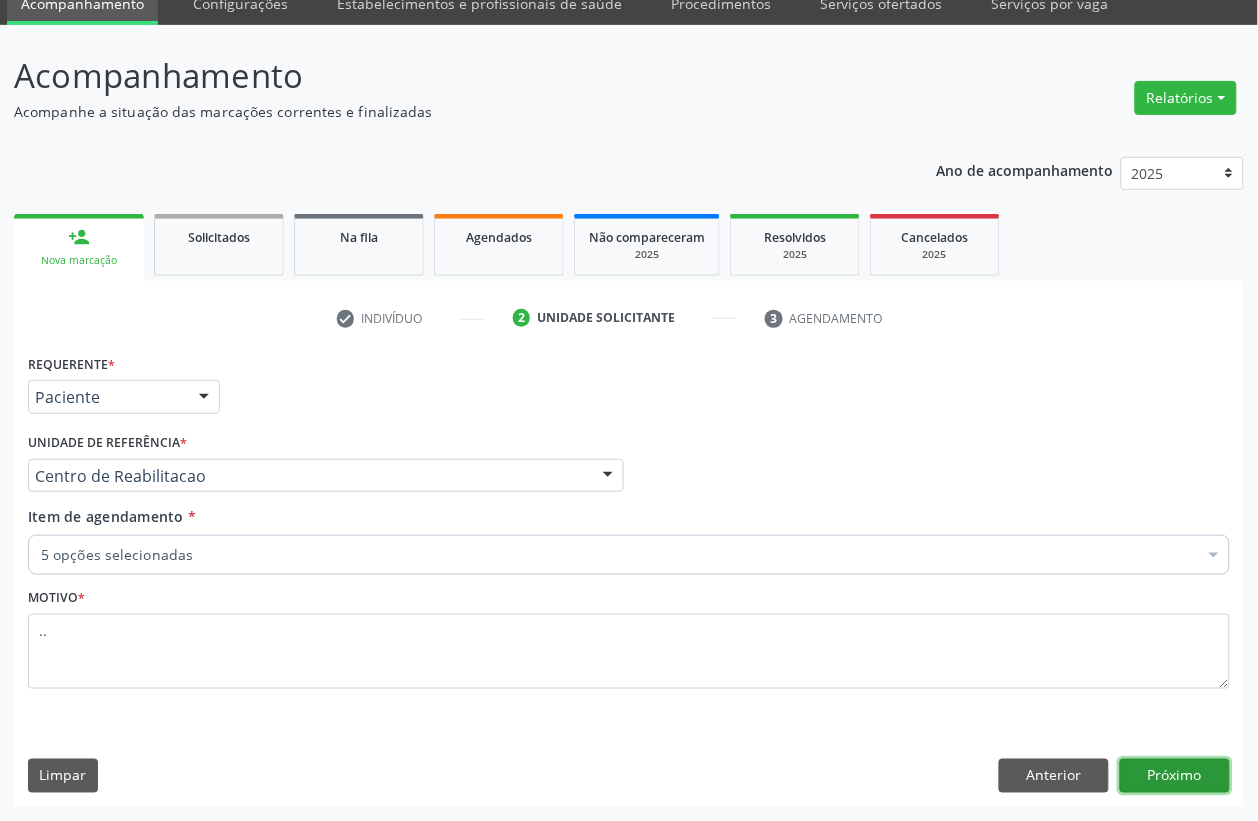 click on "Próximo" at bounding box center (1175, 776) 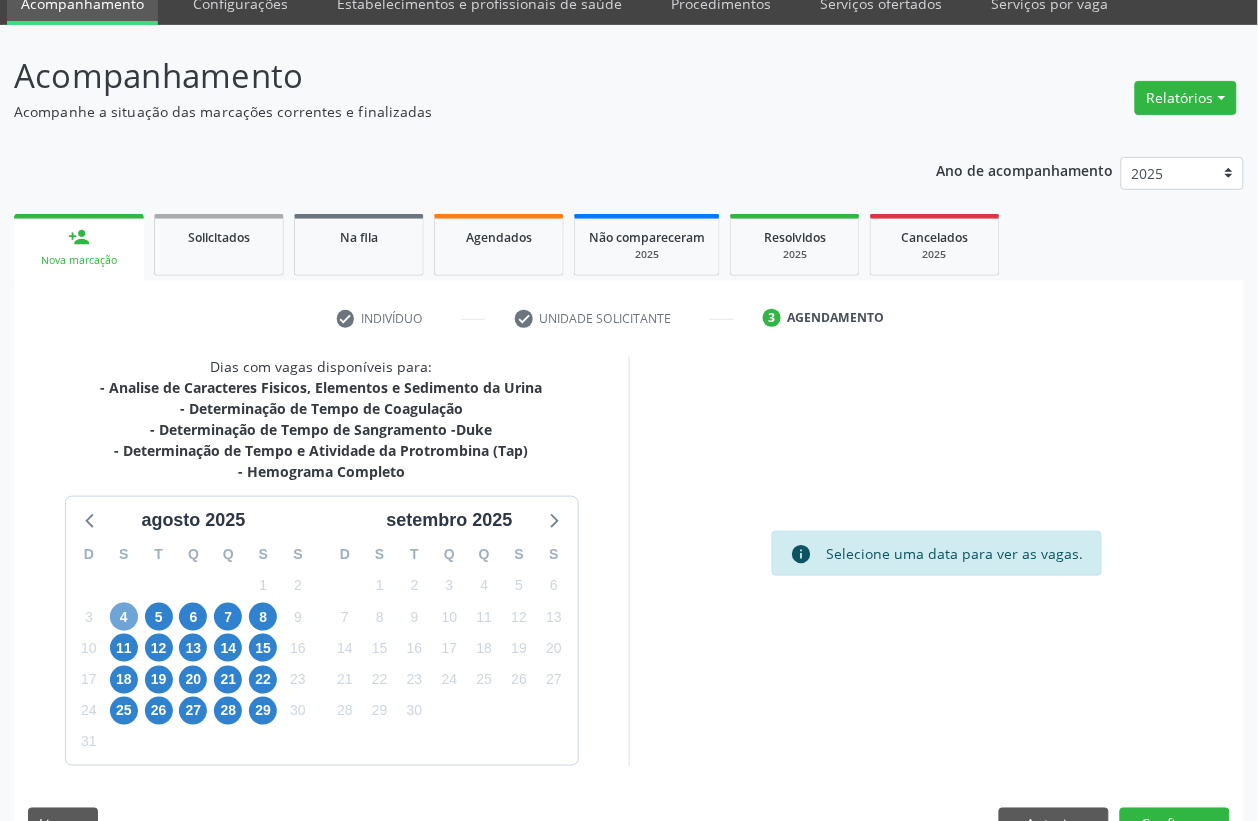 click on "4" at bounding box center (124, 617) 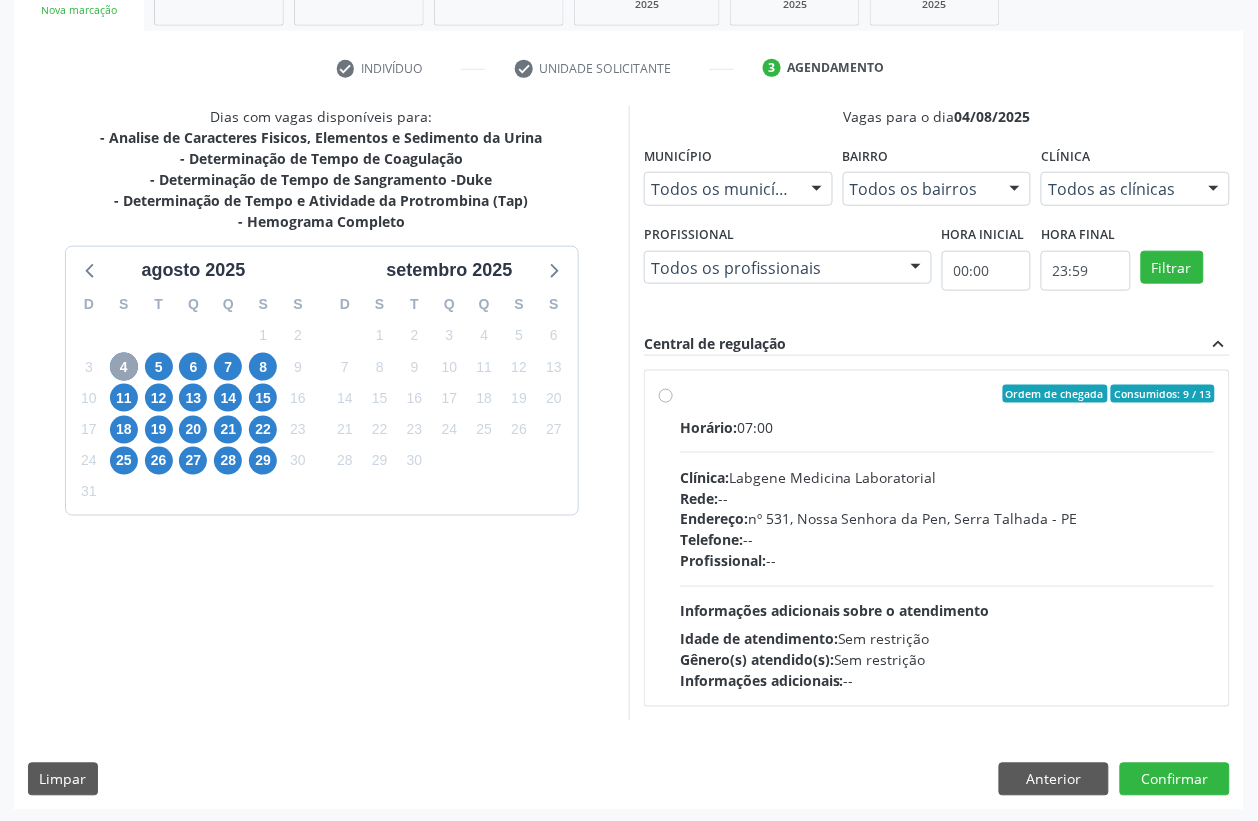 scroll, scrollTop: 338, scrollLeft: 0, axis: vertical 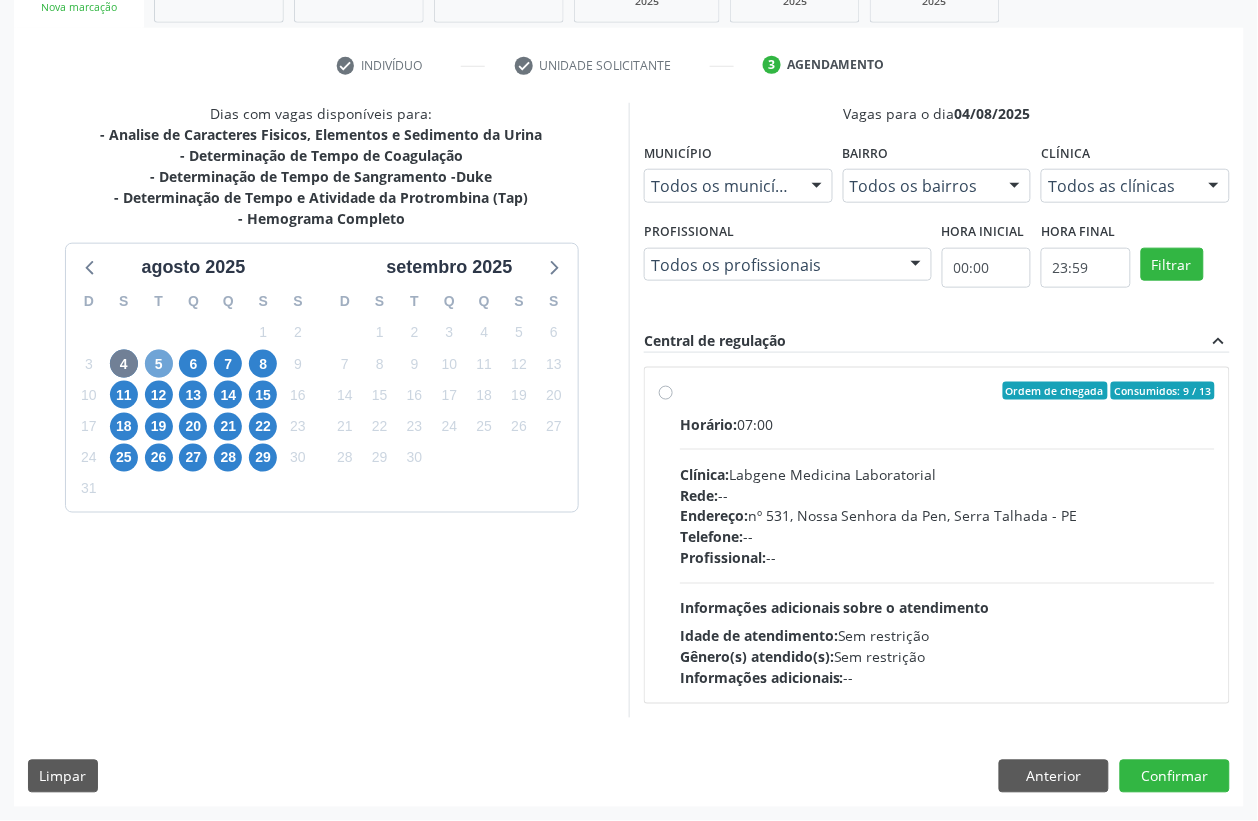 click on "5" at bounding box center (159, 364) 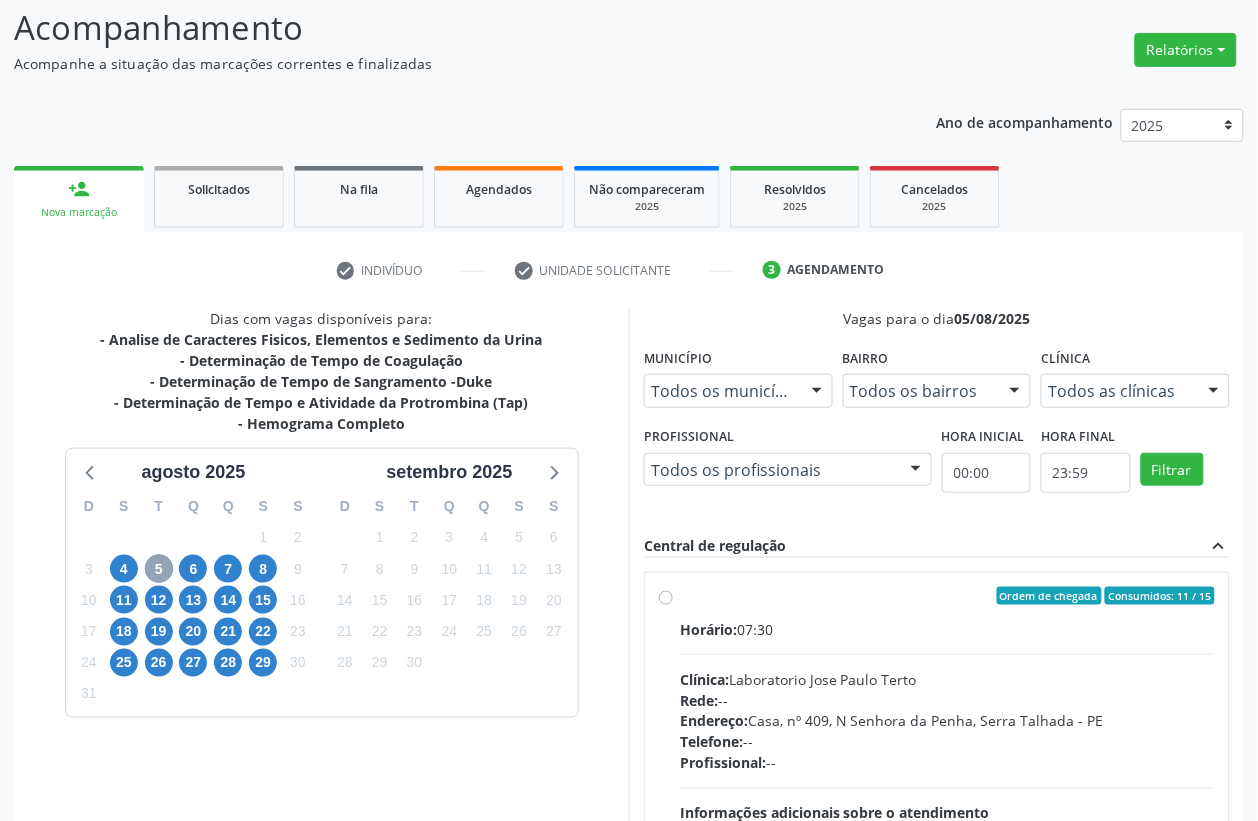scroll, scrollTop: 338, scrollLeft: 0, axis: vertical 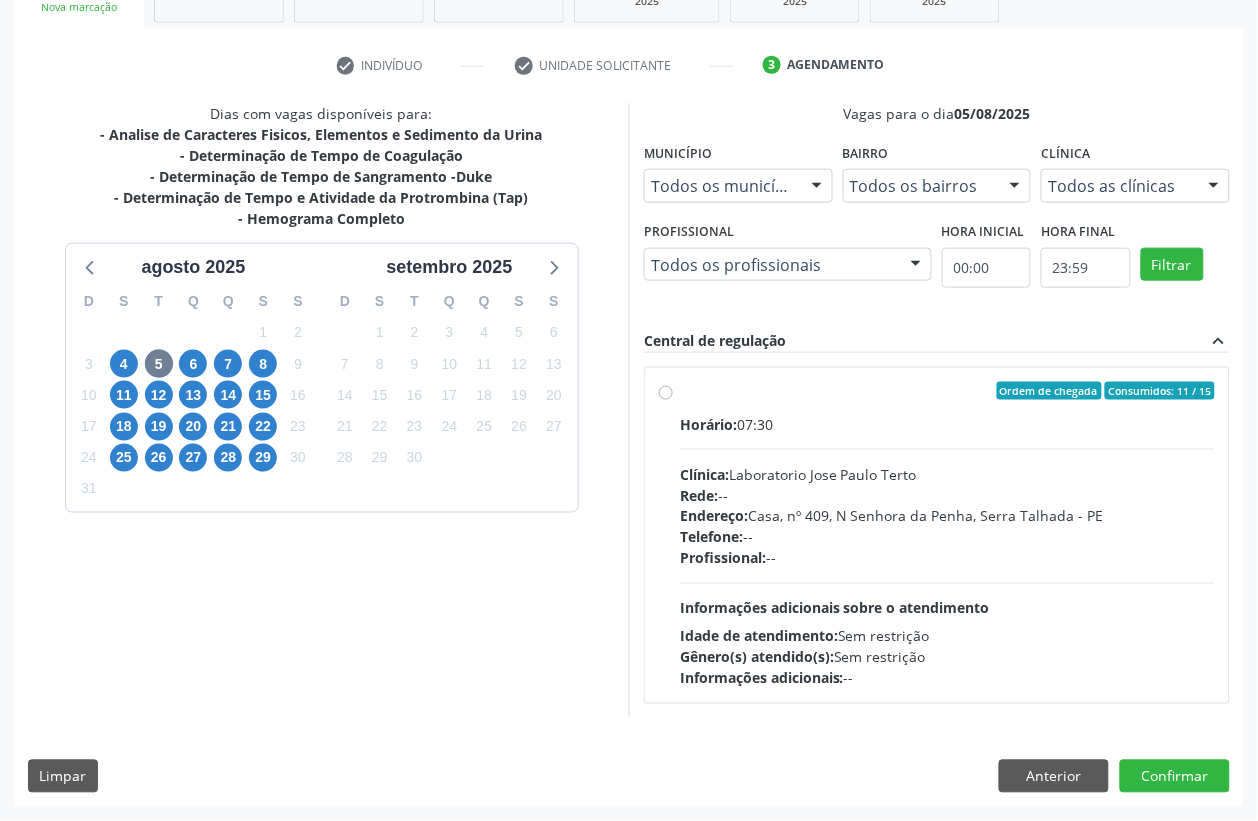 click on "Rede:
--" at bounding box center (947, 495) 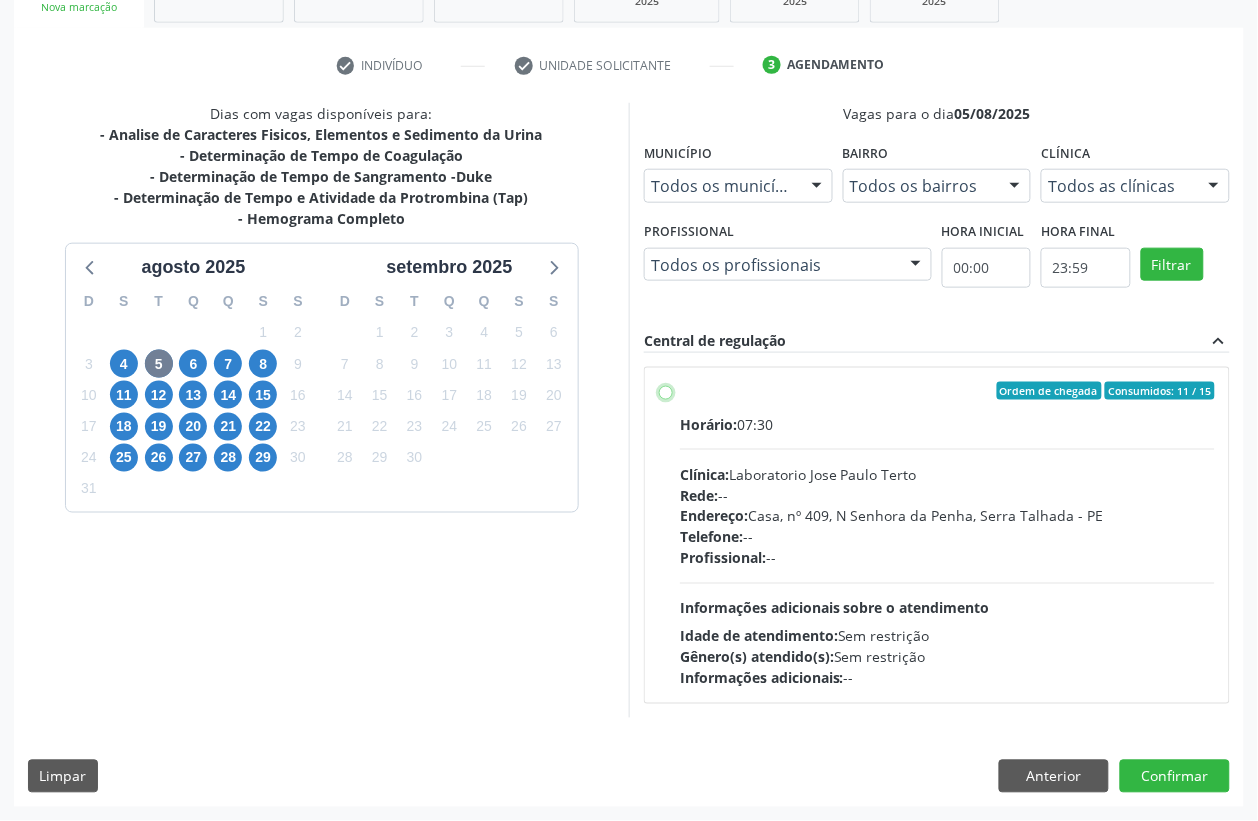 radio on "true" 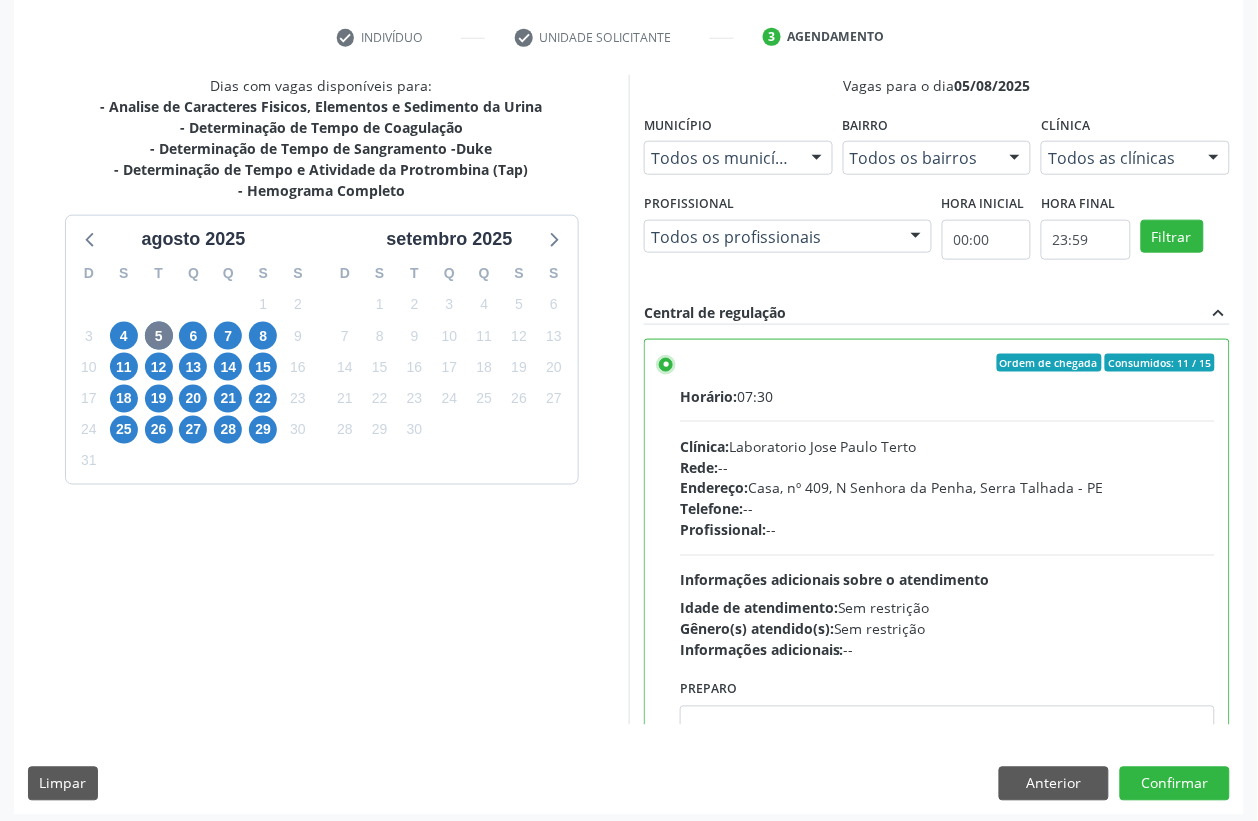 scroll, scrollTop: 373, scrollLeft: 0, axis: vertical 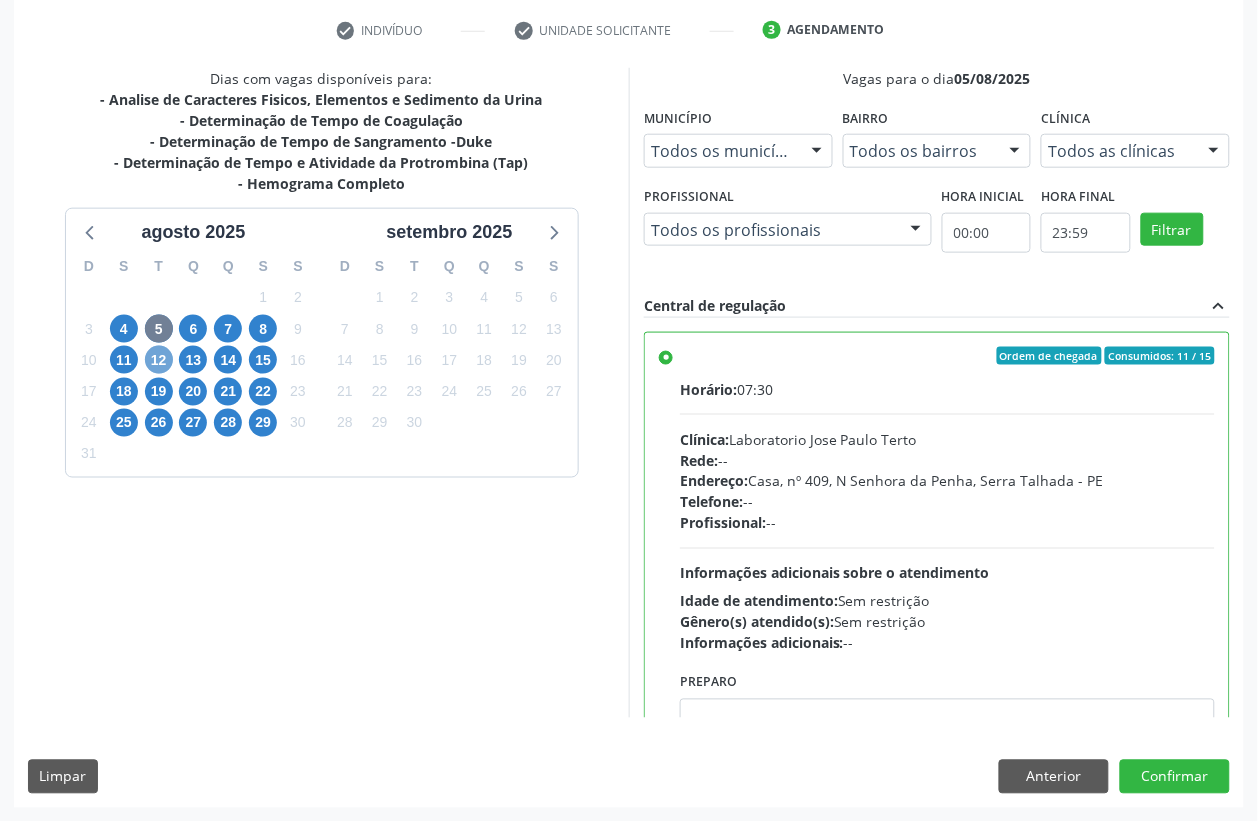 click on "12" at bounding box center (159, 360) 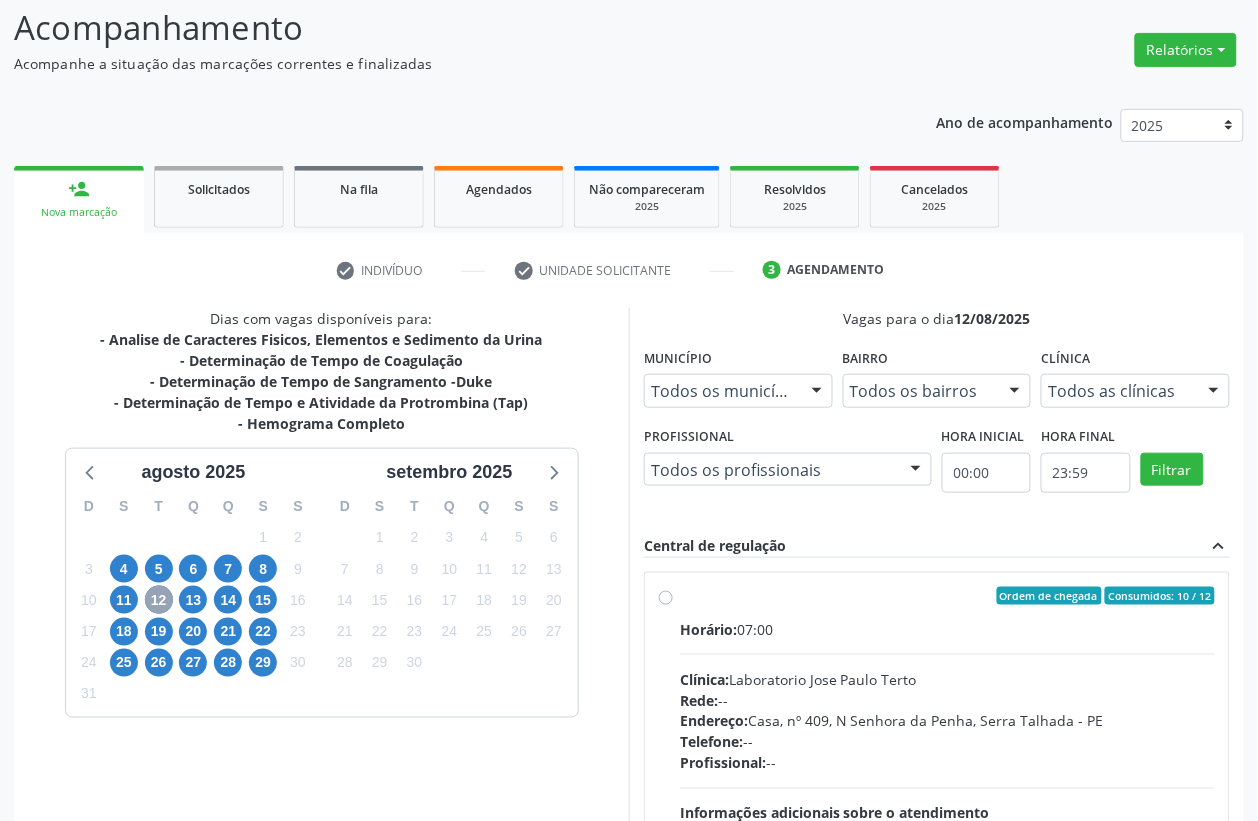 scroll, scrollTop: 373, scrollLeft: 0, axis: vertical 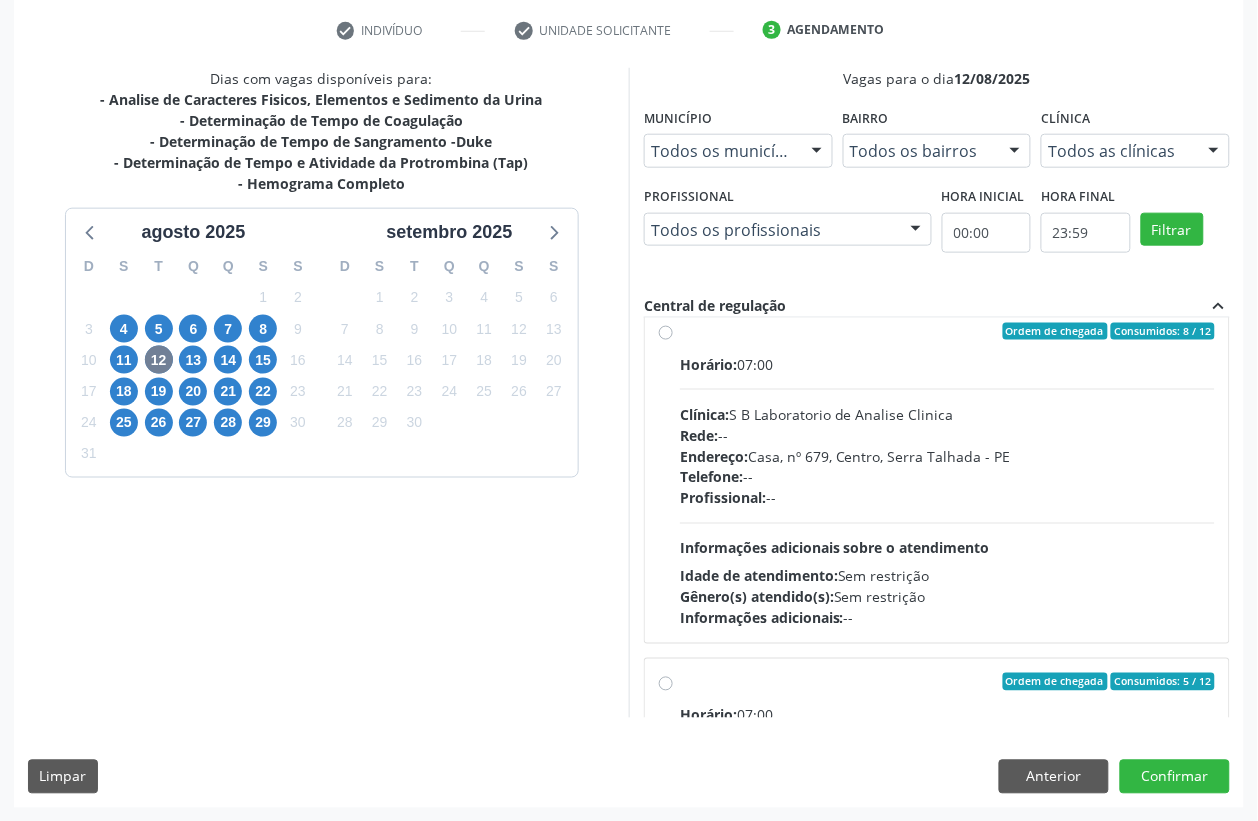click on "Telefone:   --" at bounding box center [947, 477] 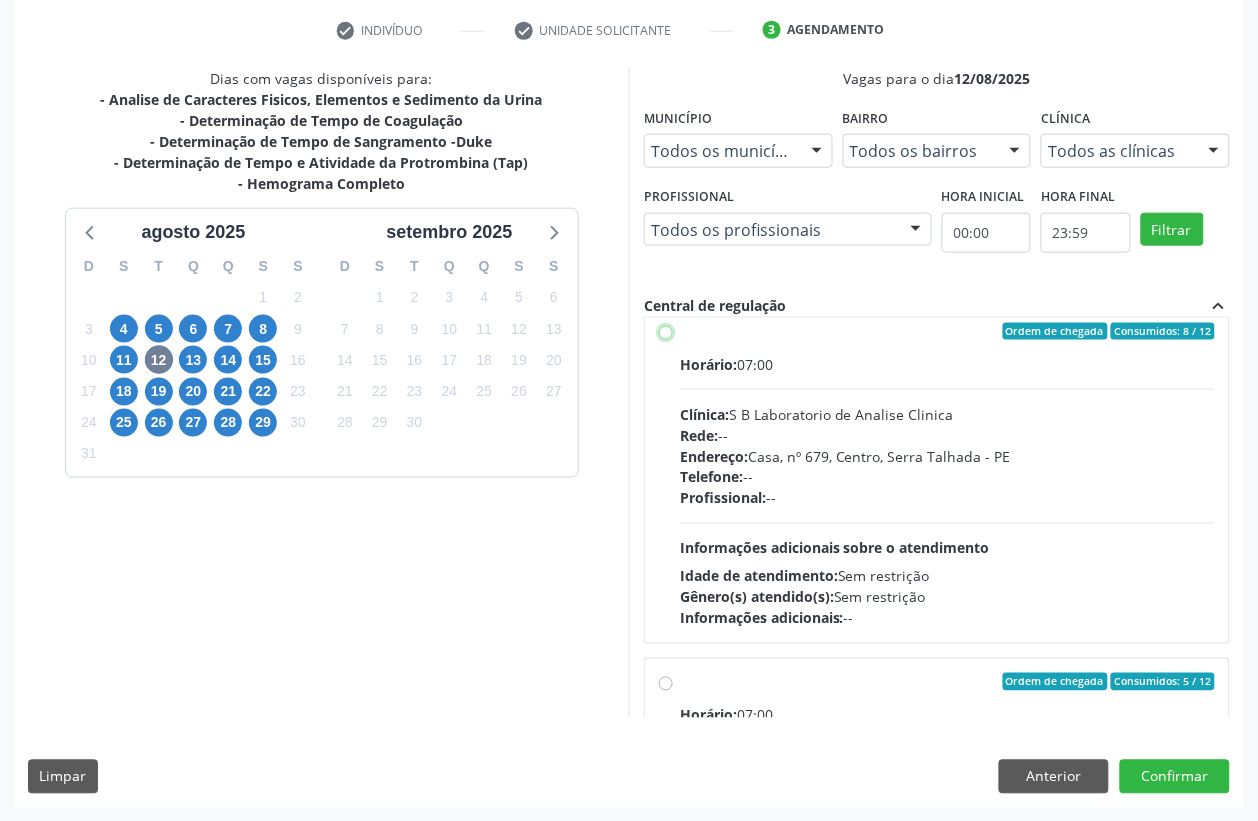 radio on "true" 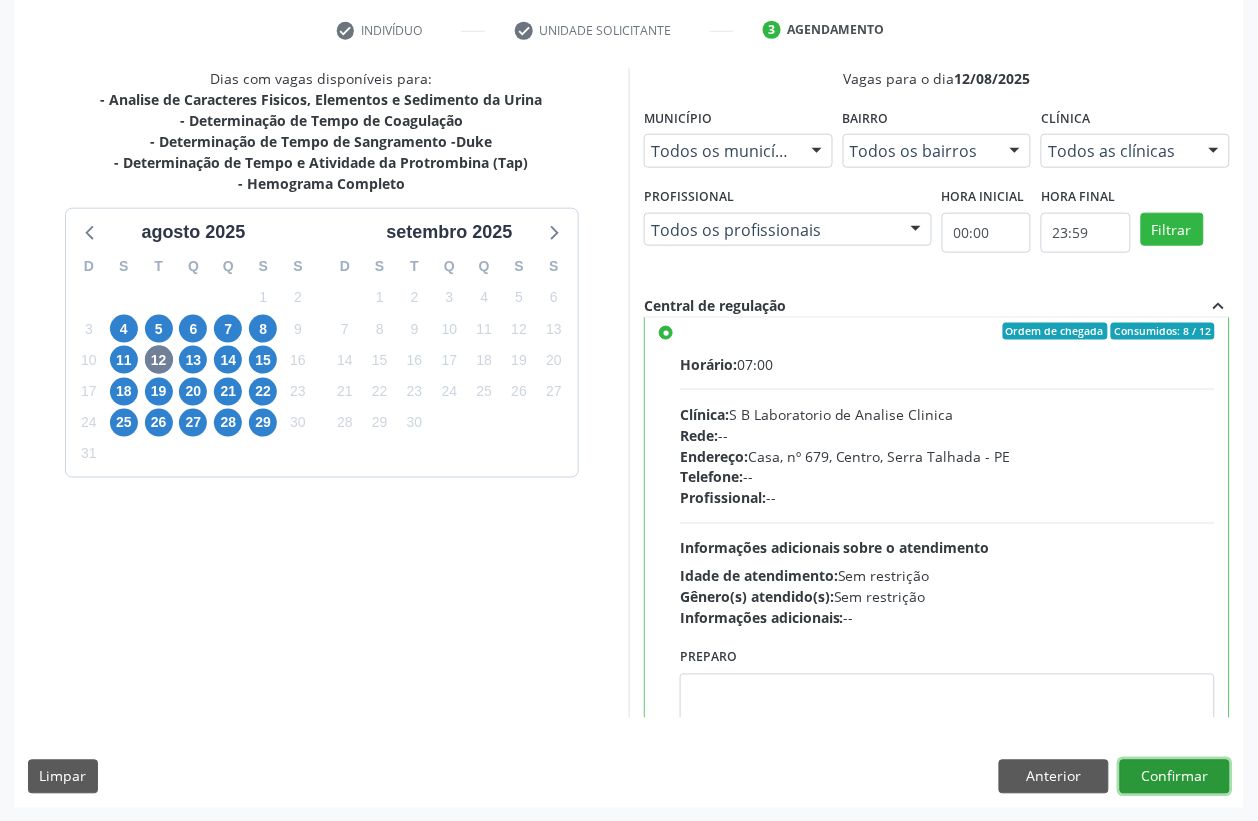 click on "Confirmar" at bounding box center [1175, 777] 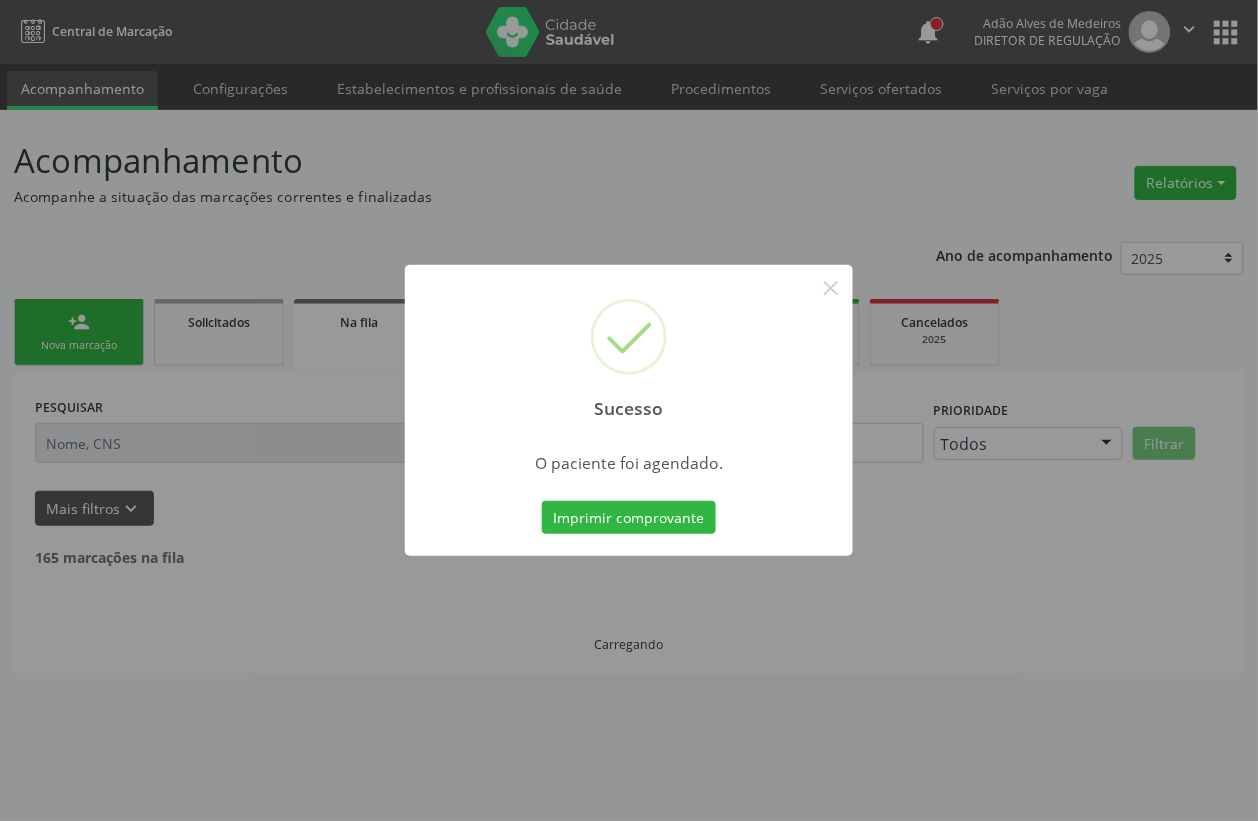 scroll, scrollTop: 0, scrollLeft: 0, axis: both 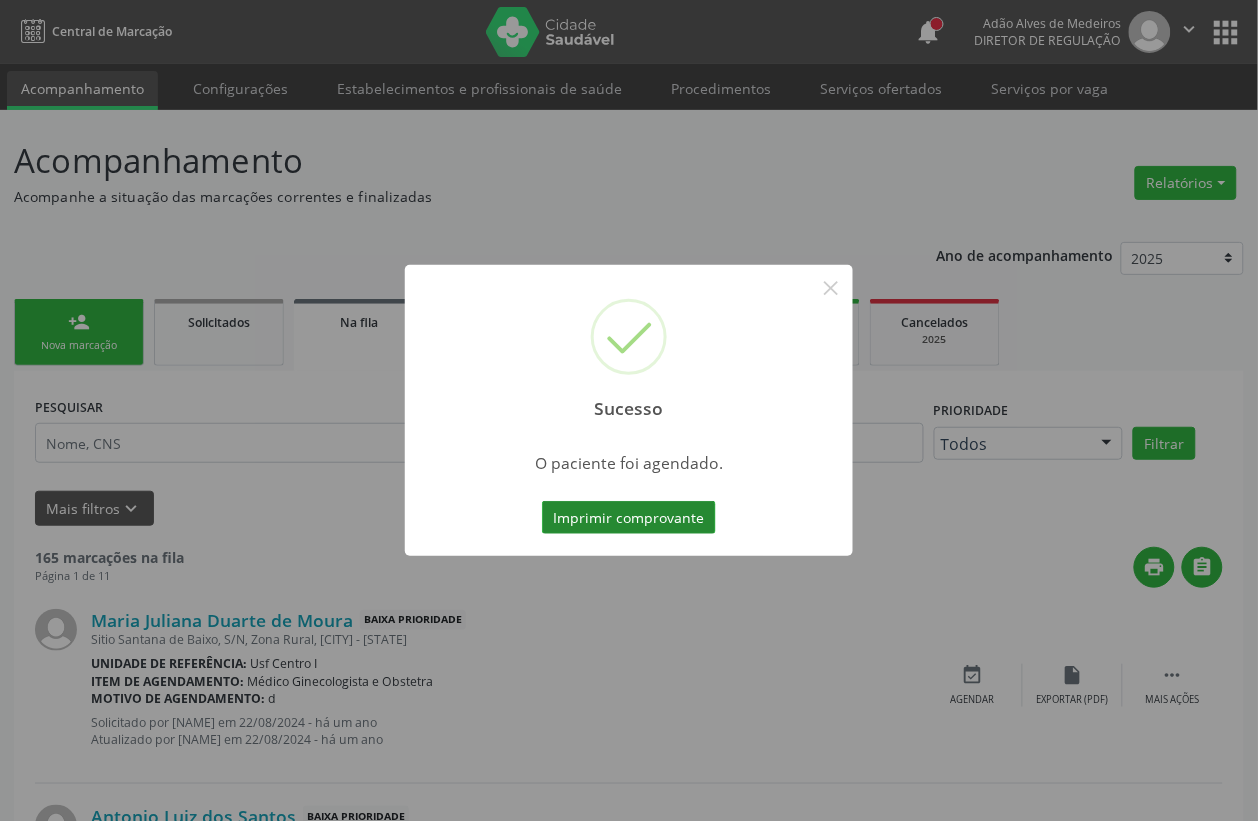 click on "Imprimir comprovante" at bounding box center (629, 518) 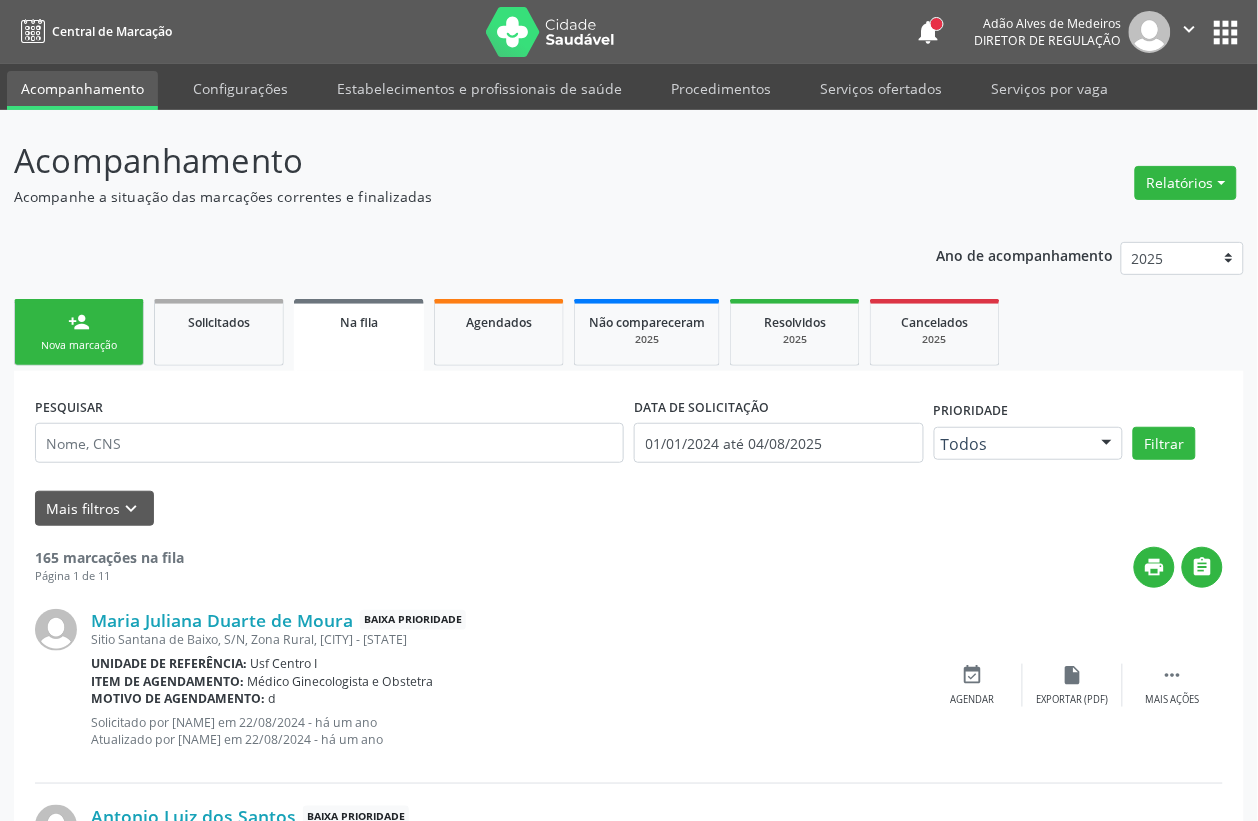 click on "Nova marcação" at bounding box center [79, 345] 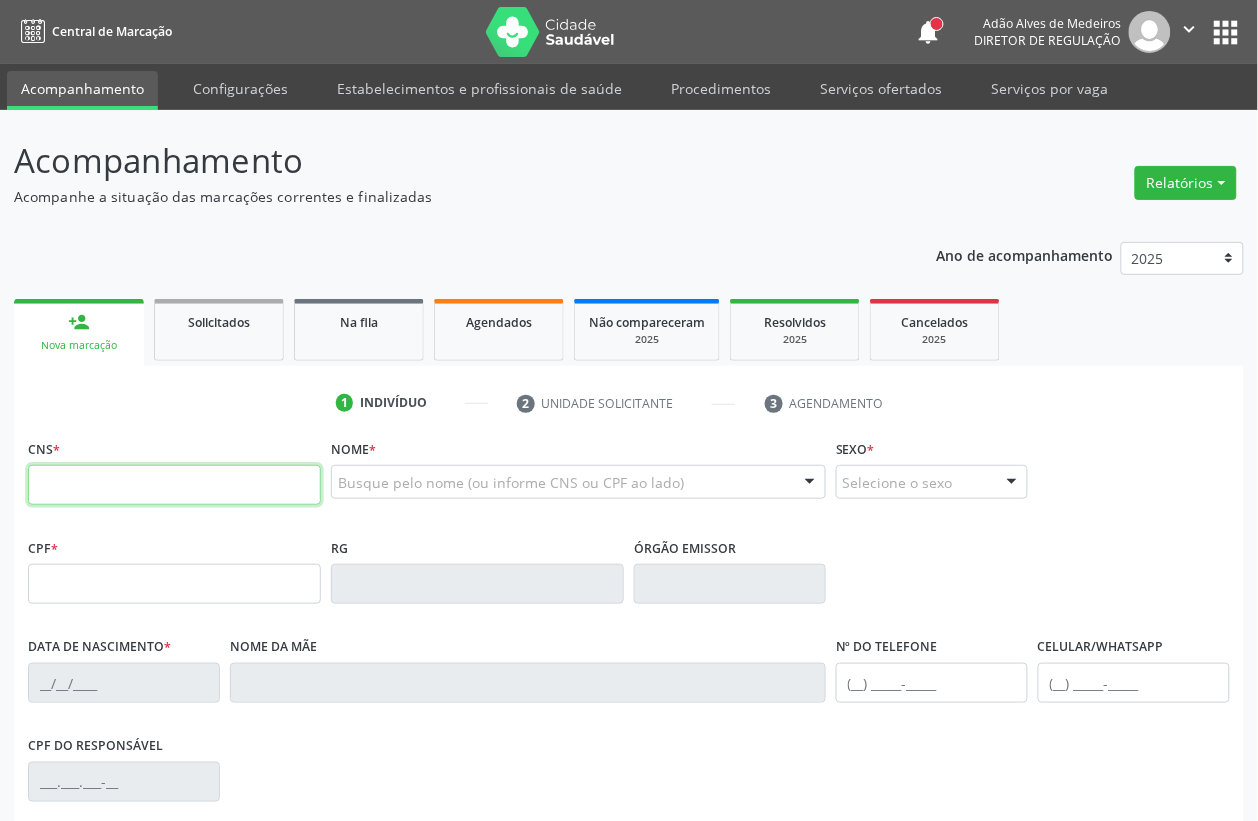 click at bounding box center [174, 485] 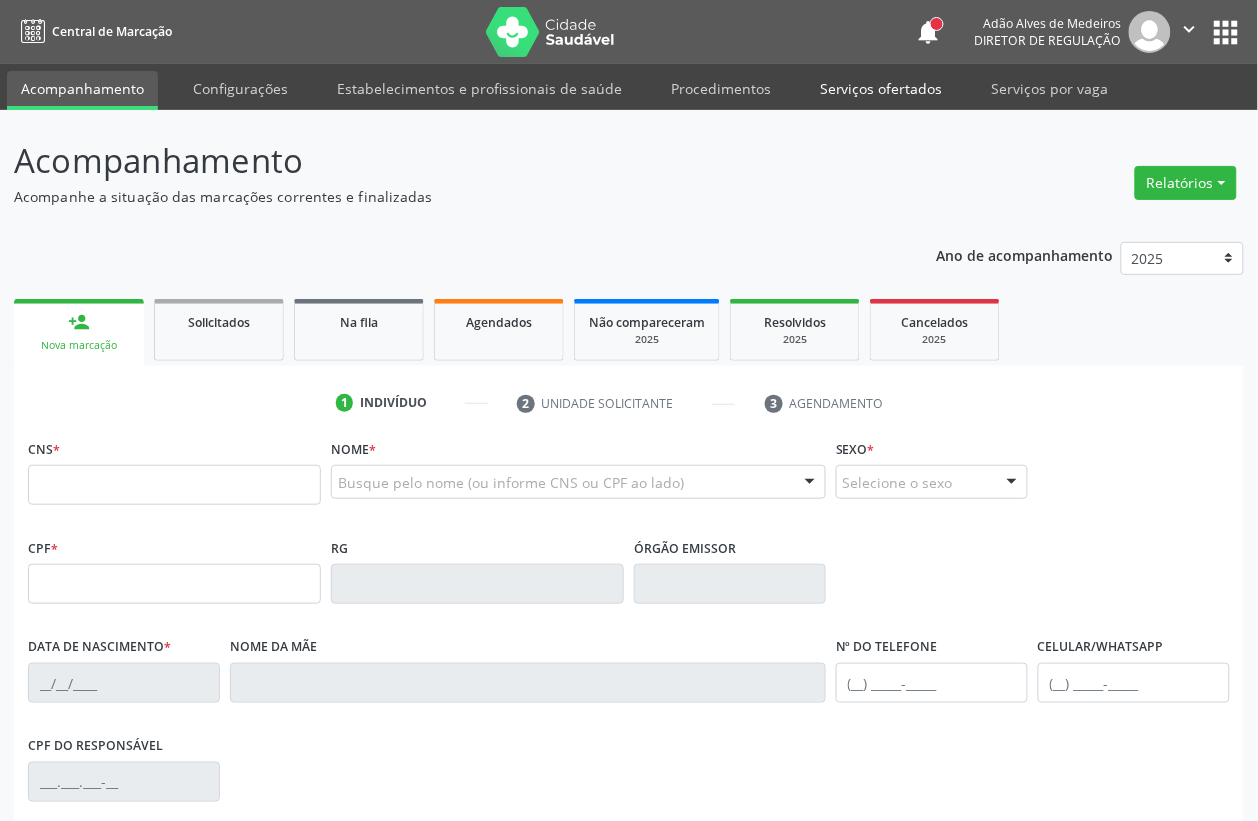 click on "Serviços ofertados" at bounding box center [881, 88] 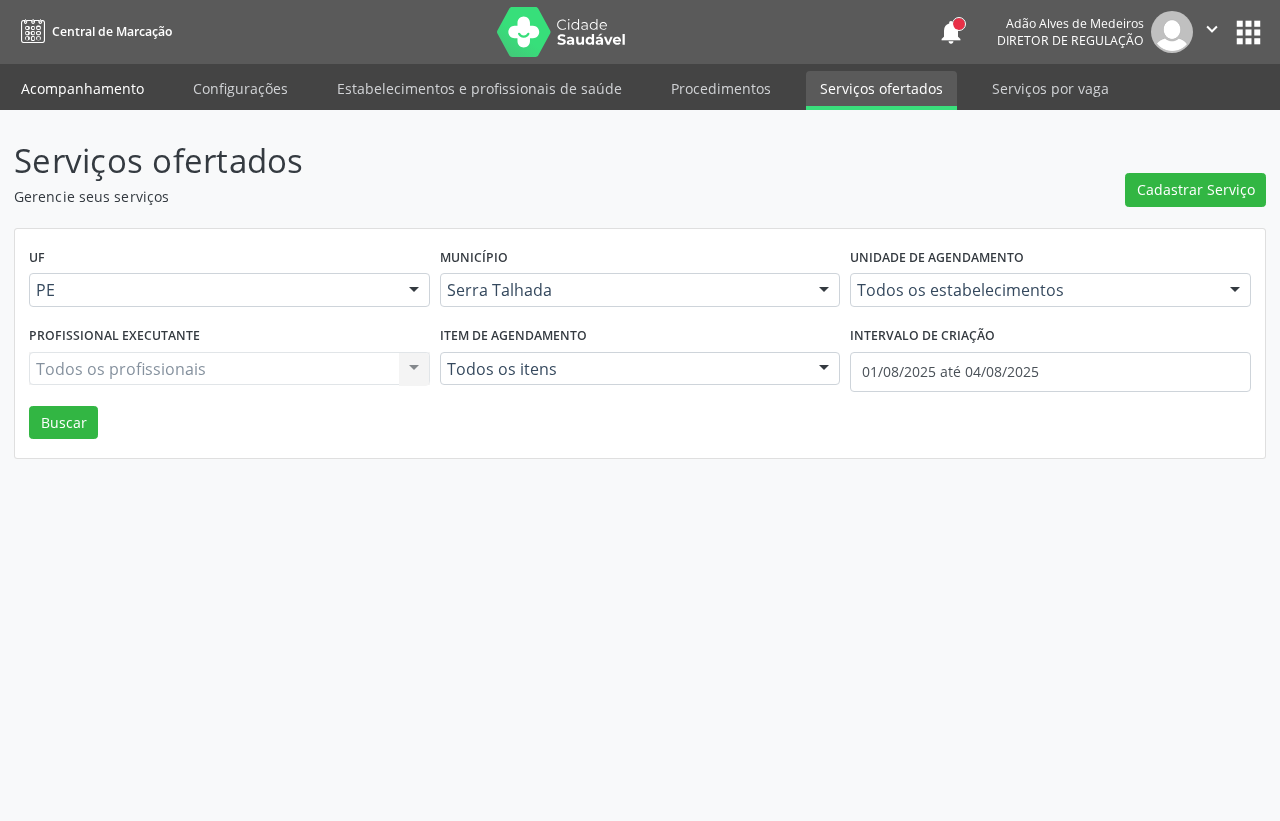 click on "Acompanhamento" at bounding box center [82, 88] 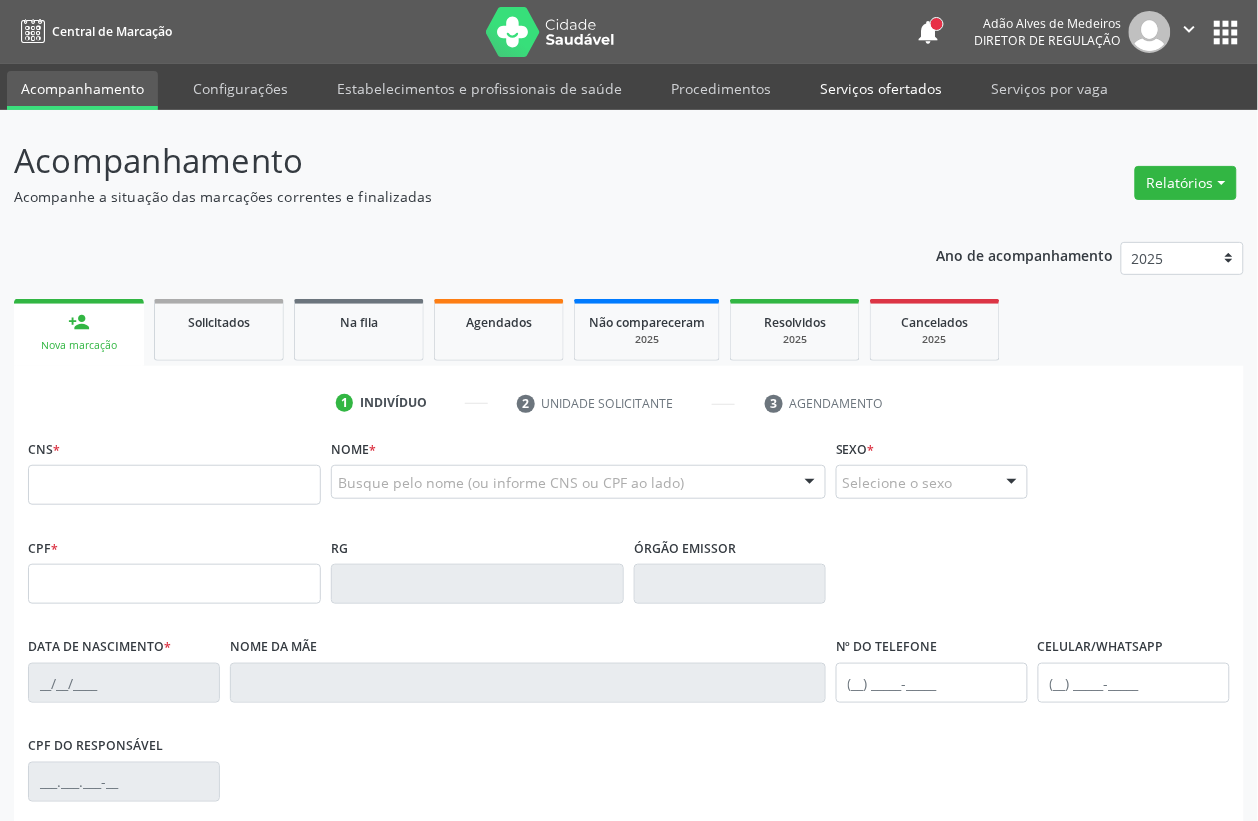 click on "Serviços ofertados" at bounding box center [881, 88] 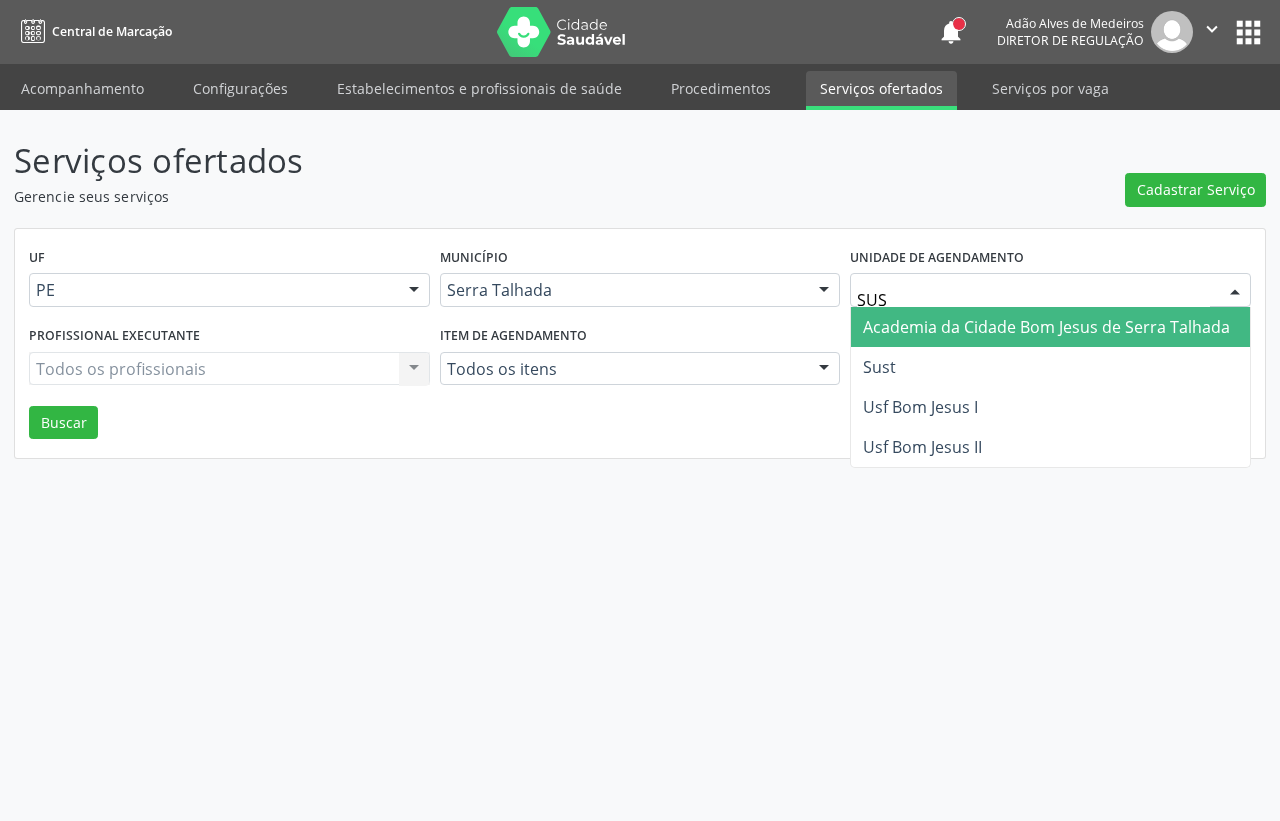type on "SUST" 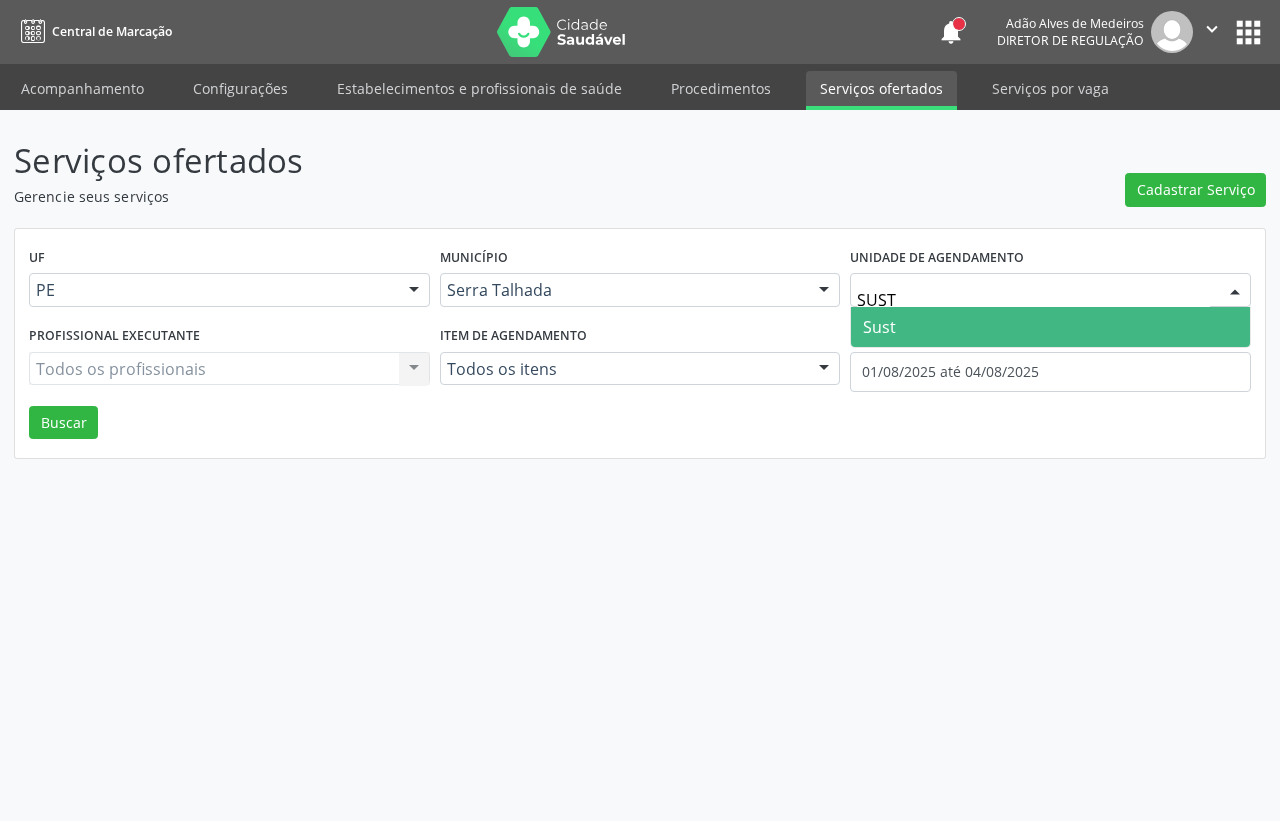 click on "Sust" at bounding box center [1050, 327] 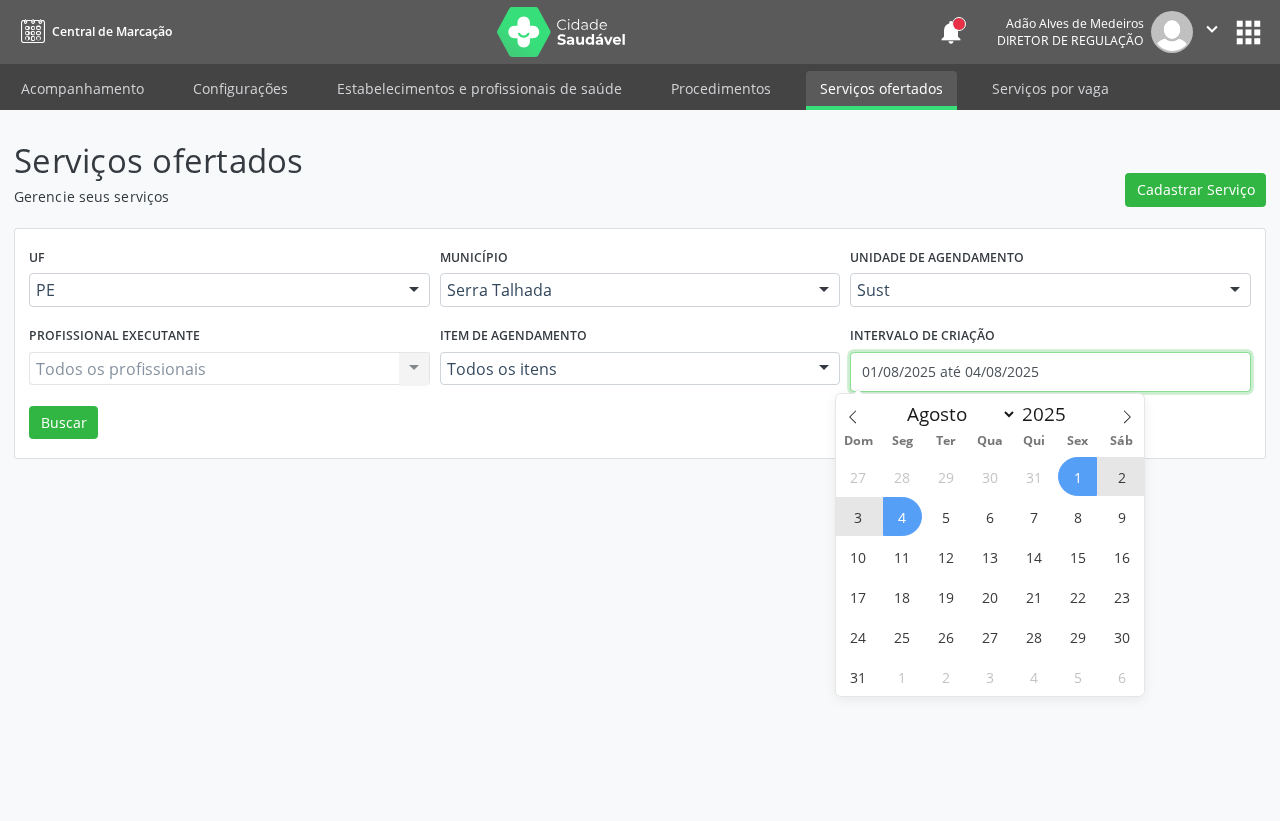 click on "01/08/2025 até 04/08/2025" at bounding box center (1050, 372) 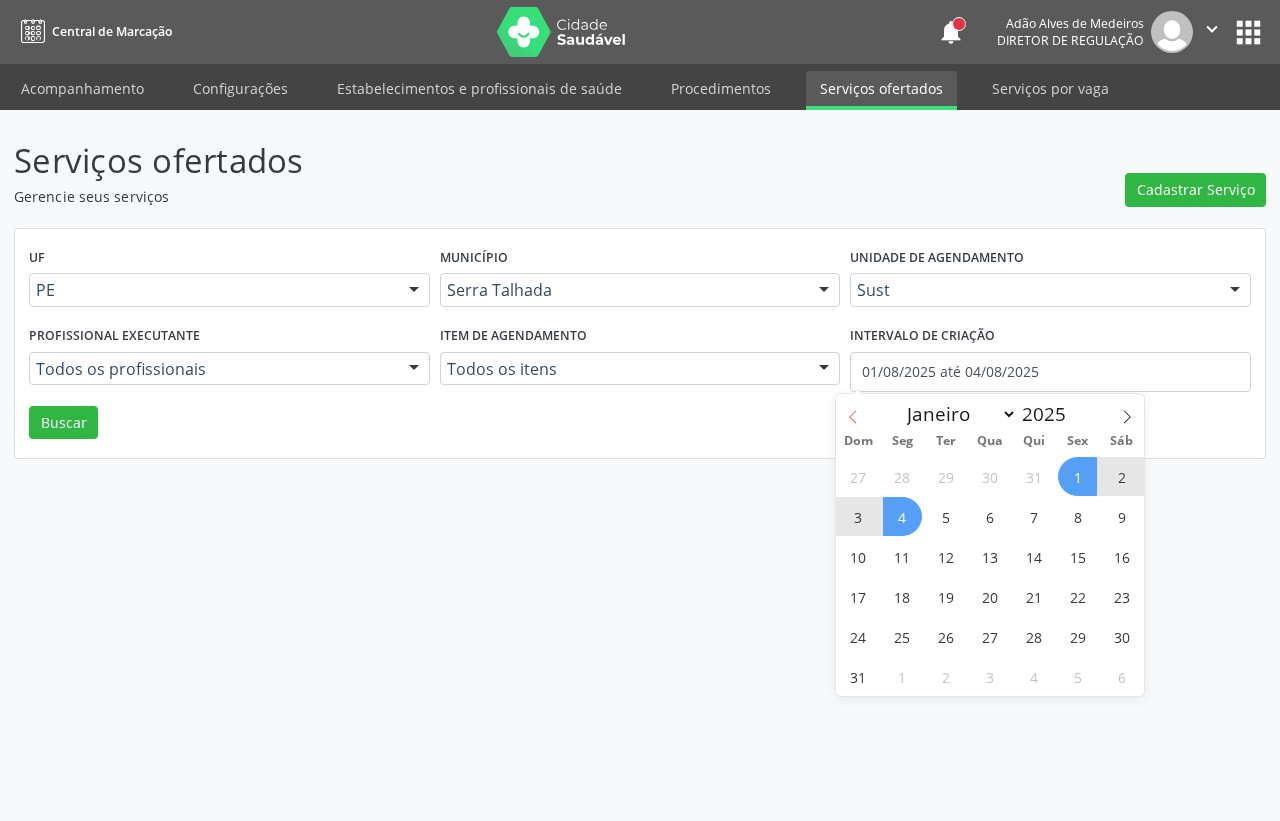 click 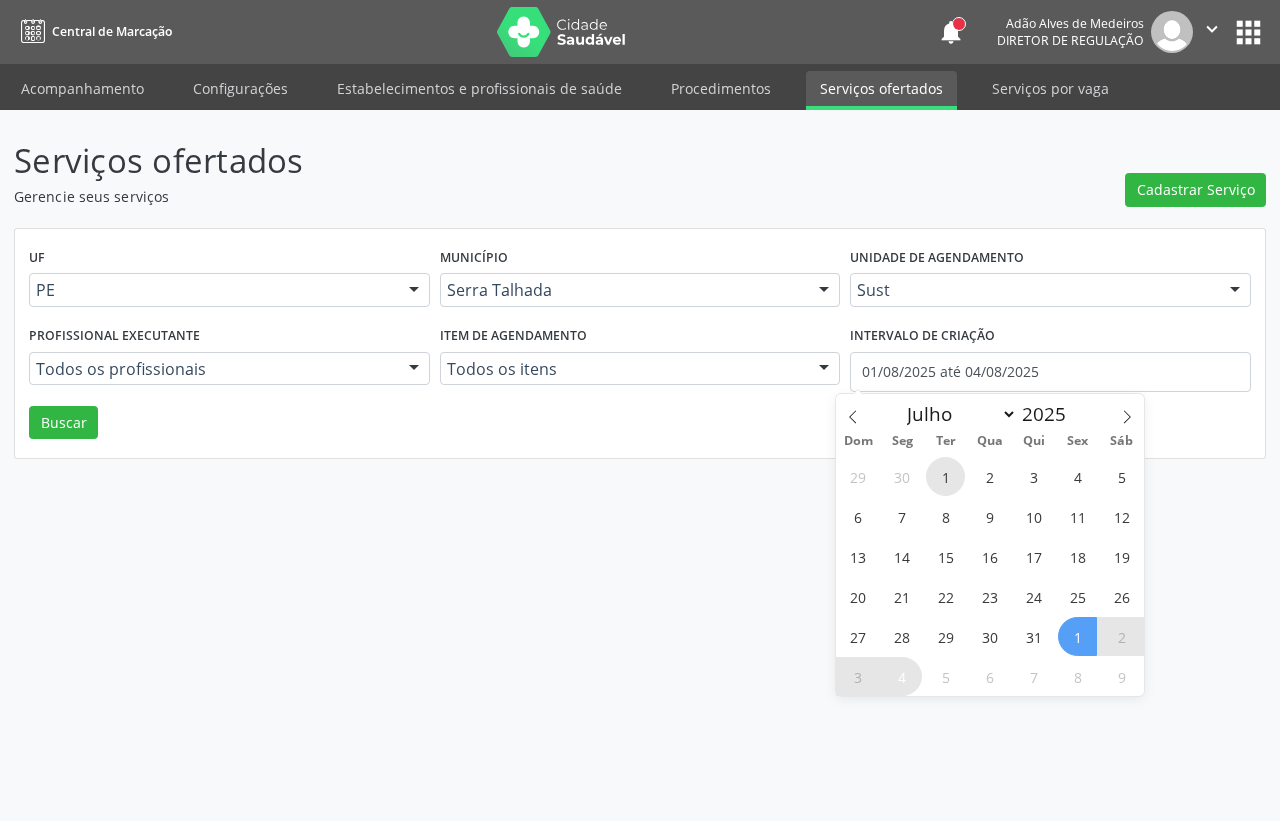 click on "1" at bounding box center (945, 476) 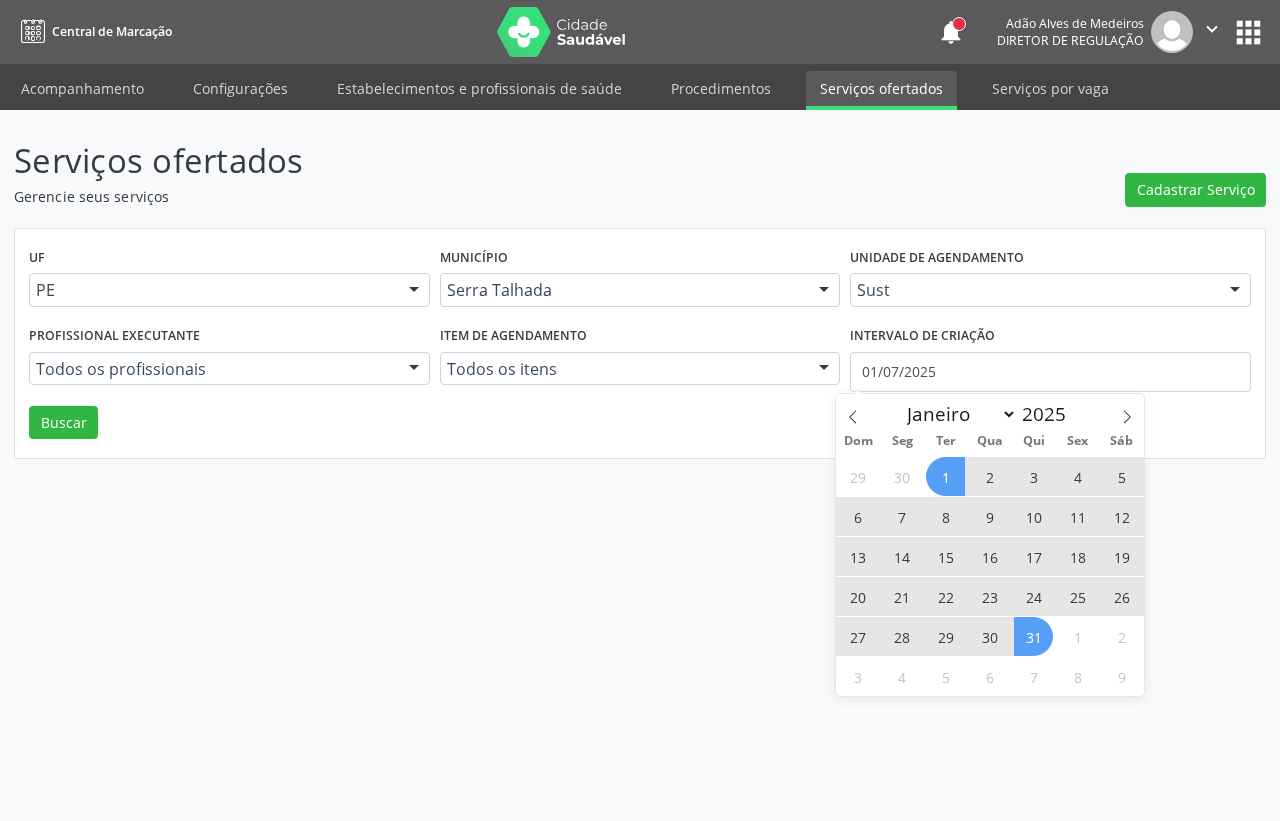 click on "31" at bounding box center (1033, 636) 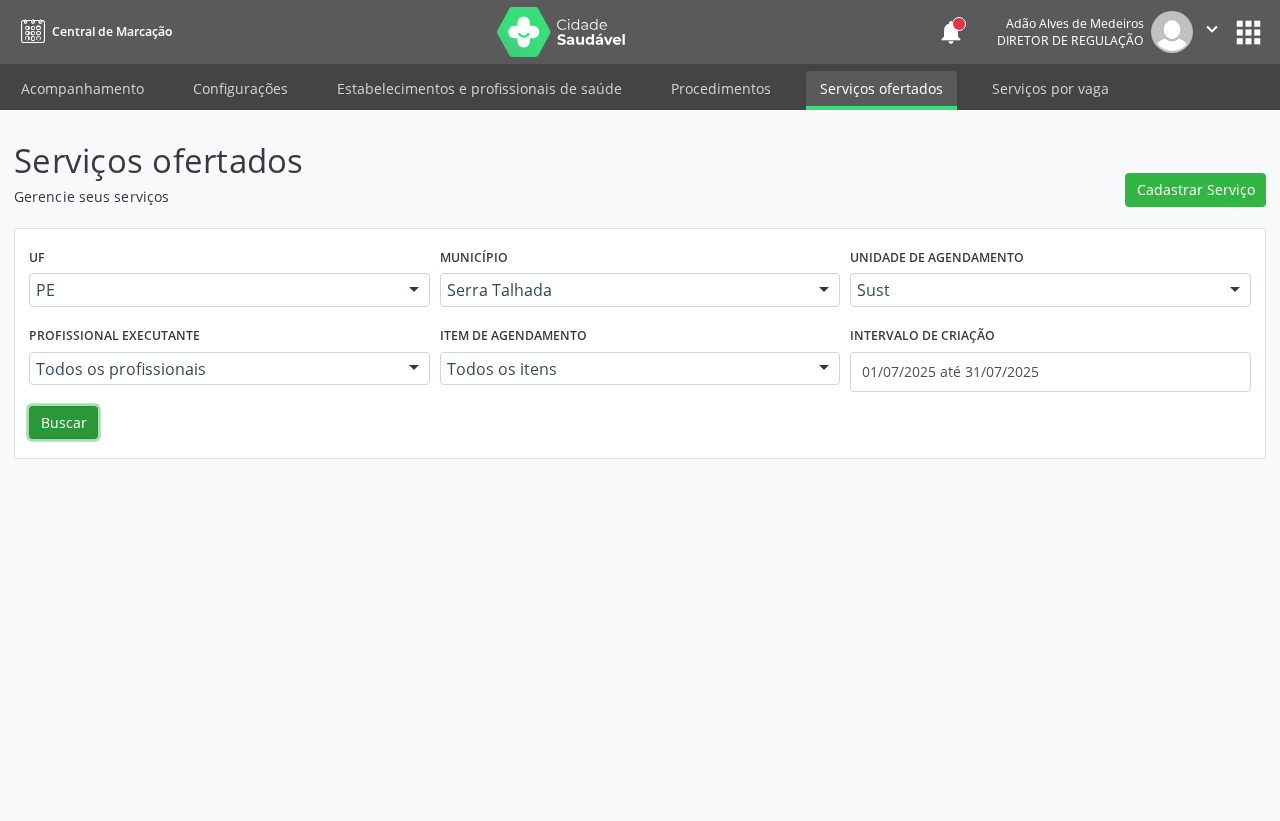 click on "Buscar" at bounding box center [63, 423] 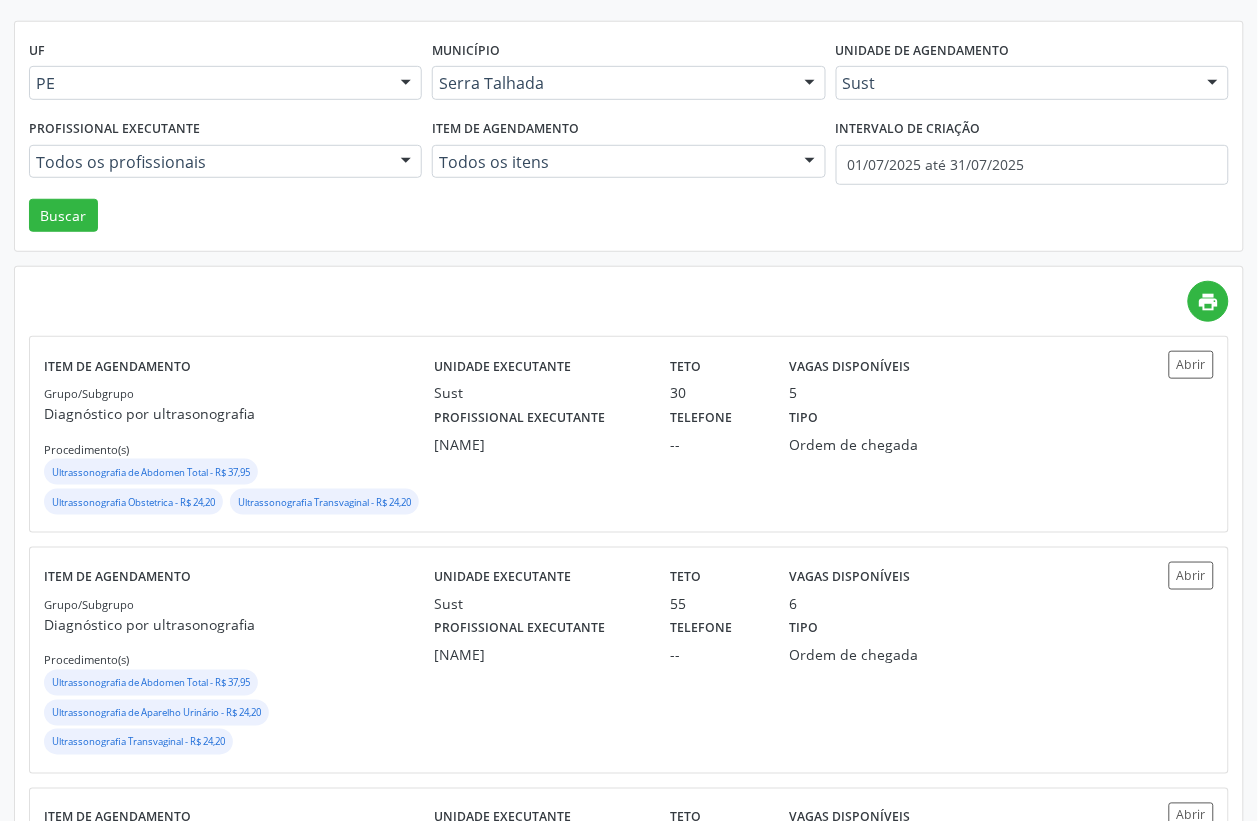 scroll, scrollTop: 250, scrollLeft: 0, axis: vertical 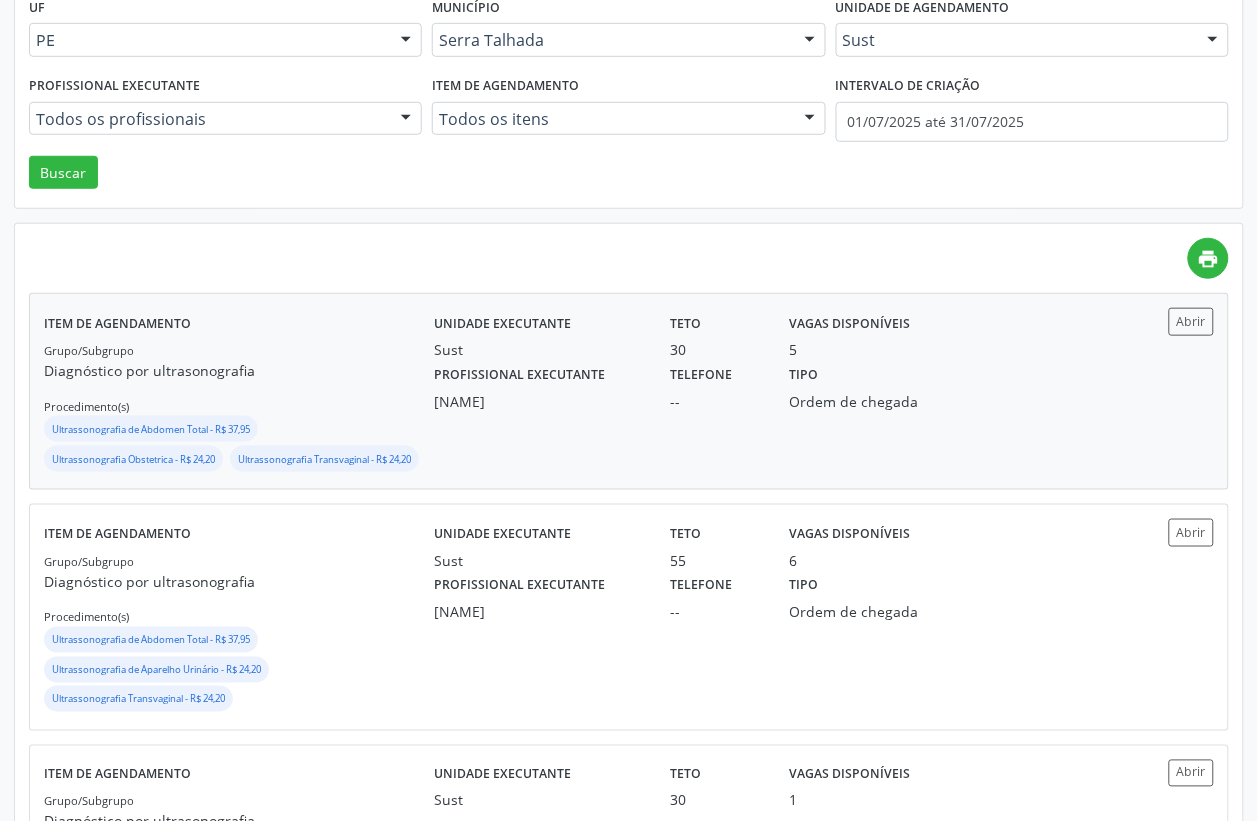 click on "Tipo
Ordem de chegada" at bounding box center [864, 386] 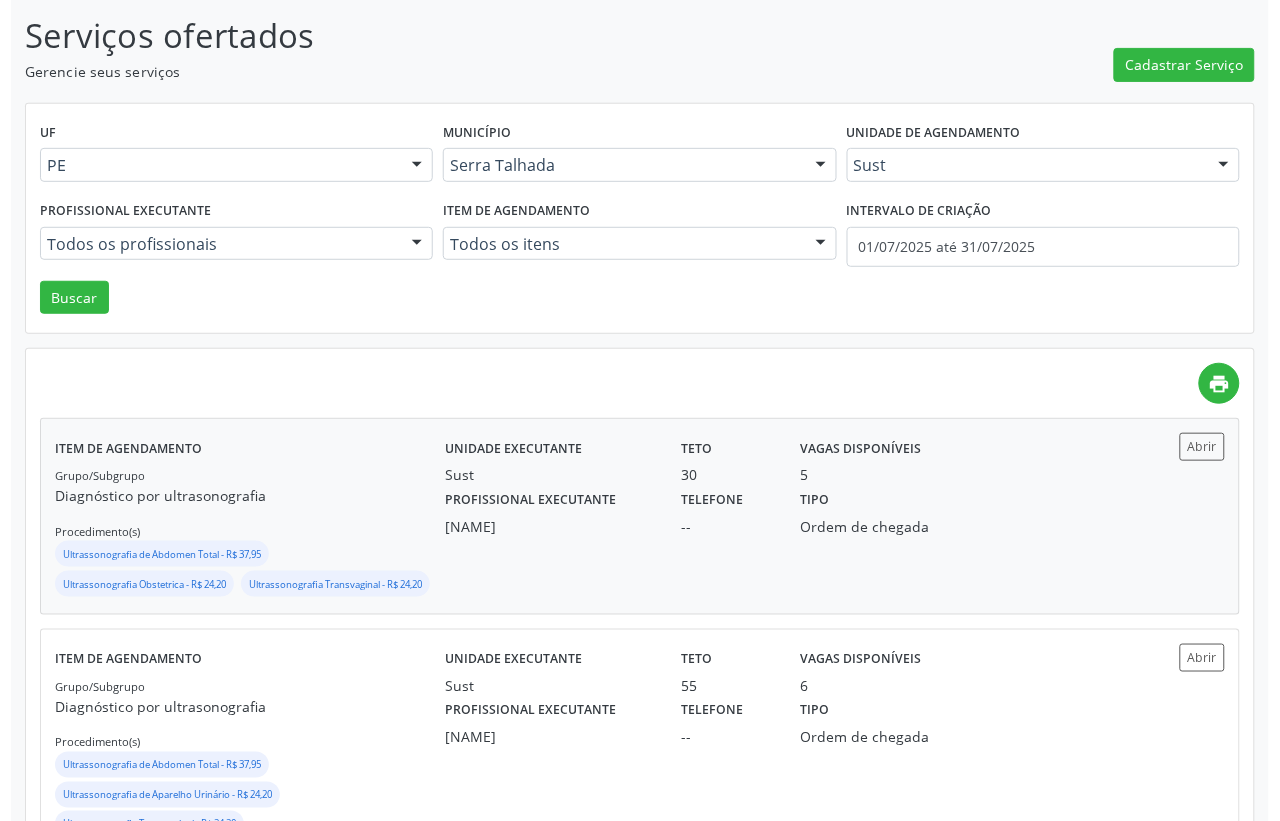 scroll, scrollTop: 0, scrollLeft: 0, axis: both 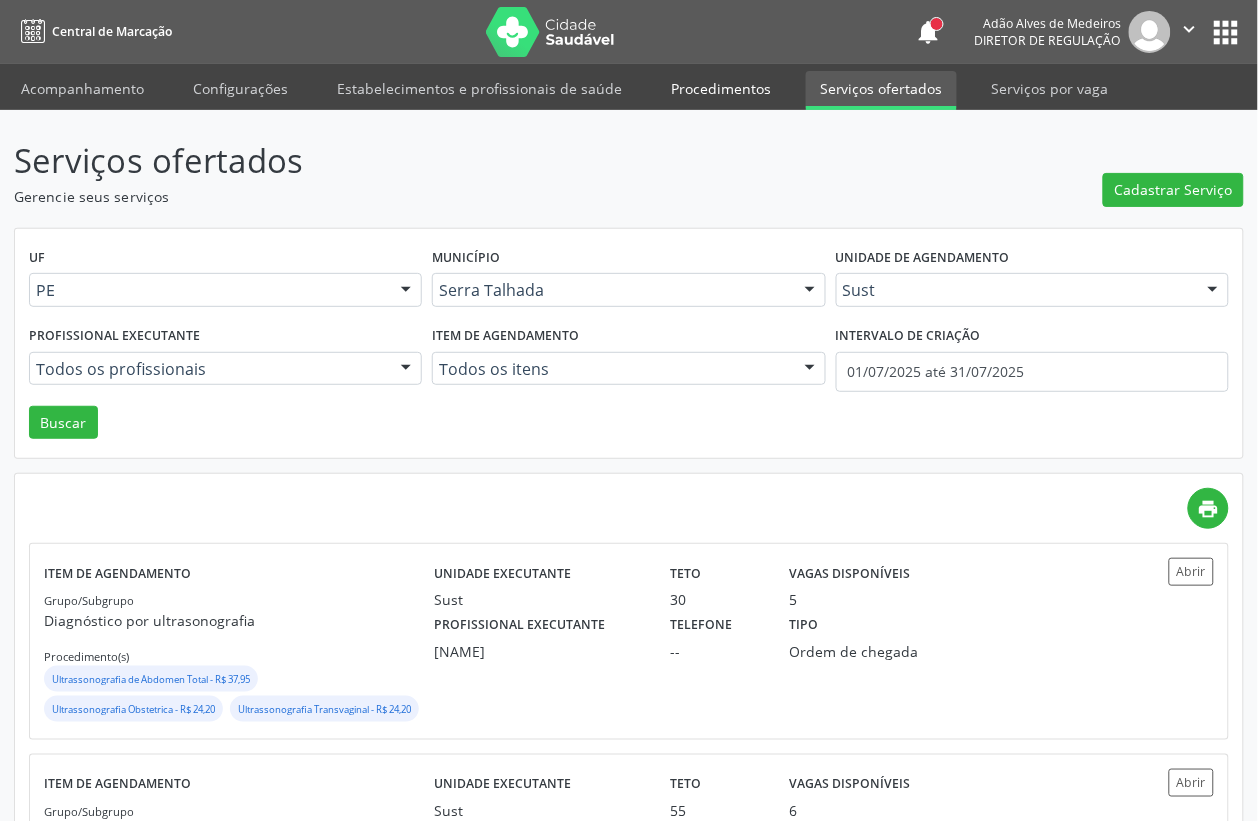click on "Procedimentos" at bounding box center [721, 88] 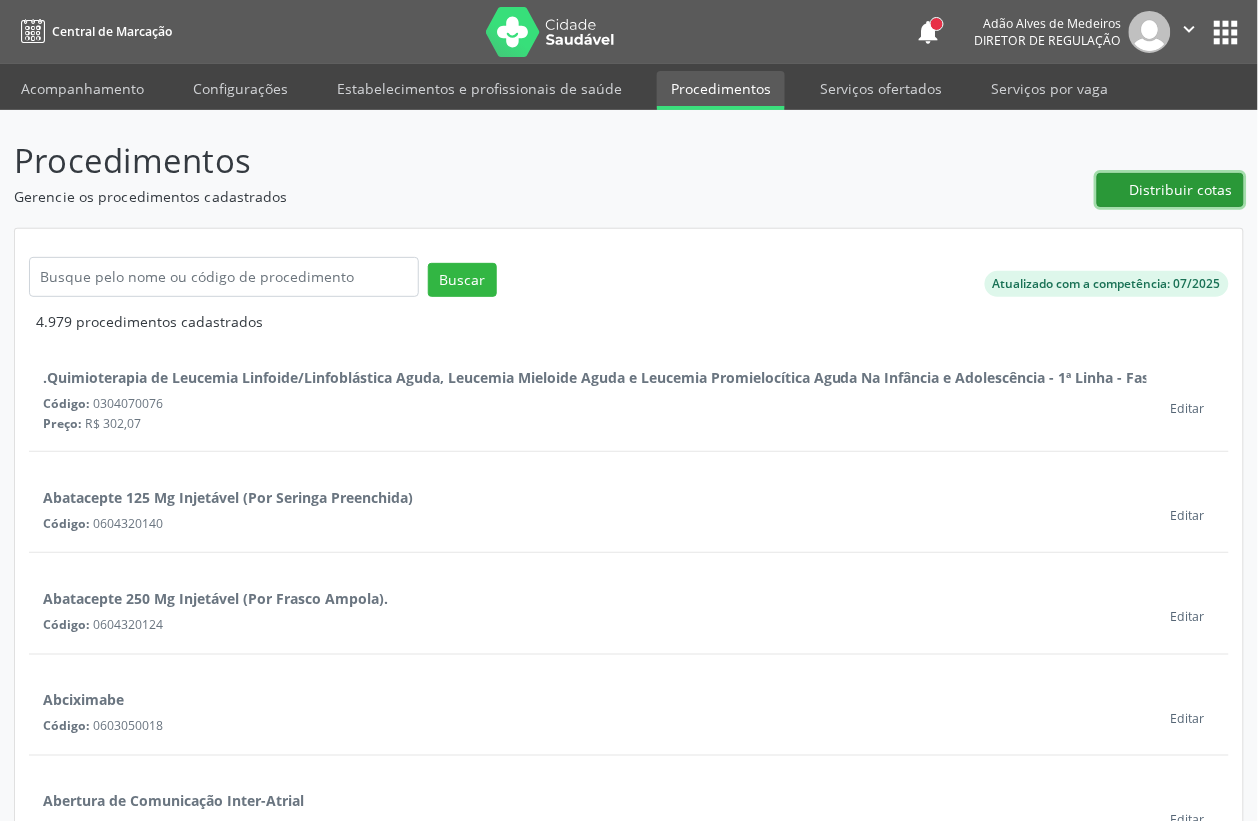 click on "Distribuir cotas" at bounding box center (1181, 189) 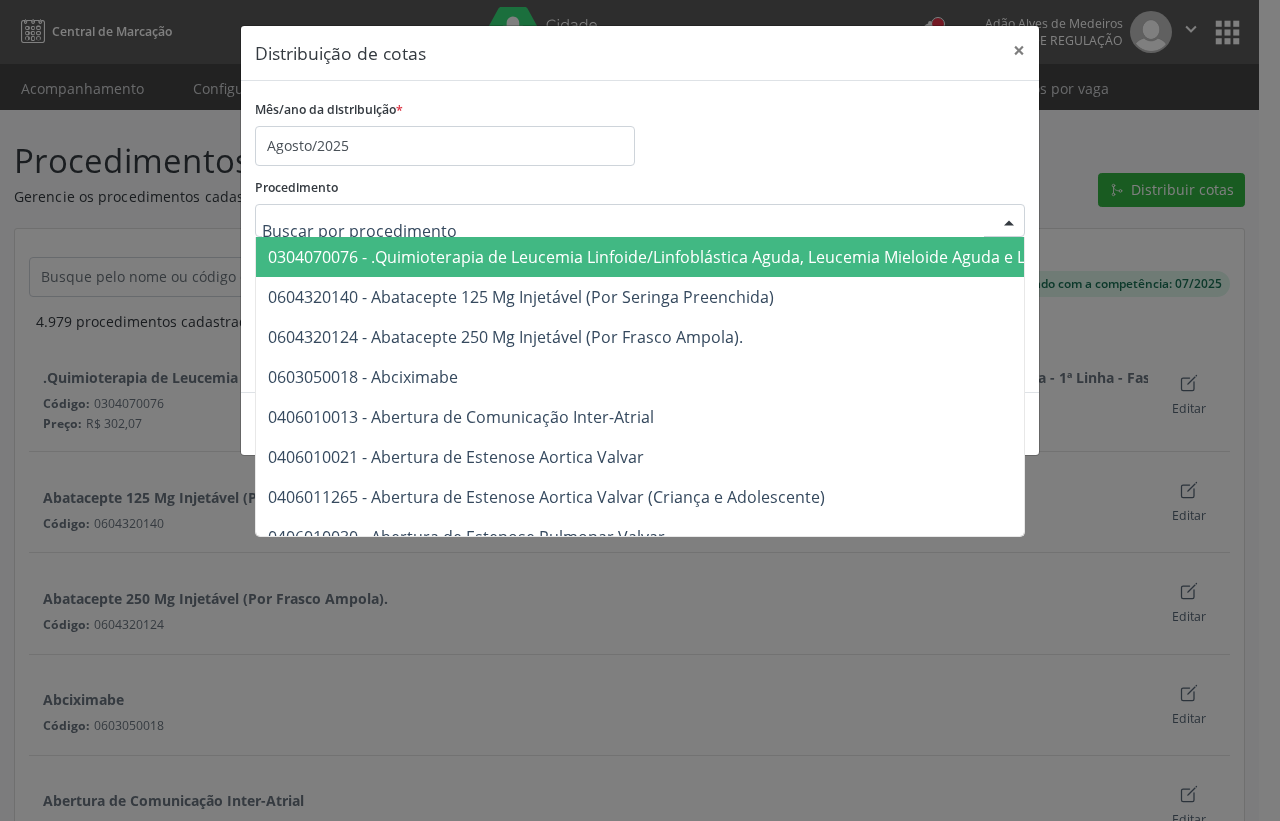 click on "Procedimento
0304070076 - .Quimioterapia de Leucemia Linfoide/Linfoblástica Aguda, Leucemia Mieloide Aguda e Leucemia Promielocítica Aguda Na Infância e Adolescência - 1ª Linha - Fase de Manutenção   0604320140 - Abatacepte 125 Mg Injetável (Por Seringa Preenchida)   0604320124 - Abatacepte 250 Mg Injetável (Por Frasco Ampola).   0603050018 - Abciximabe   0406010013 - Abertura de Comunicação Inter-Atrial   0406010021 - Abertura de Estenose Aortica Valvar   0406011265 - Abertura de Estenose Aortica Valvar (Criança e Adolescente)   0406010030 - Abertura de Estenose Pulmonar Valvar   0406011273 - Abertura de Estenose Pulmonar Valvar (Criança e Adolescente)   0301080011 - Abordagem Cognitiva Comportamental do Fumante (Por Atendimento / Paciente)   0307020010 - Acesso A Polpa Dentaria e Medicacao (Por Dente)   0604660030 - Acetazolamida 250 Mg (Por Comprimido)   0202010783 - Acidez Titulável no Leite Humano (Dornic)   0604600011 - Acitretina 10 Mg (Por Capsula)" at bounding box center [640, 205] 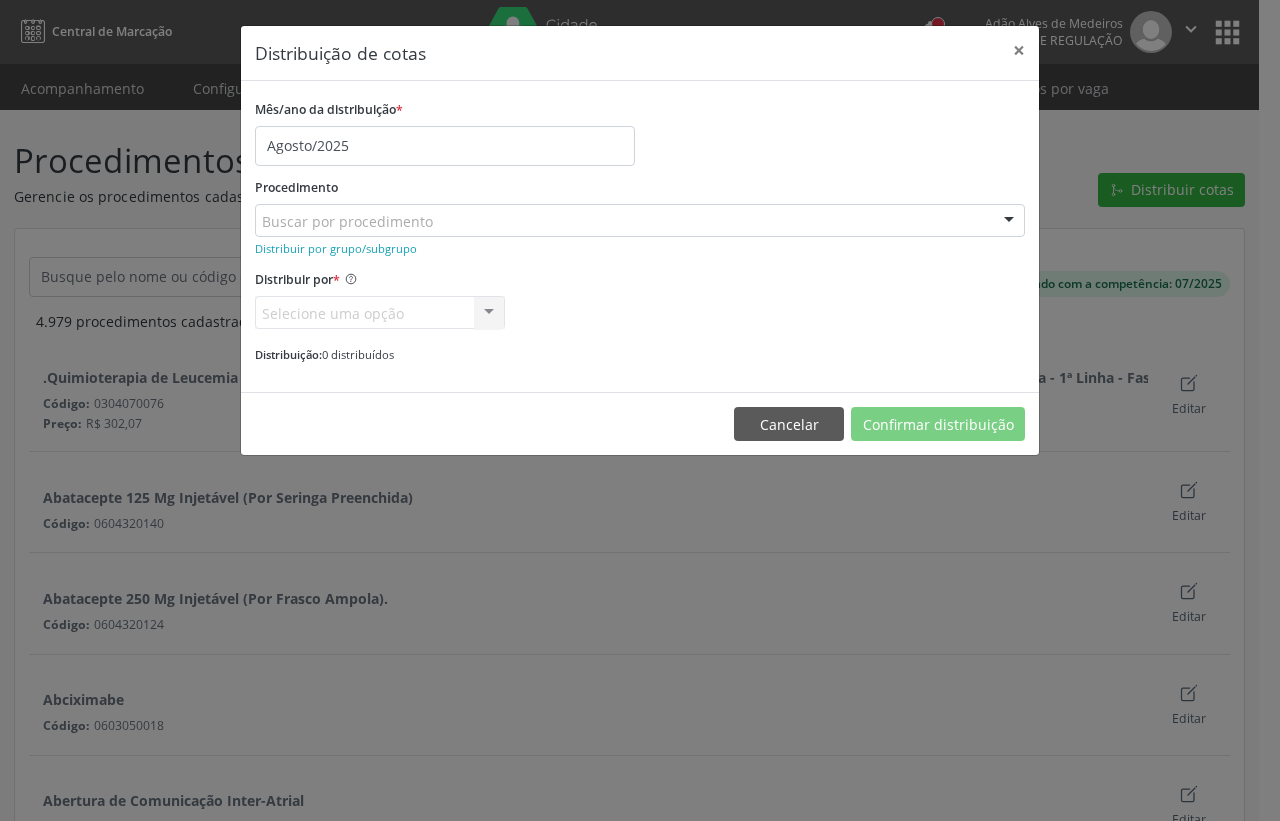click on "Procedimento
Buscar por procedimento
0304070076 - .Quimioterapia de Leucemia Linfoide/Linfoblástica Aguda, Leucemia Mieloide Aguda e Leucemia Promielocítica Aguda Na Infância e Adolescência - 1ª Linha - Fase de Manutenção   0604320140 - Abatacepte 125 Mg Injetável (Por Seringa Preenchida)   0604320124 - Abatacepte 250 Mg Injetável (Por Frasco Ampola).   0603050018 - Abciximabe   0406010013 - Abertura de Comunicação Inter-Atrial   0406010021 - Abertura de Estenose Aortica Valvar   0406011265 - Abertura de Estenose Aortica Valvar (Criança e Adolescente)   0406010030 - Abertura de Estenose Pulmonar Valvar   0406011273 - Abertura de Estenose Pulmonar Valvar (Criança e Adolescente)   0301080011 - Abordagem Cognitiva Comportamental do Fumante (Por Atendimento / Paciente)   0307020010 - Acesso A Polpa Dentaria e Medicacao (Por Dente)   0604660030 - Acetazolamida 250 Mg (Por Comprimido)   0202010783 - Acidez Titulável no Leite Humano (Dornic)" at bounding box center [640, 205] 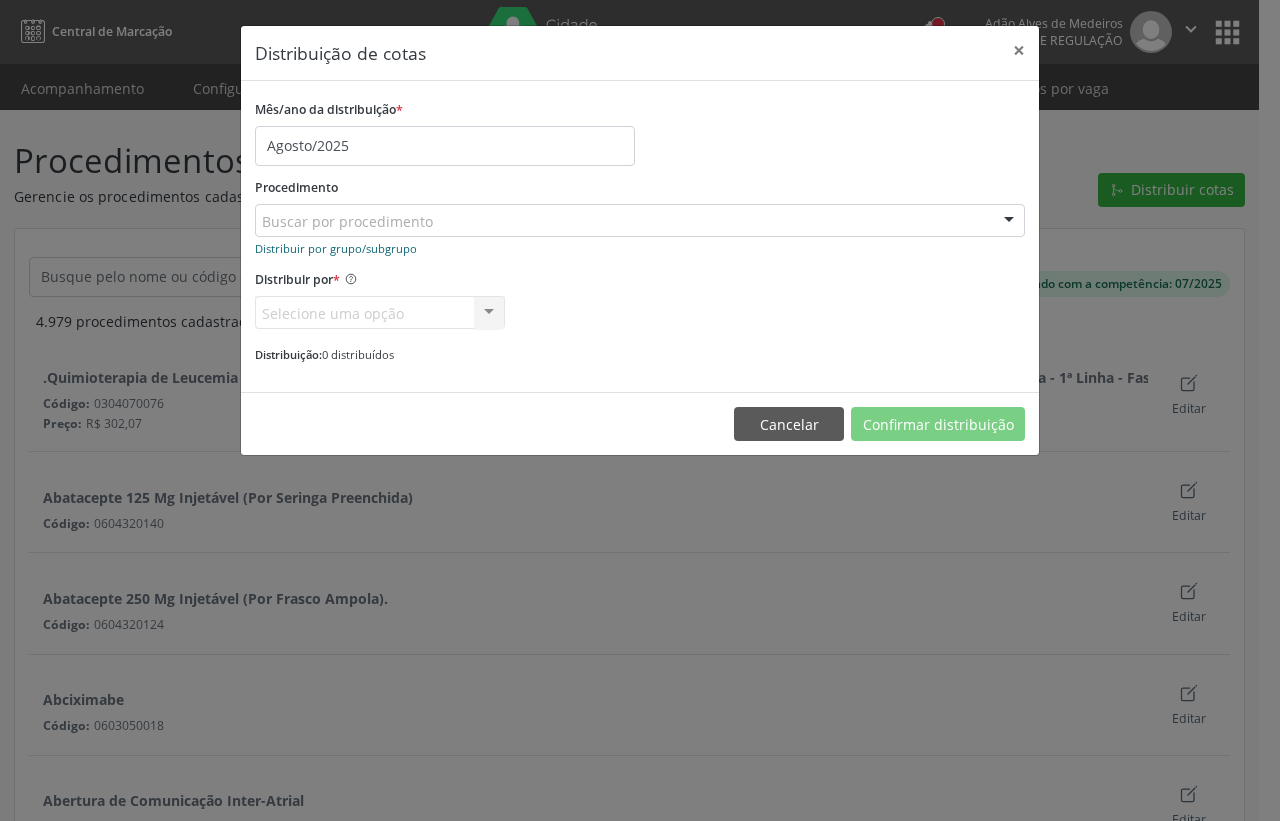 click on "Distribuir por grupo/subgrupo" at bounding box center (336, 248) 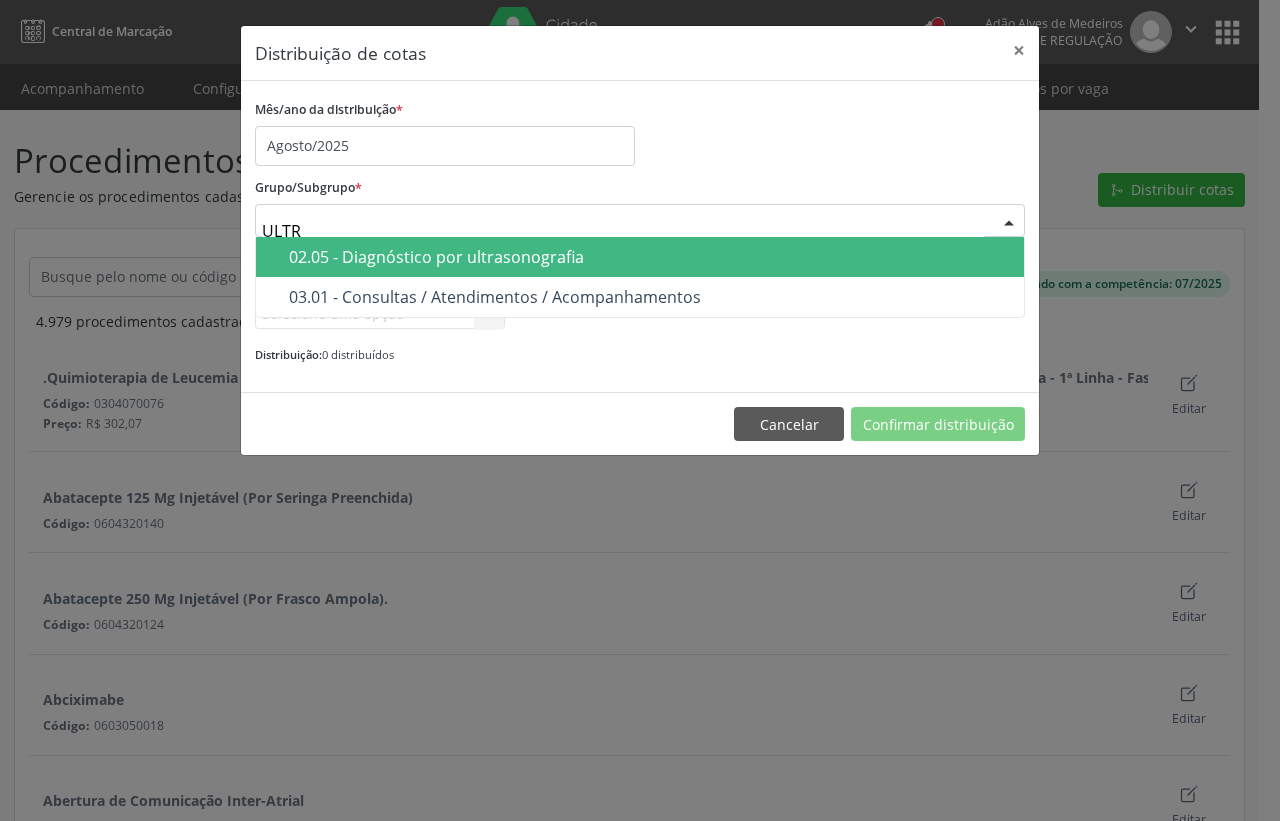 type on "ULTRA" 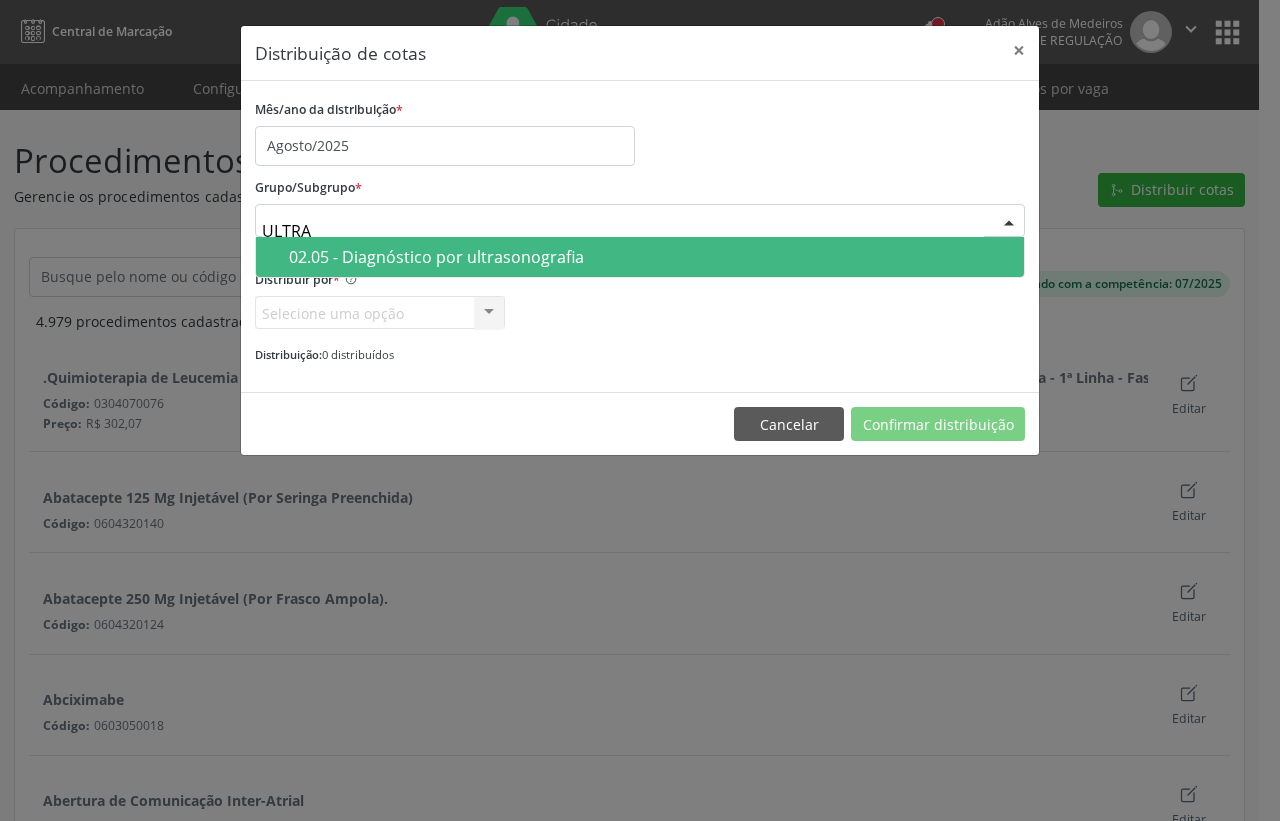 click on "02.05 - Diagnóstico por ultrasonografia" at bounding box center (650, 257) 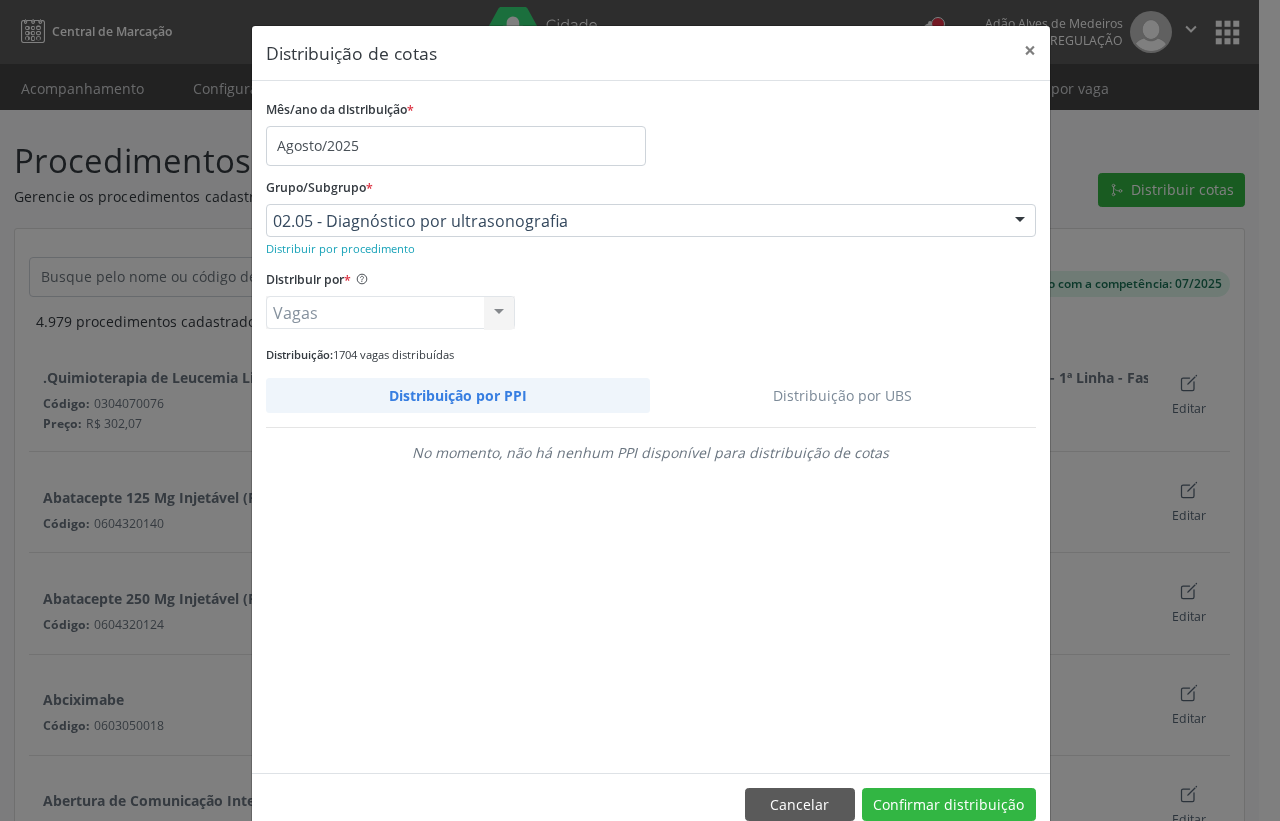 click on "Distribuição por UBS" at bounding box center [843, 395] 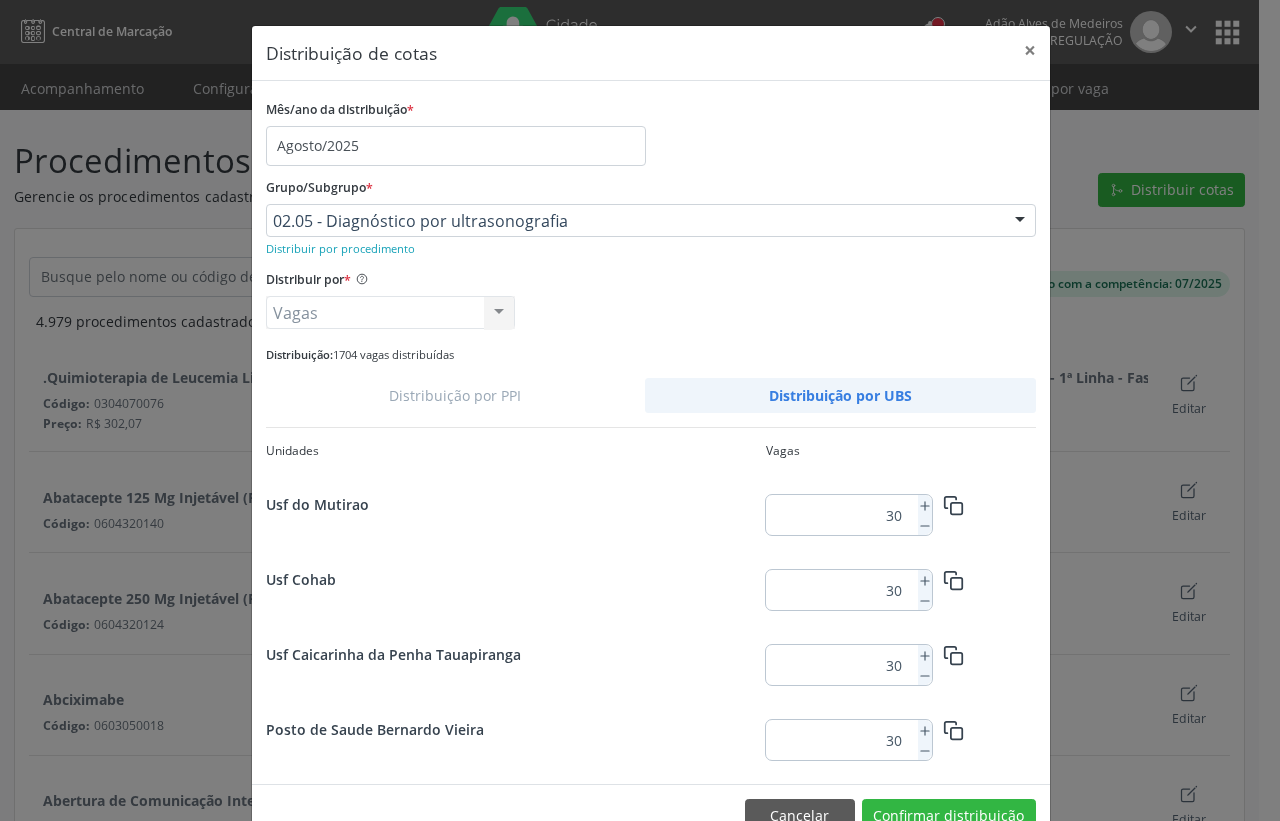 scroll, scrollTop: 181, scrollLeft: 0, axis: vertical 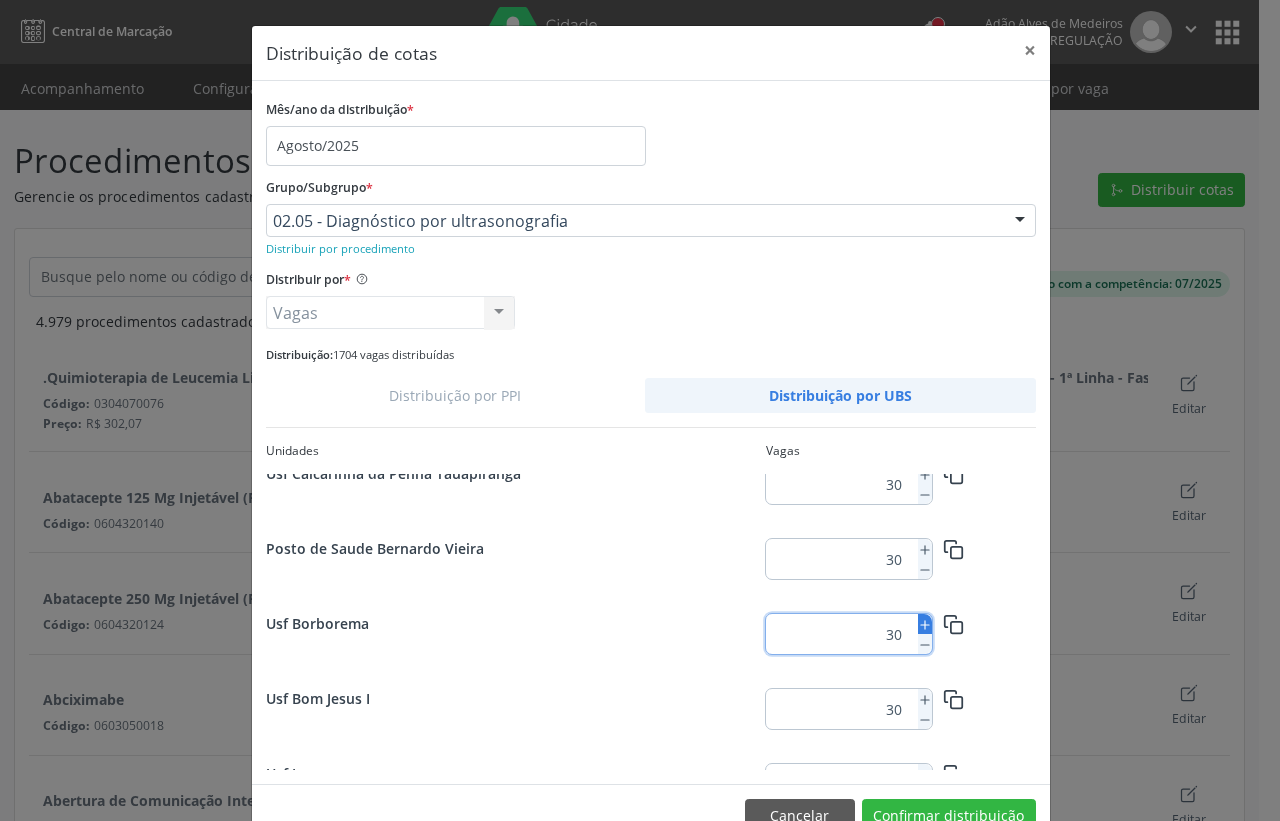 click 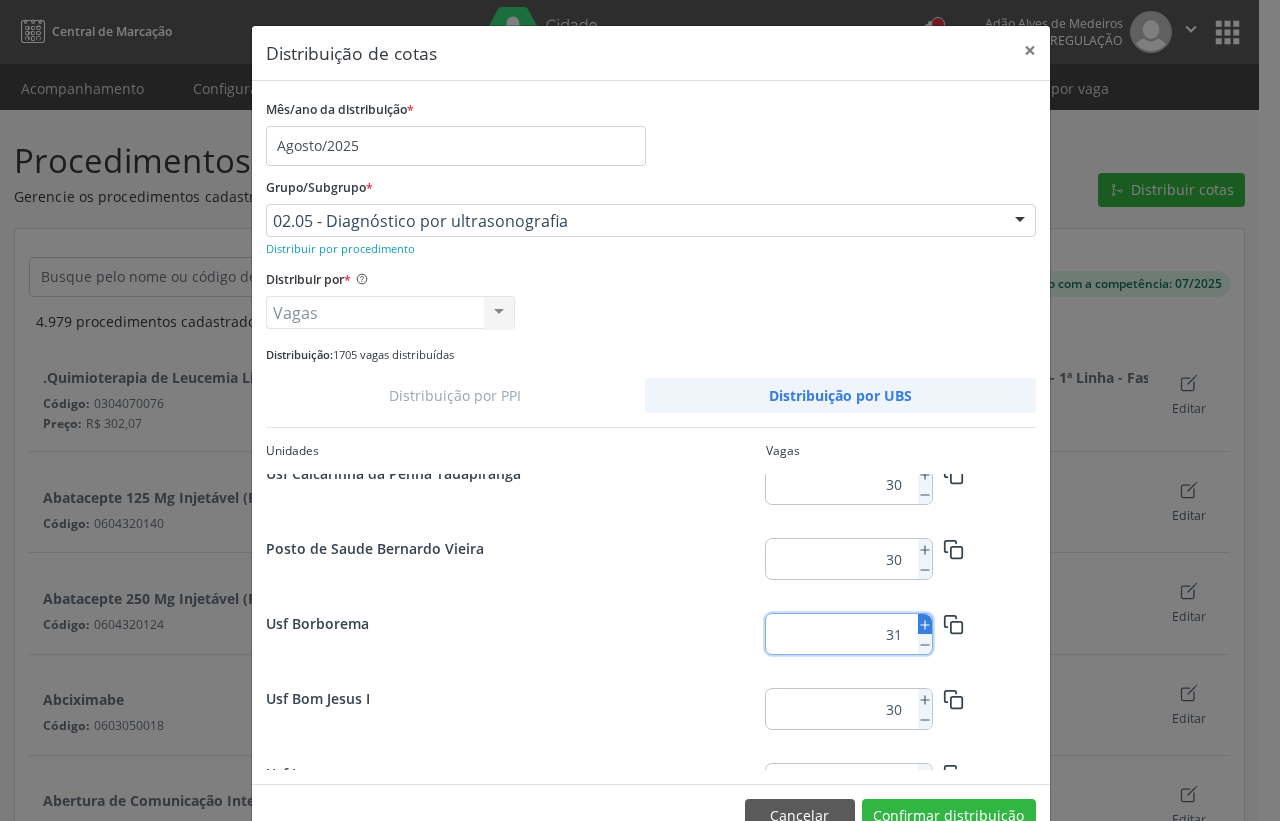 click 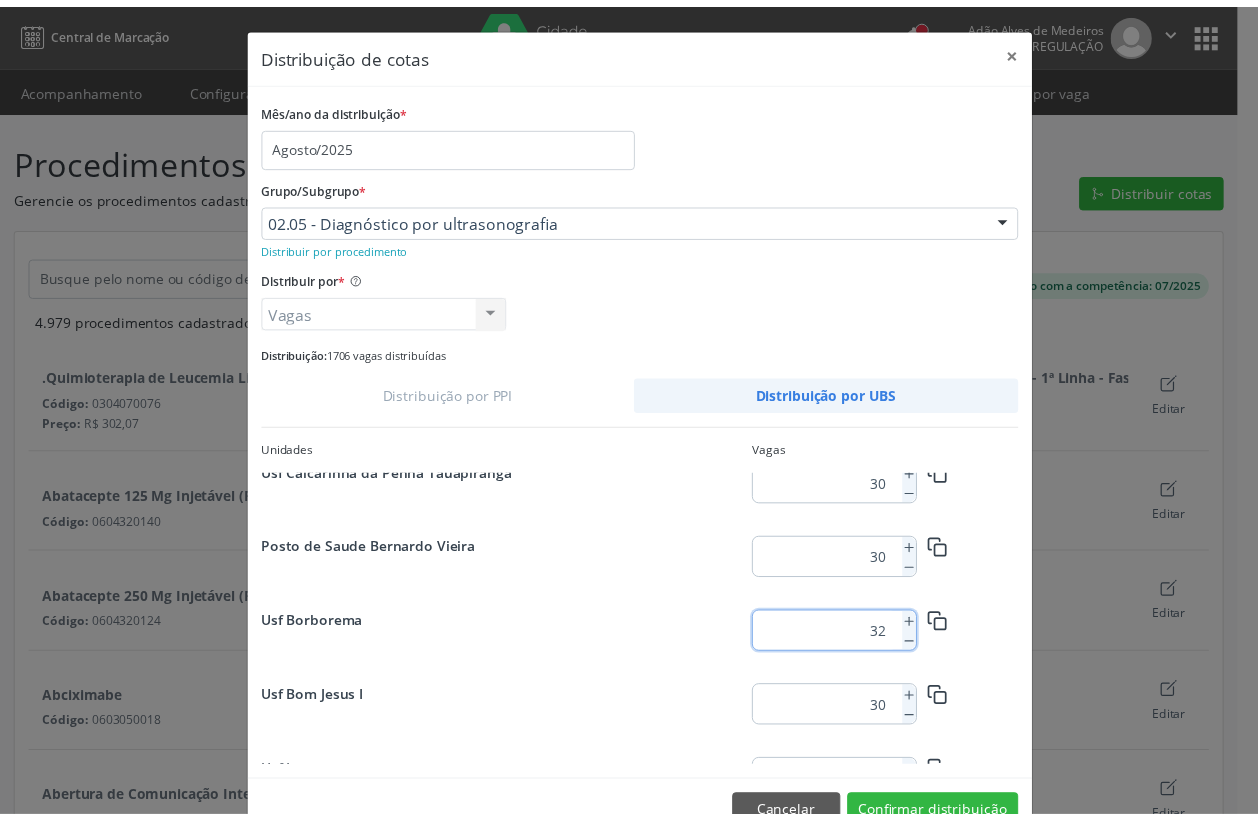 scroll, scrollTop: 52, scrollLeft: 0, axis: vertical 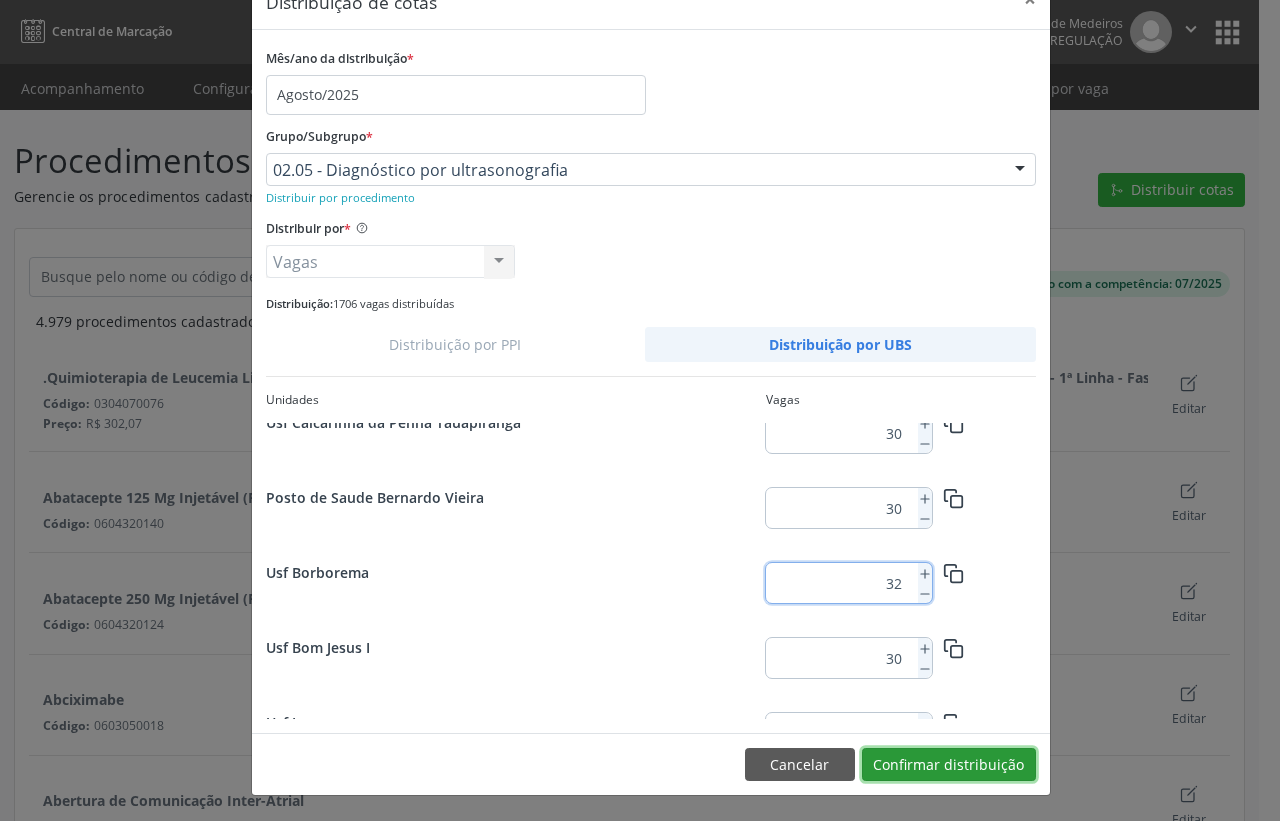 click on "Confirmar distribuição" at bounding box center (949, 765) 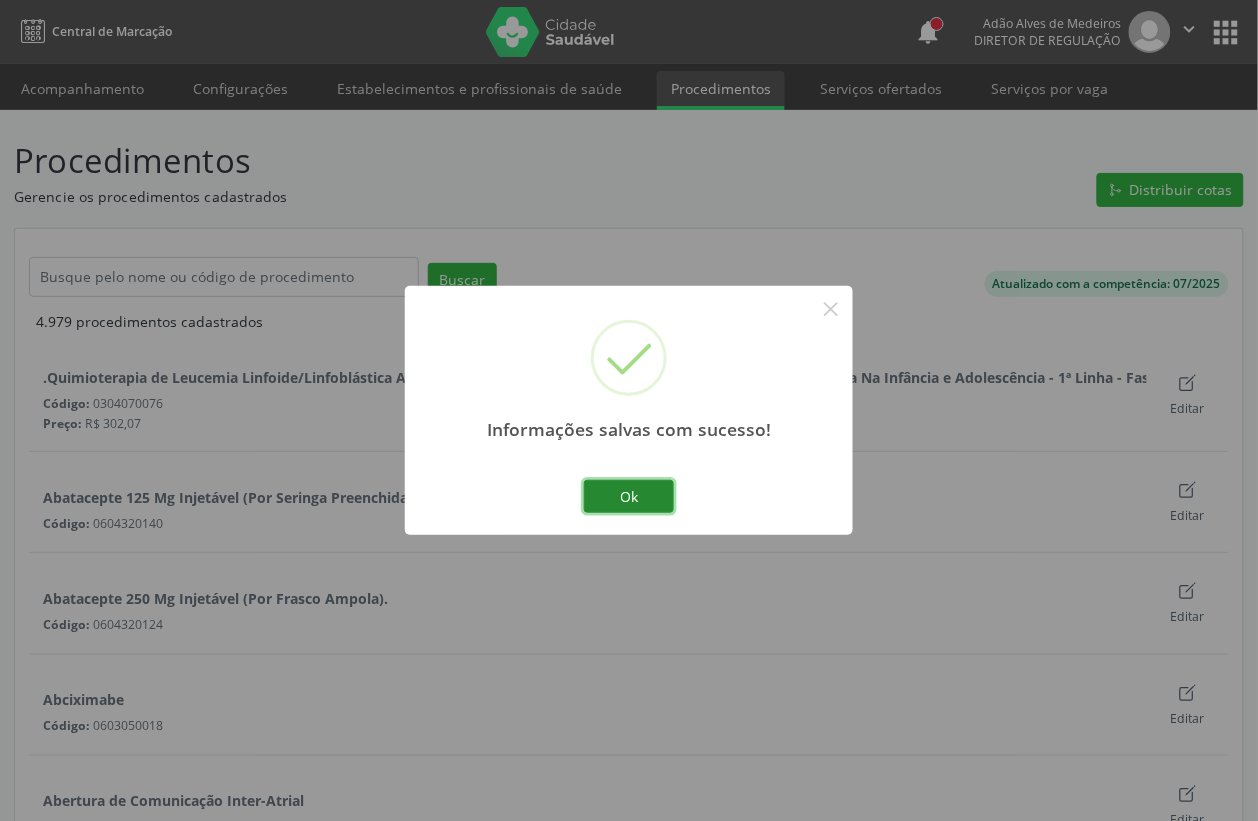 click on "Ok" at bounding box center [629, 497] 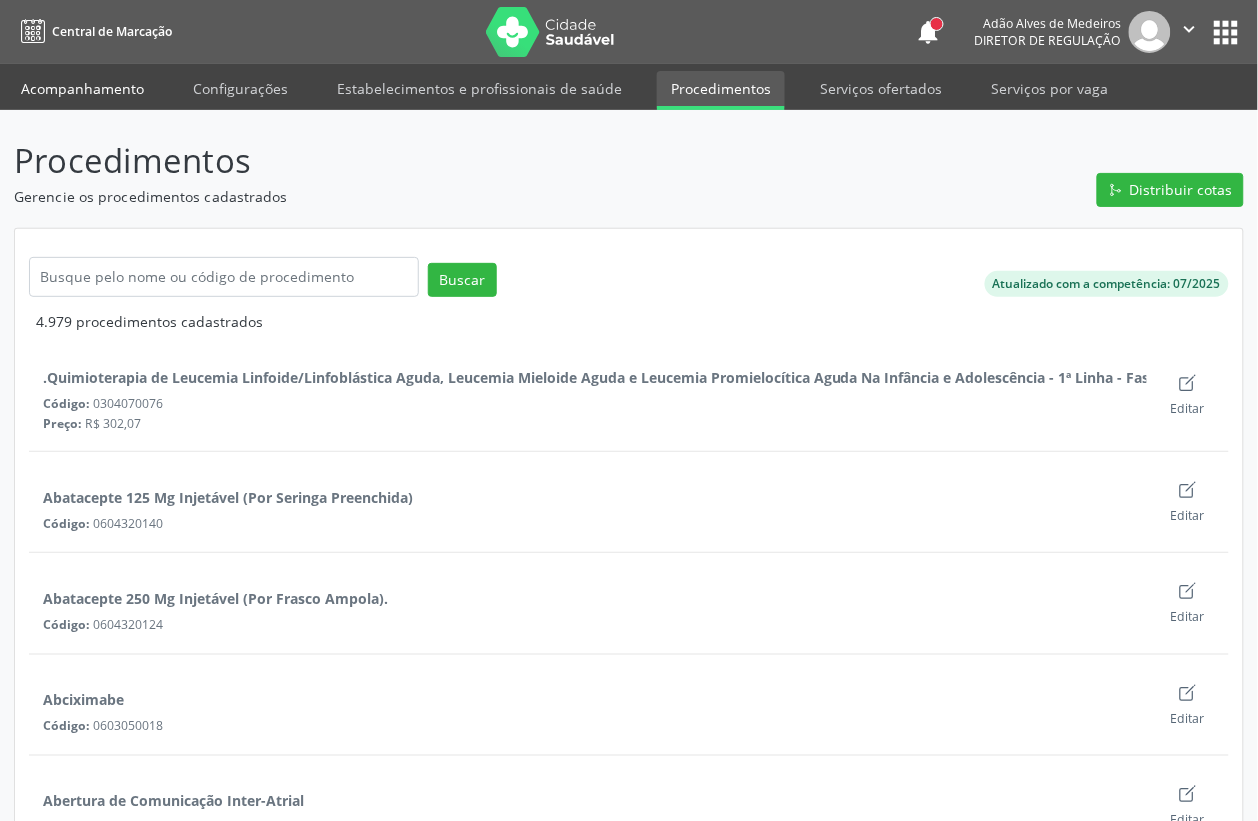 click on "Acompanhamento" at bounding box center [82, 88] 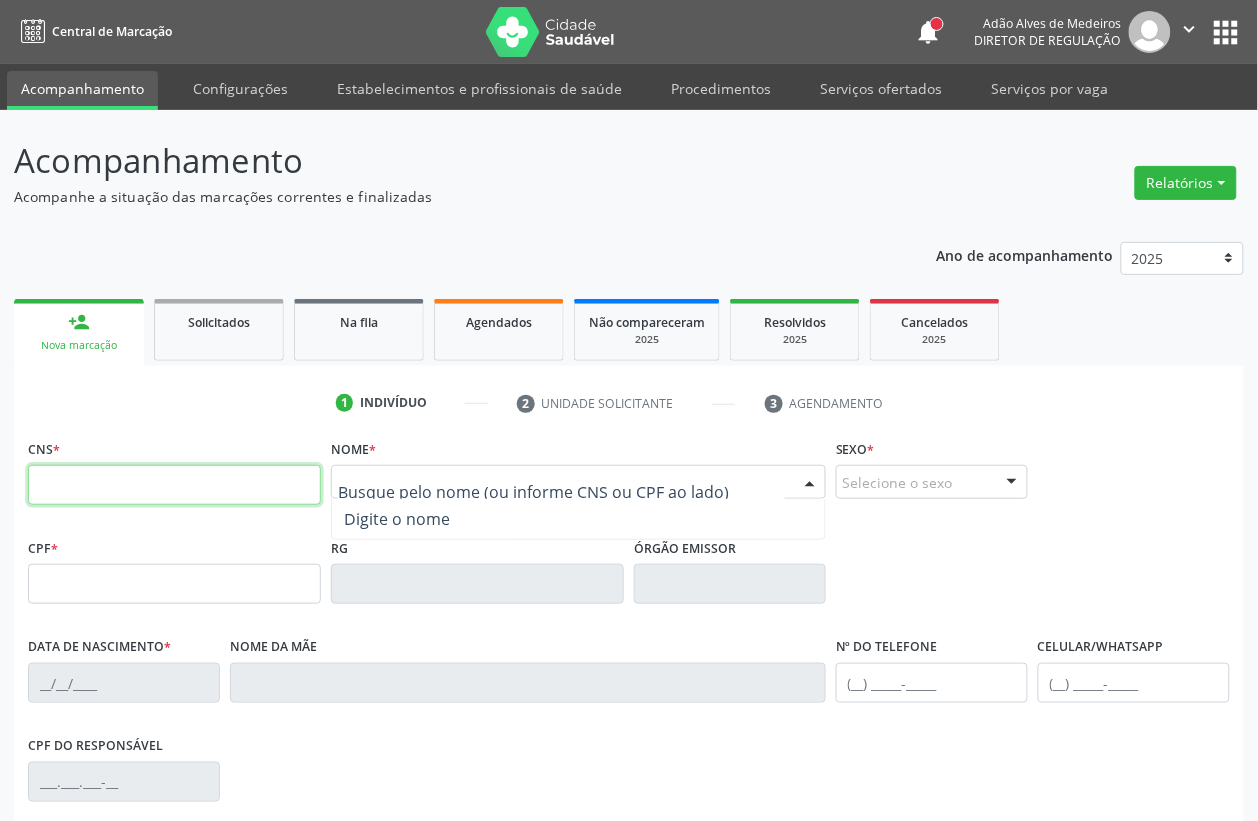 click at bounding box center (174, 485) 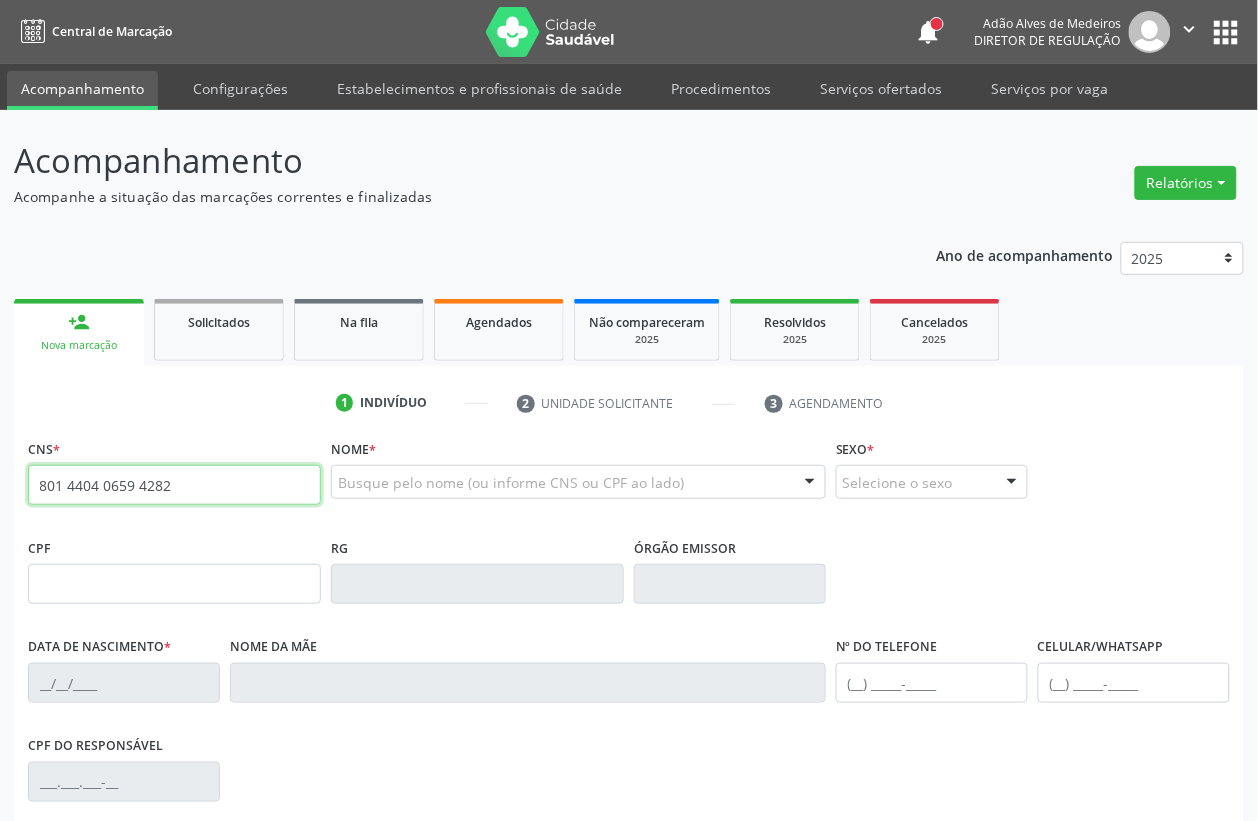 type on "801 4404 0659 4282" 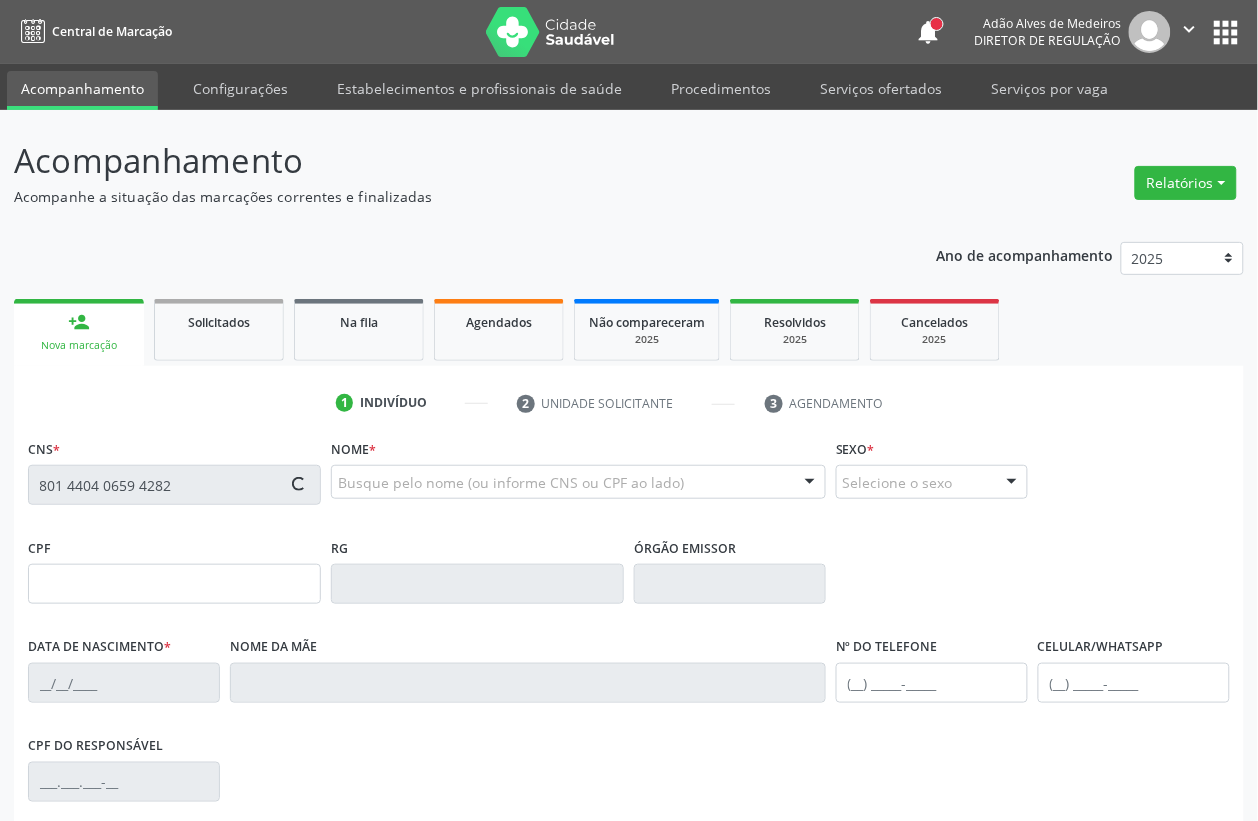 type on "022.478.248-70" 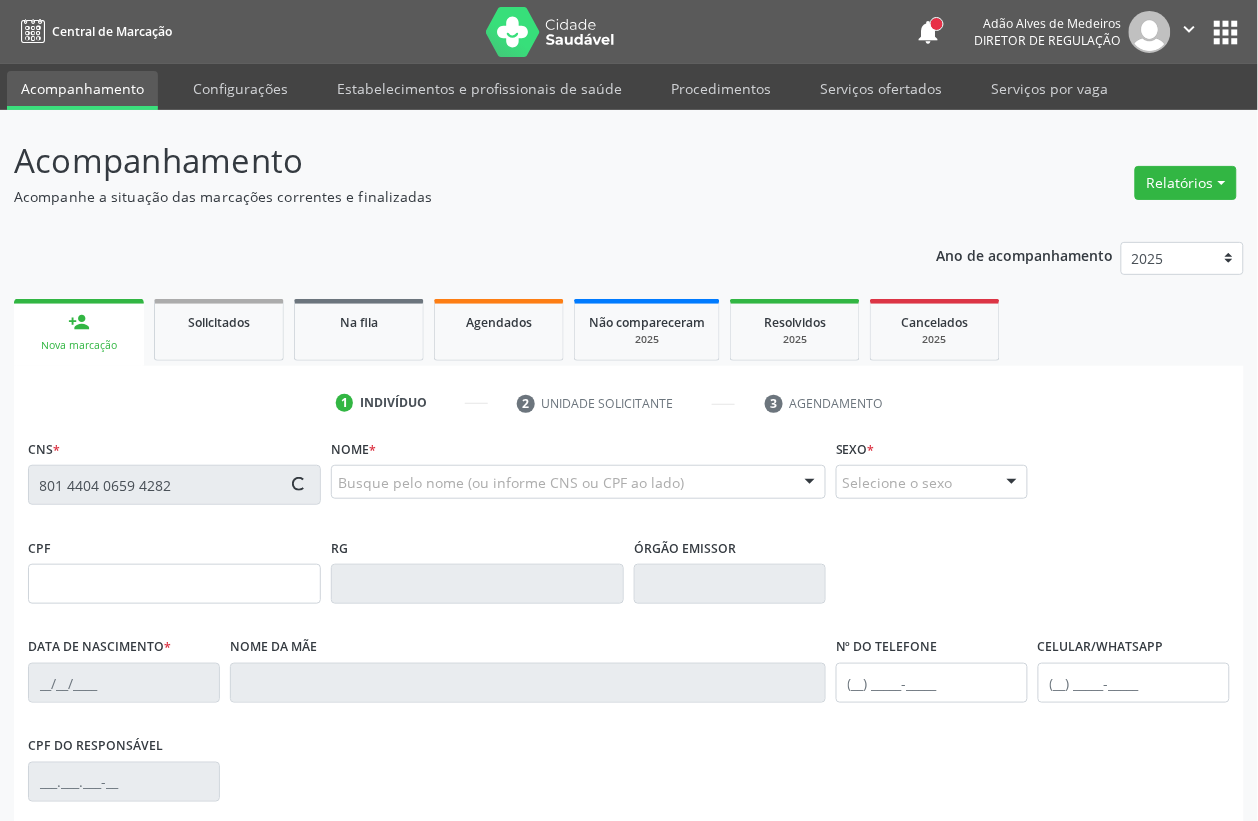 type on "06/07/1949" 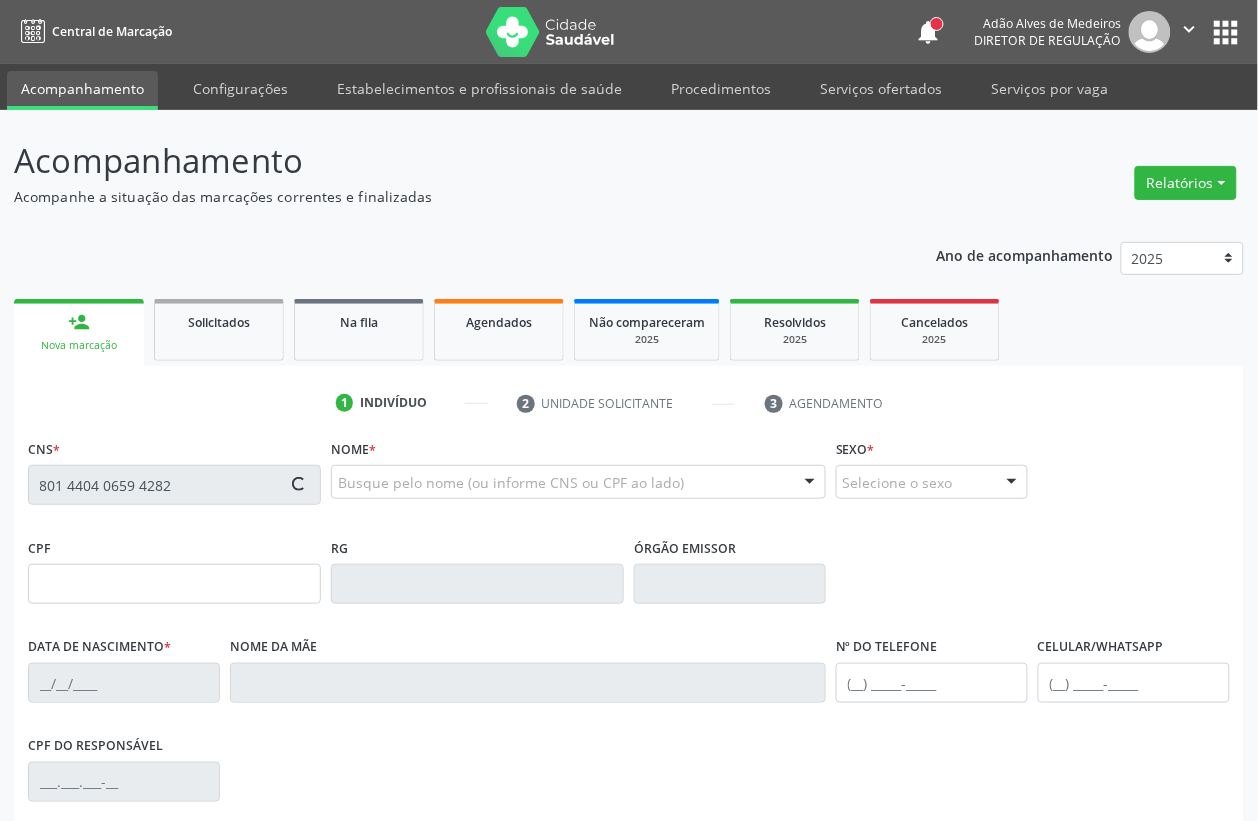 type on "Laura Ferreira de Lima" 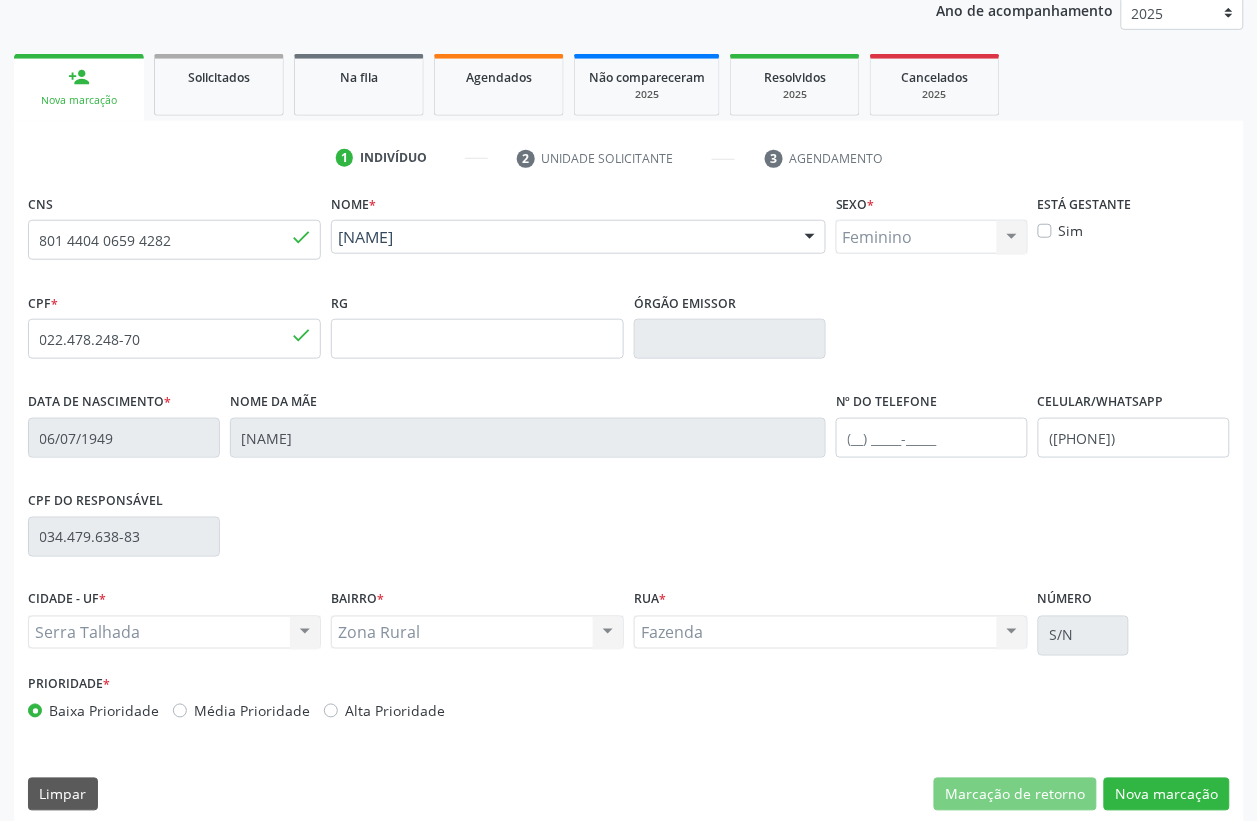 scroll, scrollTop: 263, scrollLeft: 0, axis: vertical 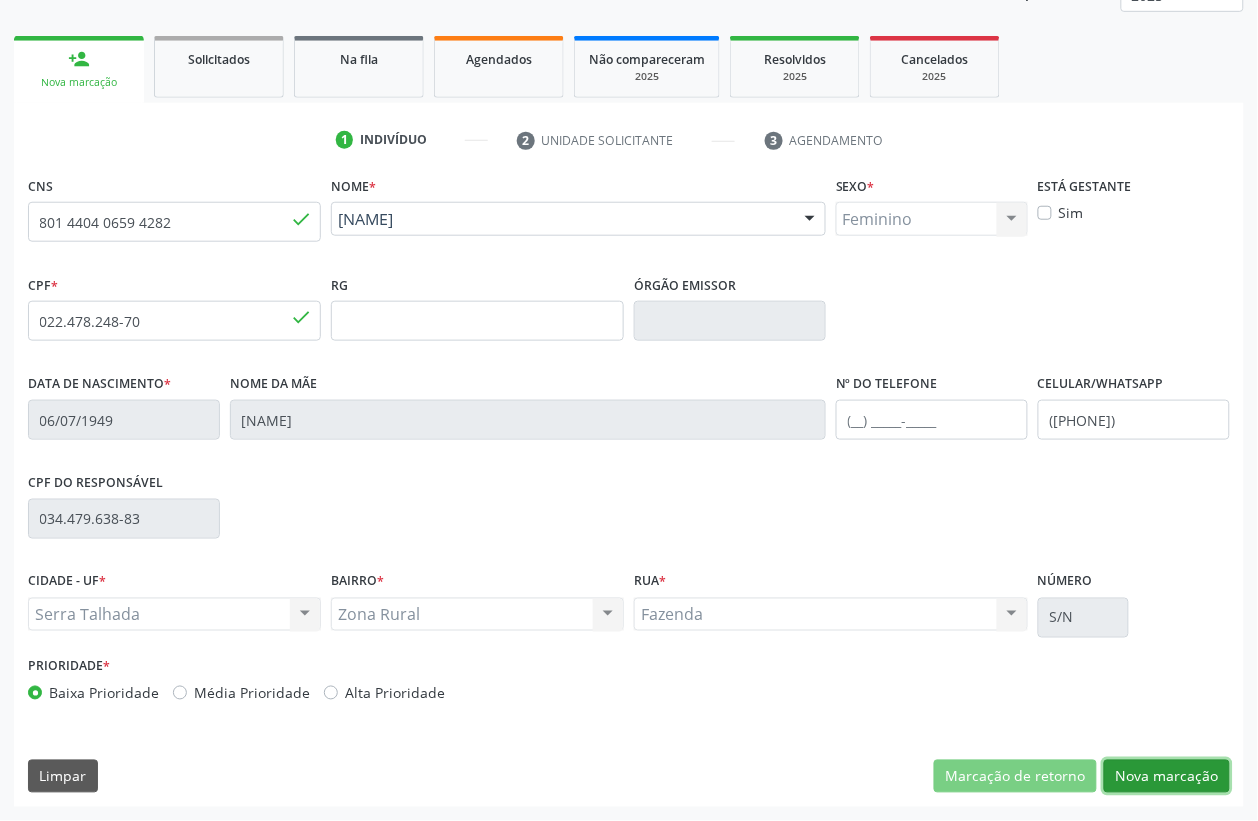 click on "Nova marcação" at bounding box center (1167, 777) 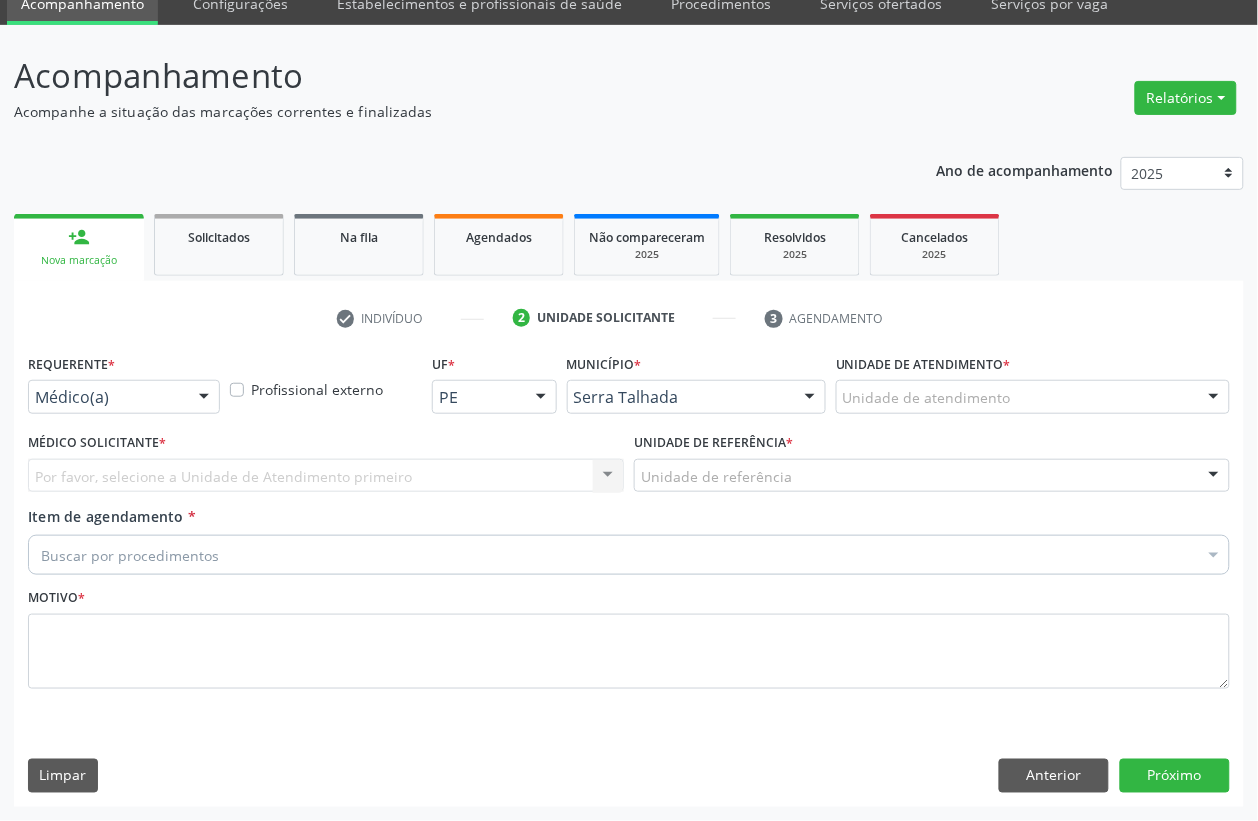 scroll, scrollTop: 85, scrollLeft: 0, axis: vertical 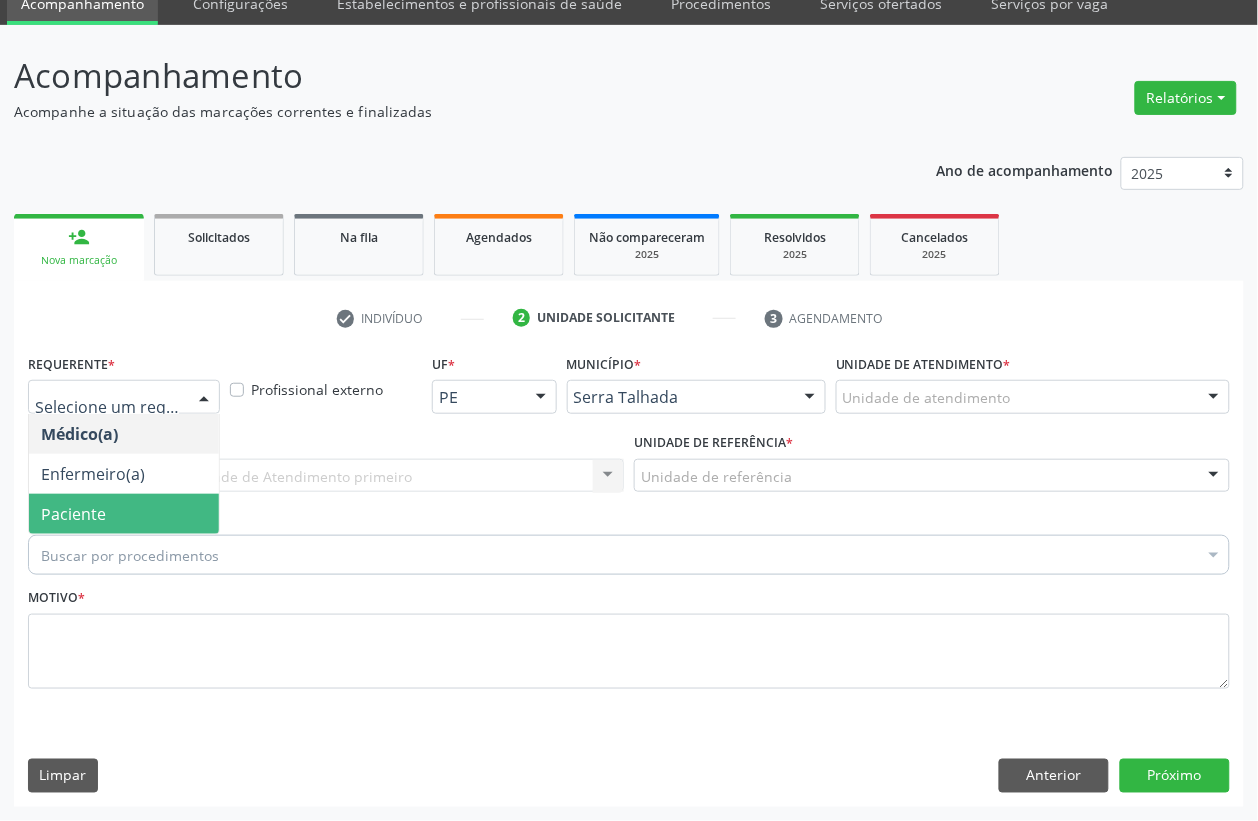 click on "Paciente" at bounding box center (73, 514) 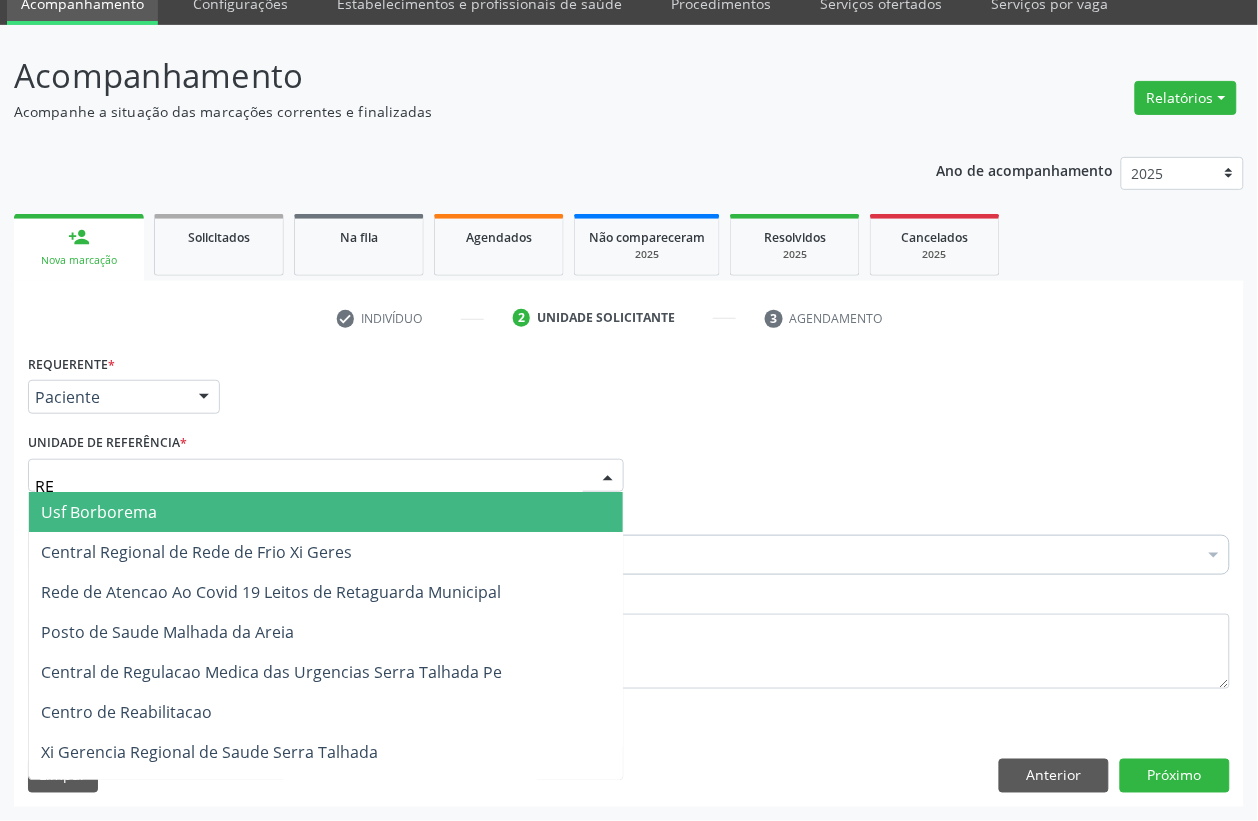 type on "REA" 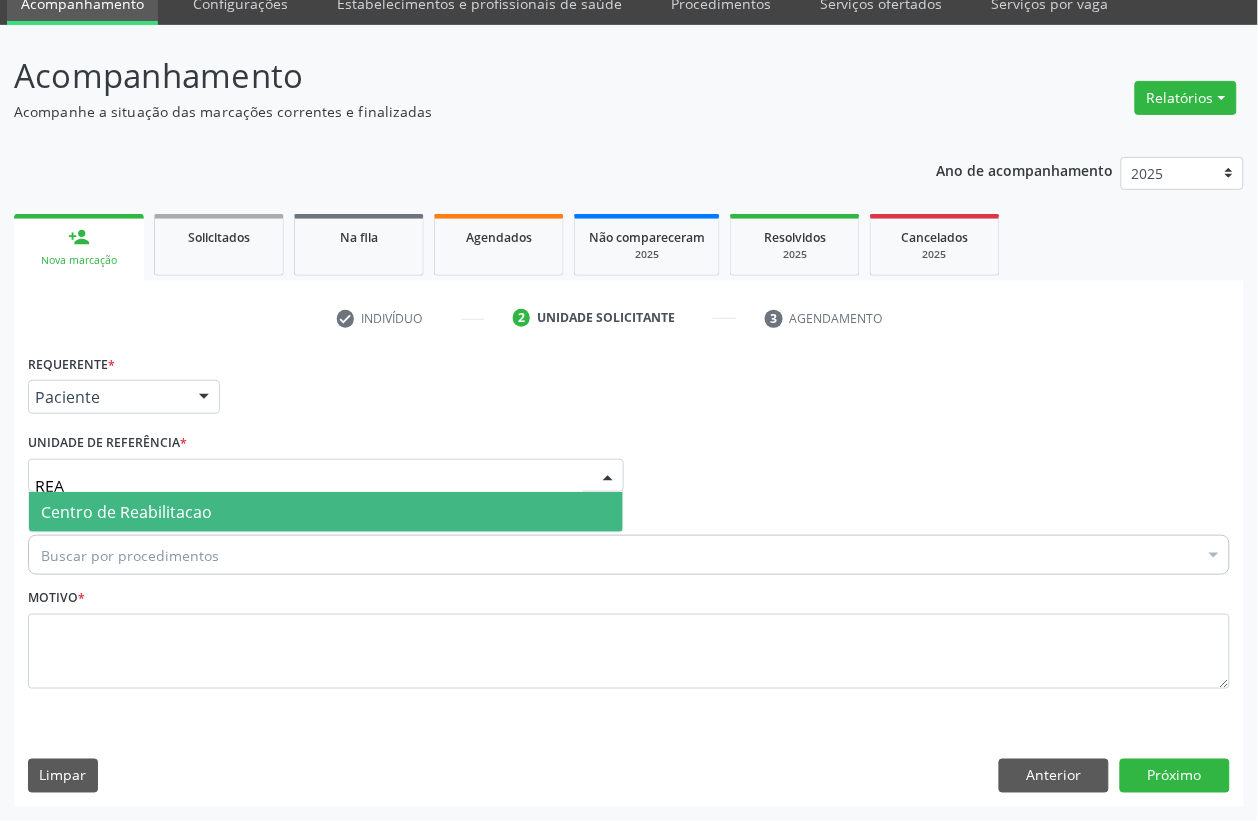 click on "Centro de Reabilitacao" at bounding box center (126, 512) 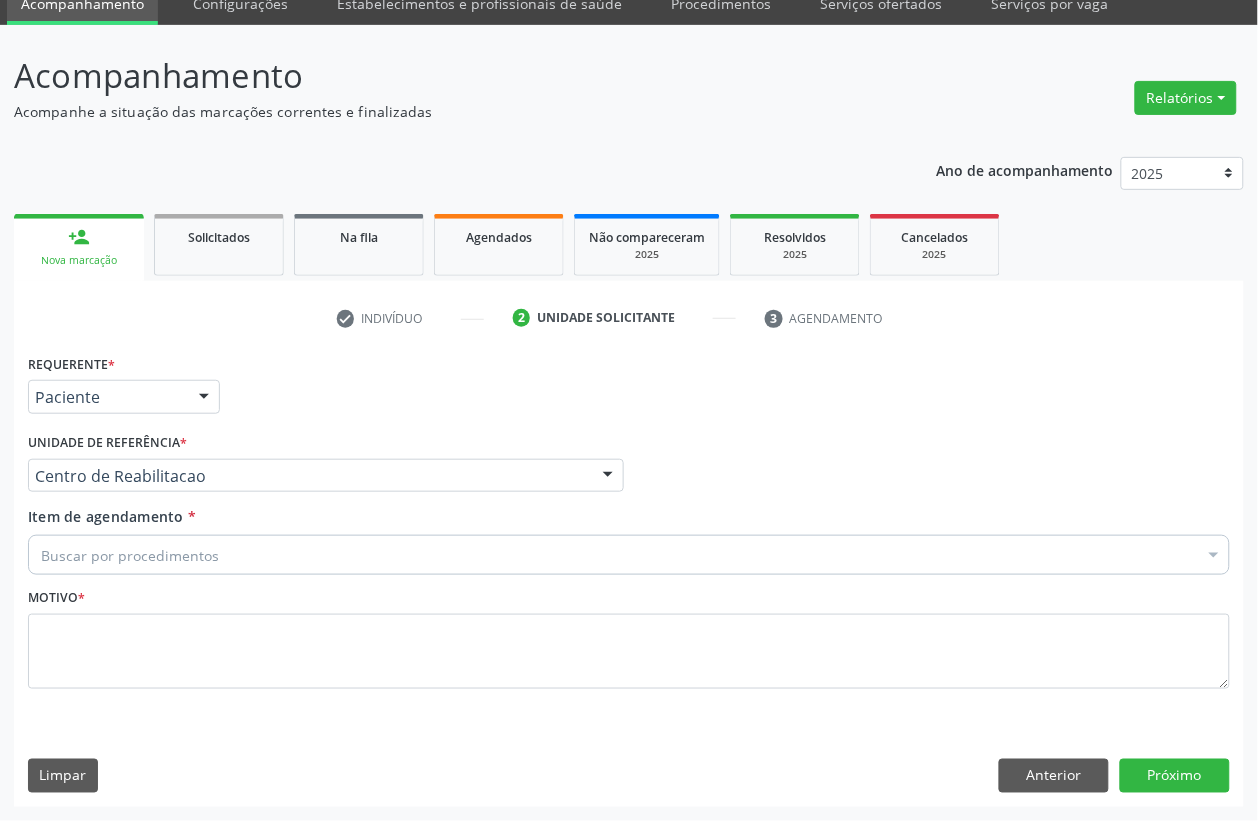 click on "Buscar por procedimentos" at bounding box center [629, 555] 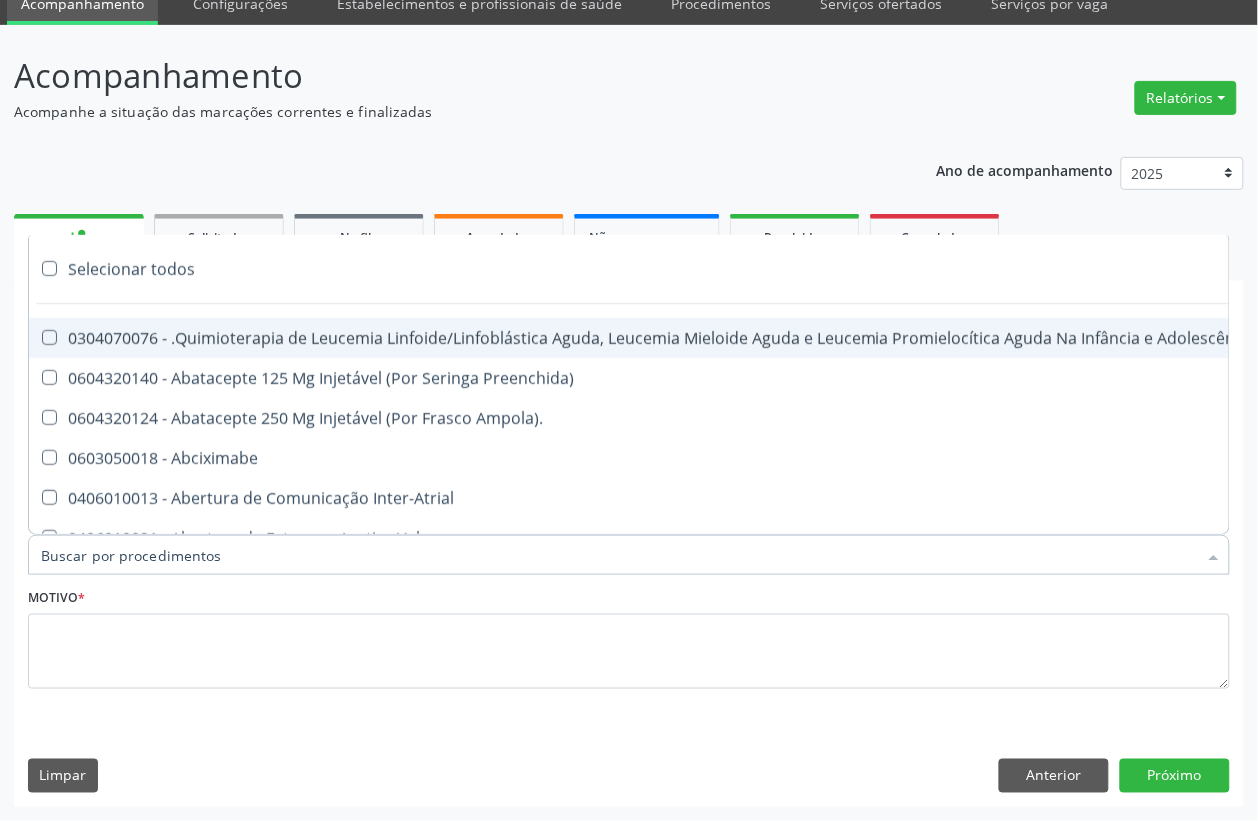 click on "Item de agendamento
*" at bounding box center (619, 555) 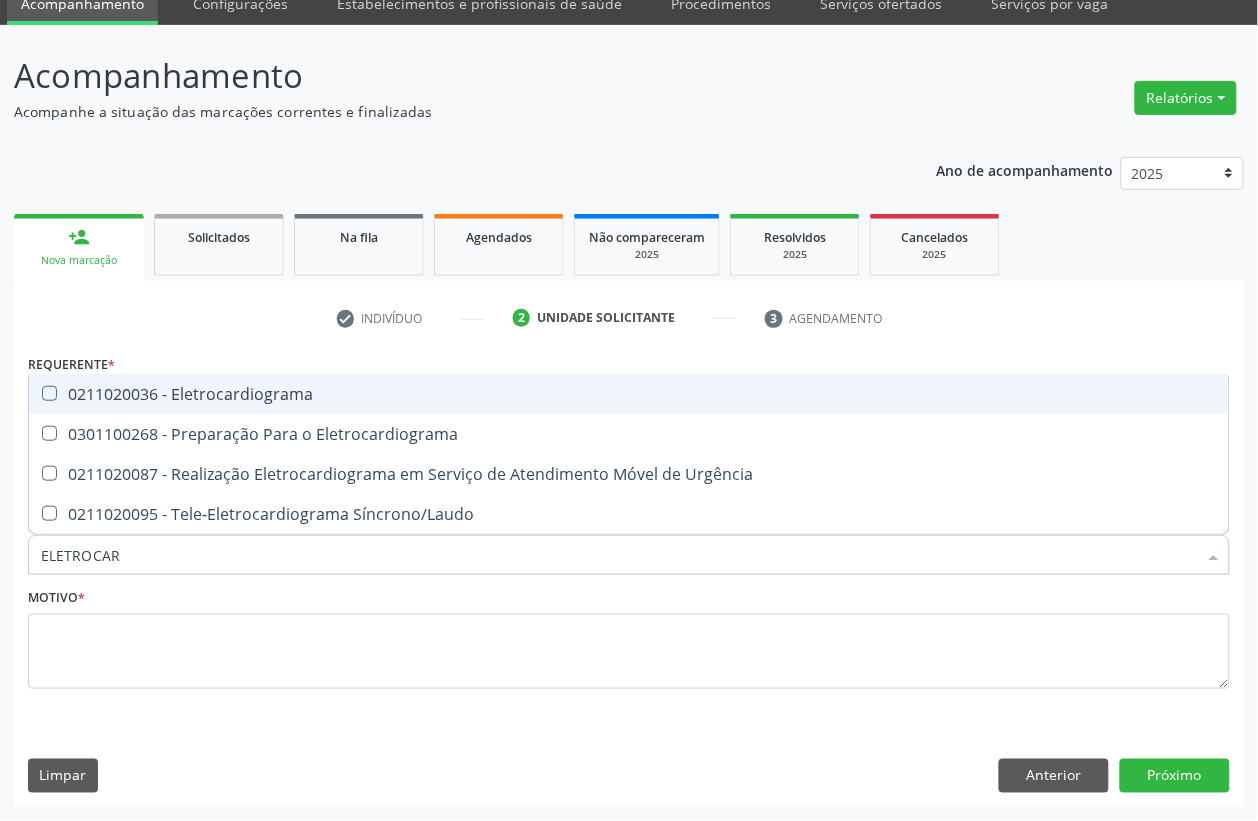 type on "ELETROCARD" 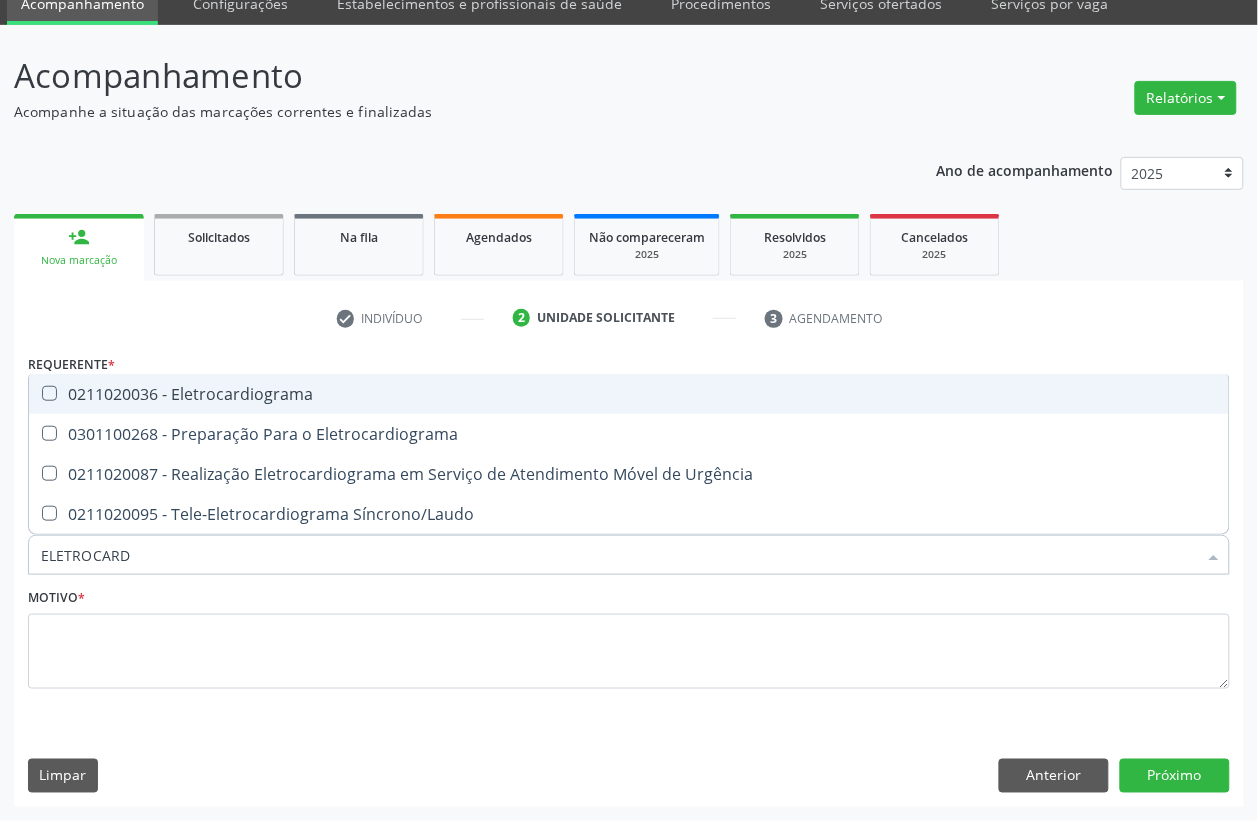 click on "0211020036 - Eletrocardiograma" at bounding box center [629, 394] 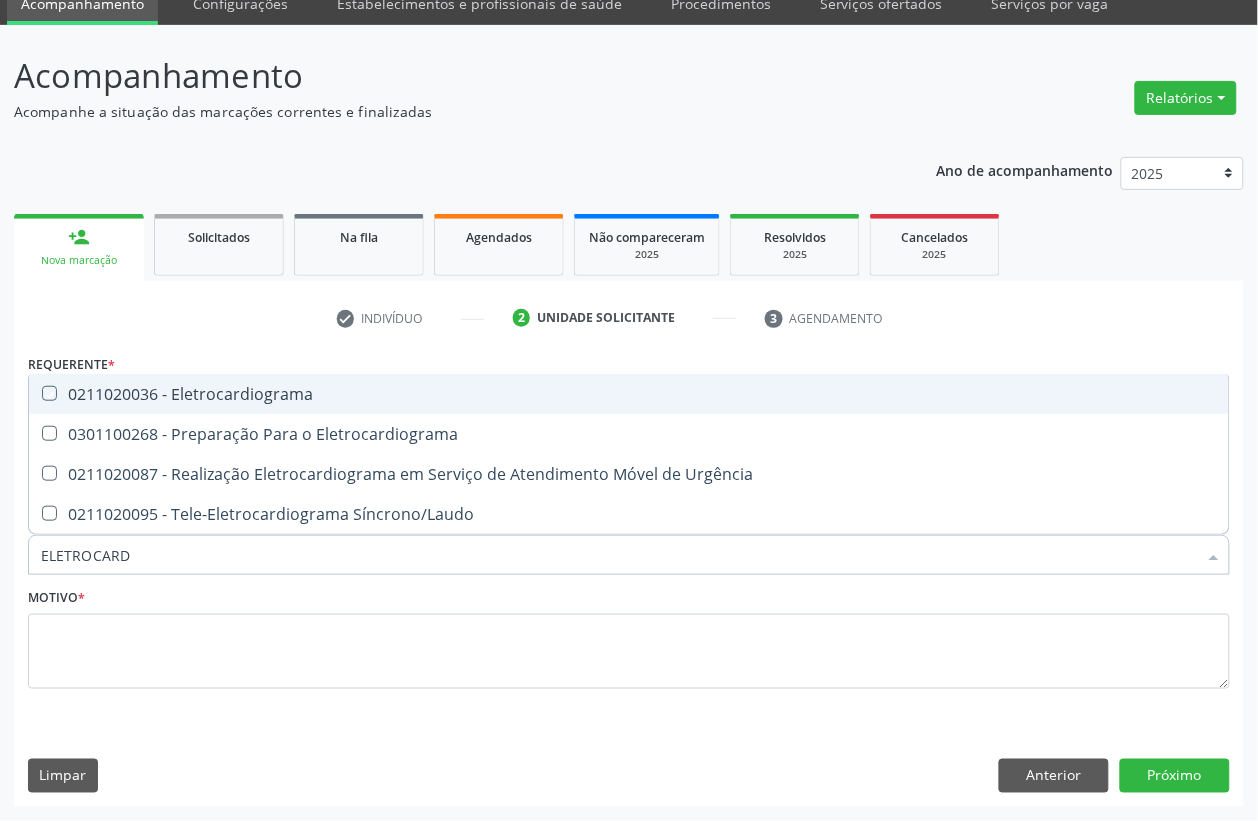 checkbox on "true" 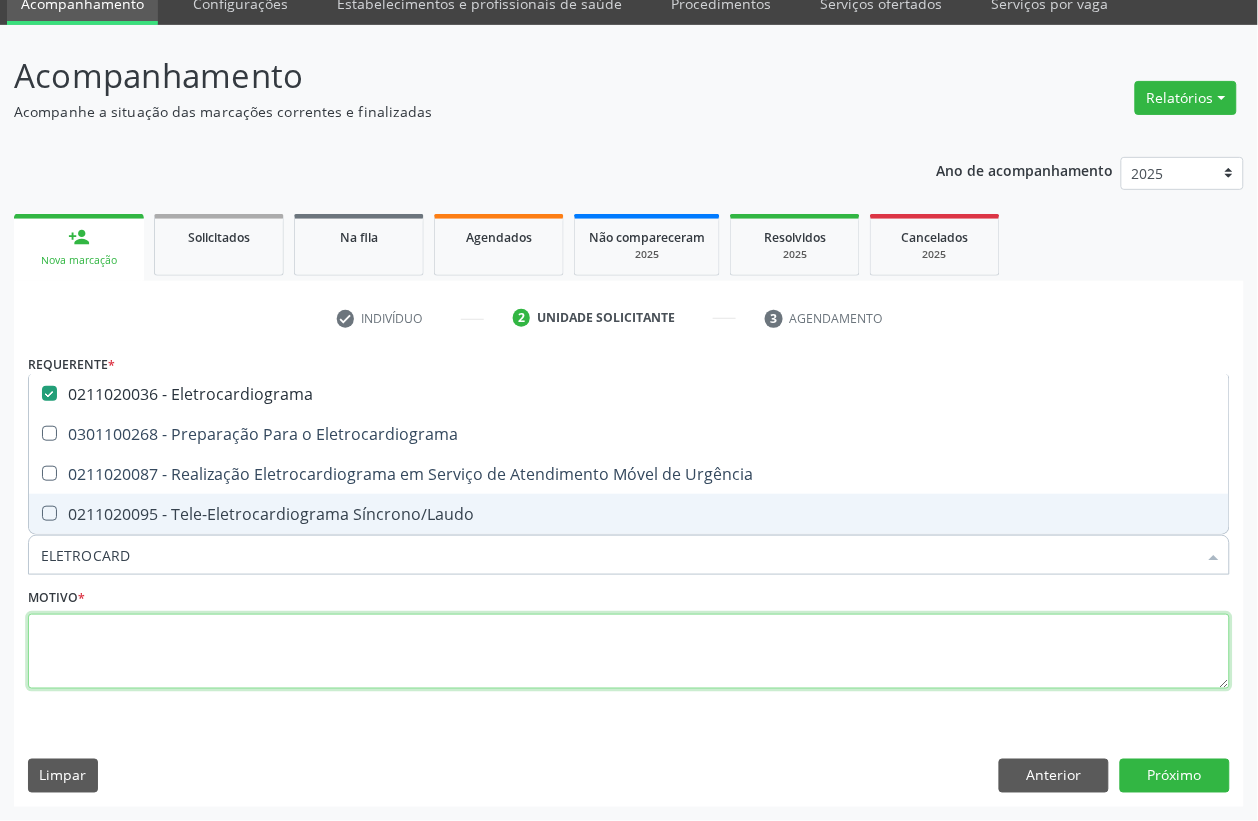 click at bounding box center [629, 652] 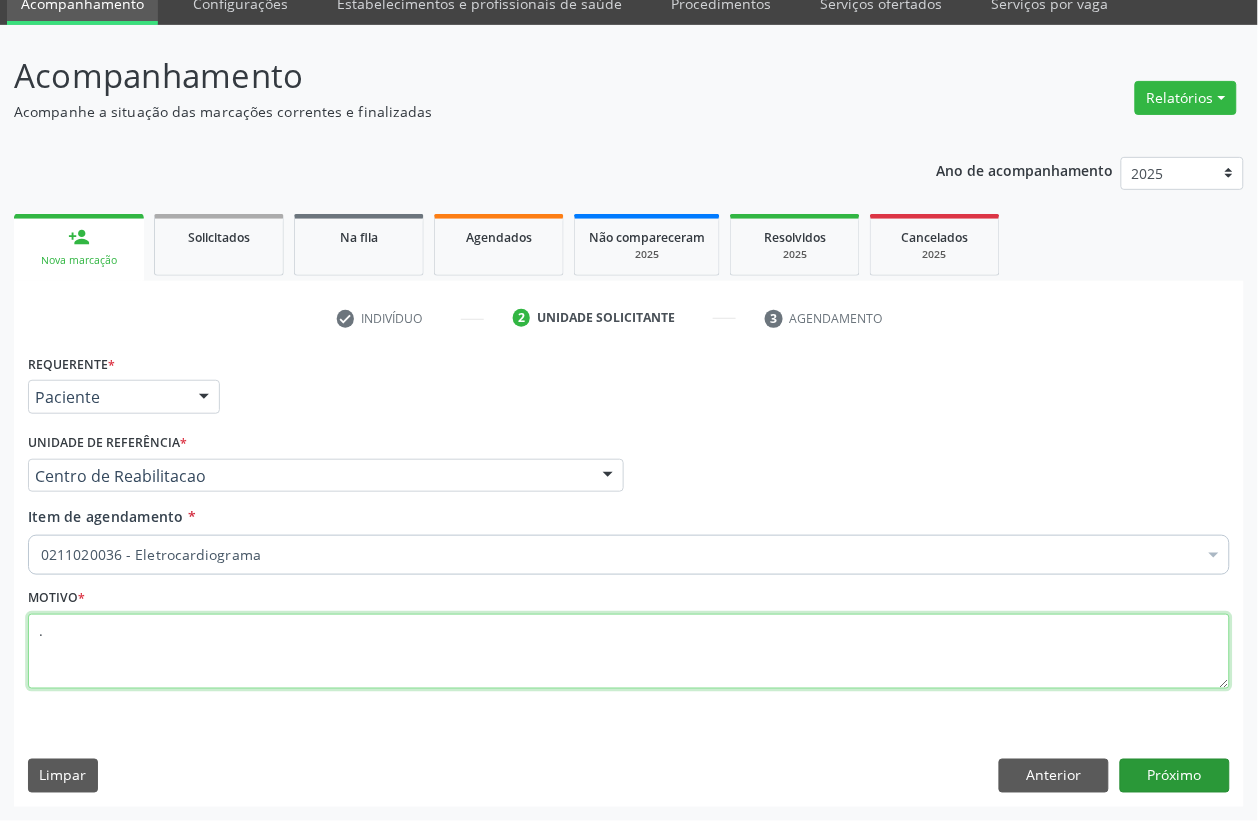 type on "." 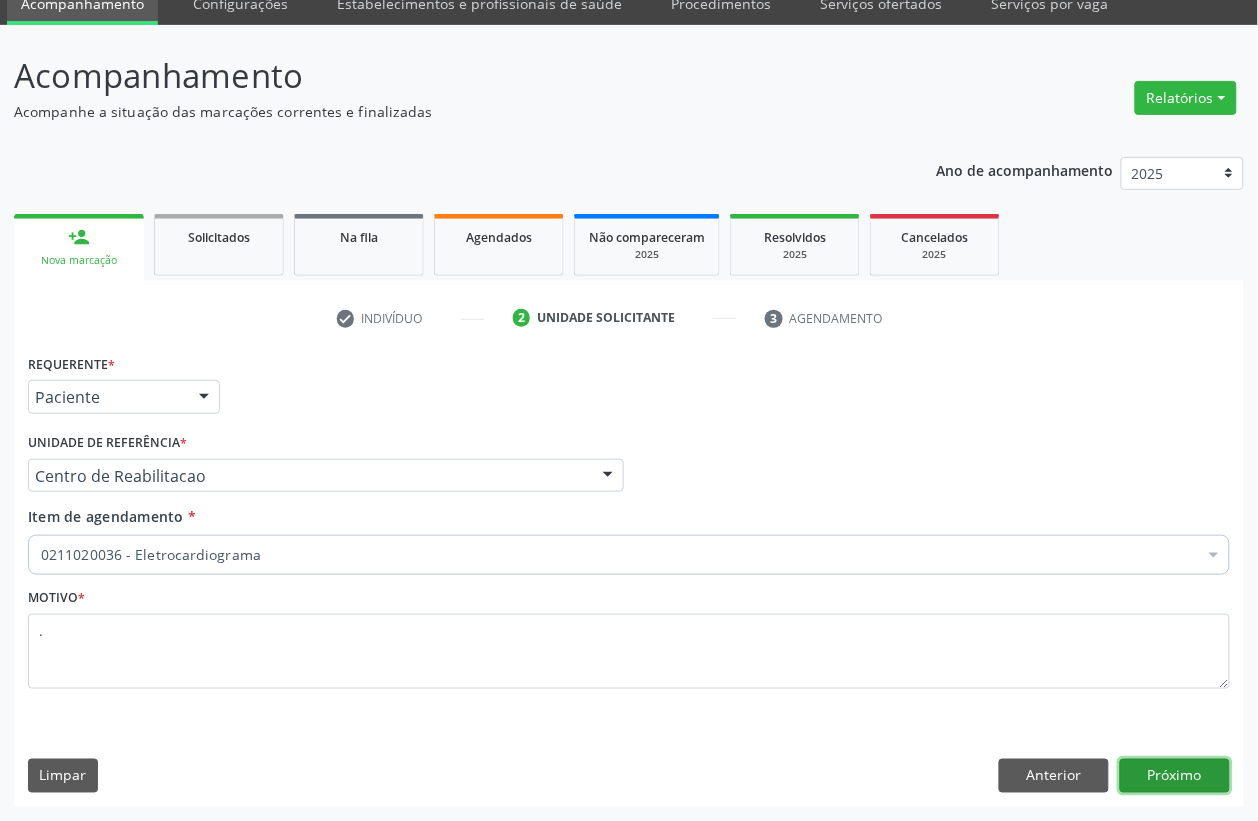 click on "Próximo" at bounding box center [1175, 776] 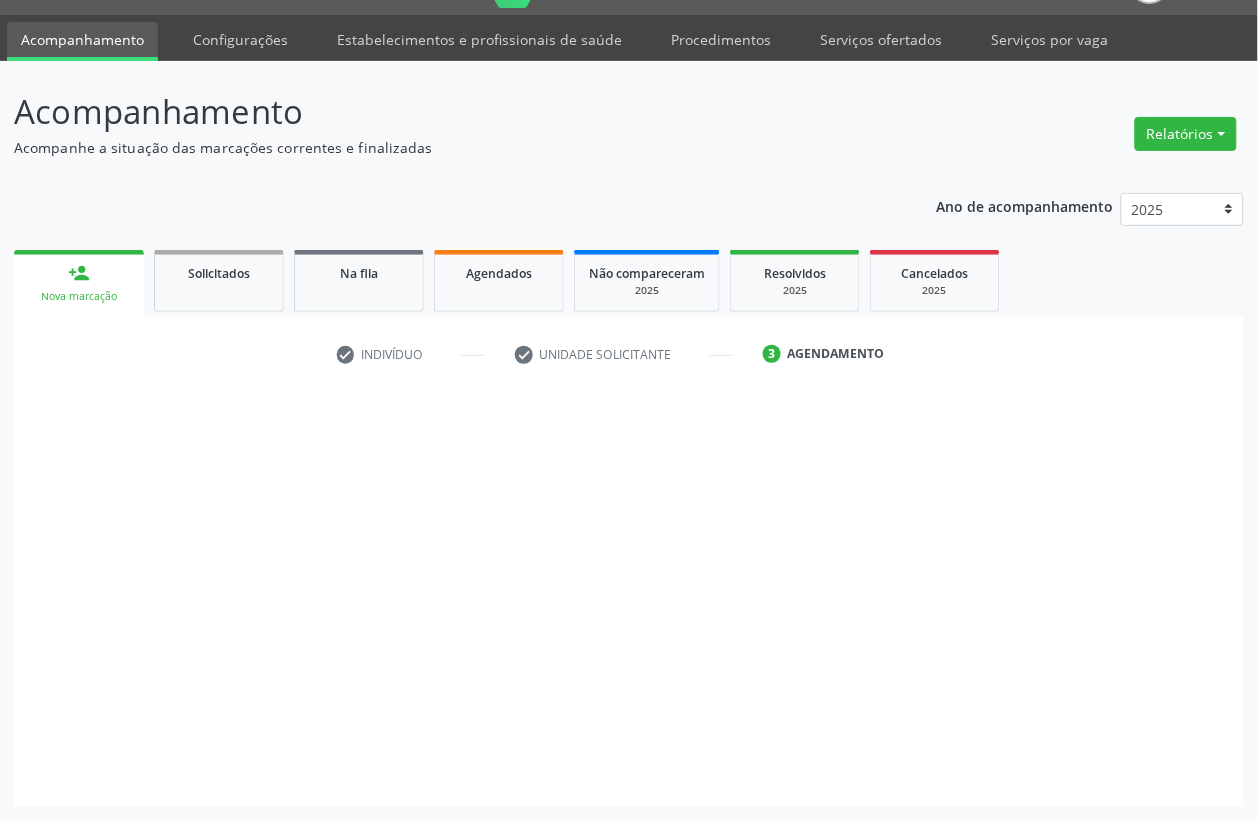 scroll, scrollTop: 50, scrollLeft: 0, axis: vertical 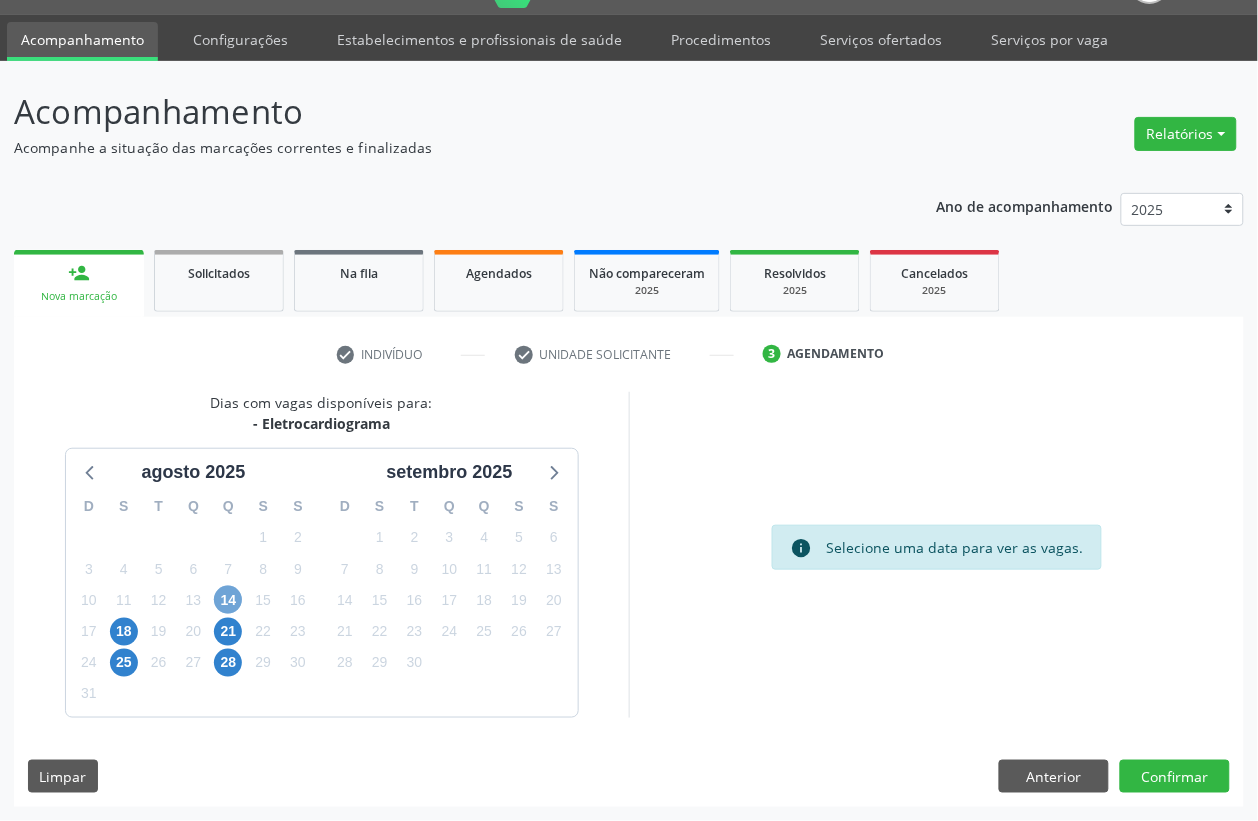 click on "14" at bounding box center [228, 600] 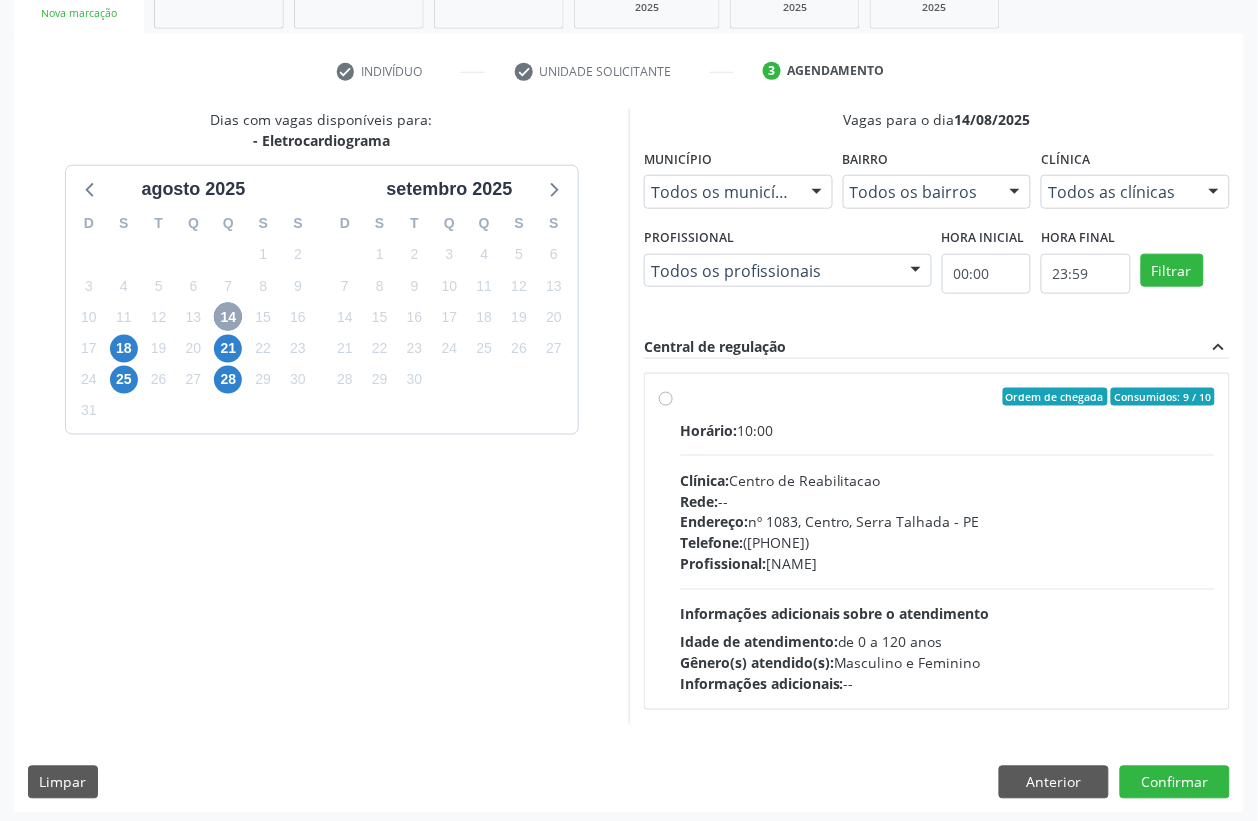 scroll, scrollTop: 338, scrollLeft: 0, axis: vertical 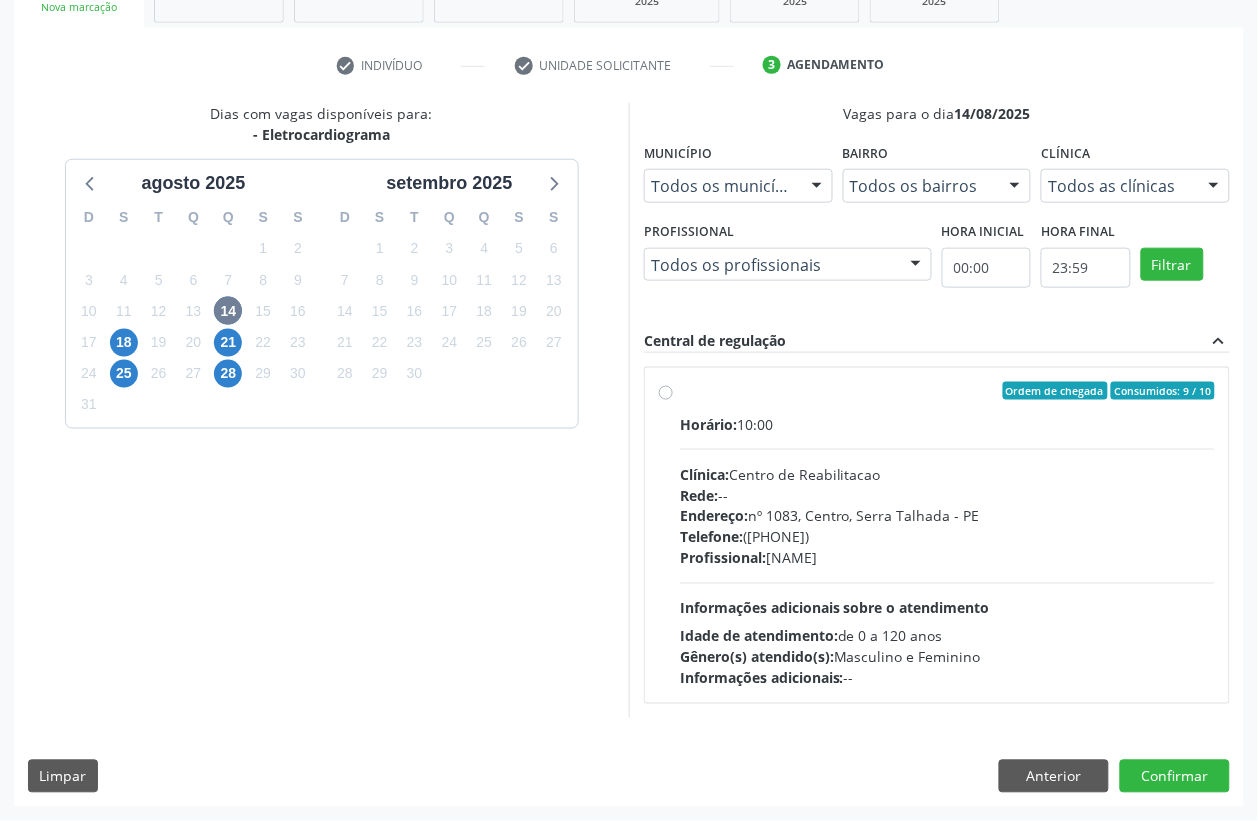 click on "Horário:   10:00" at bounding box center [947, 424] 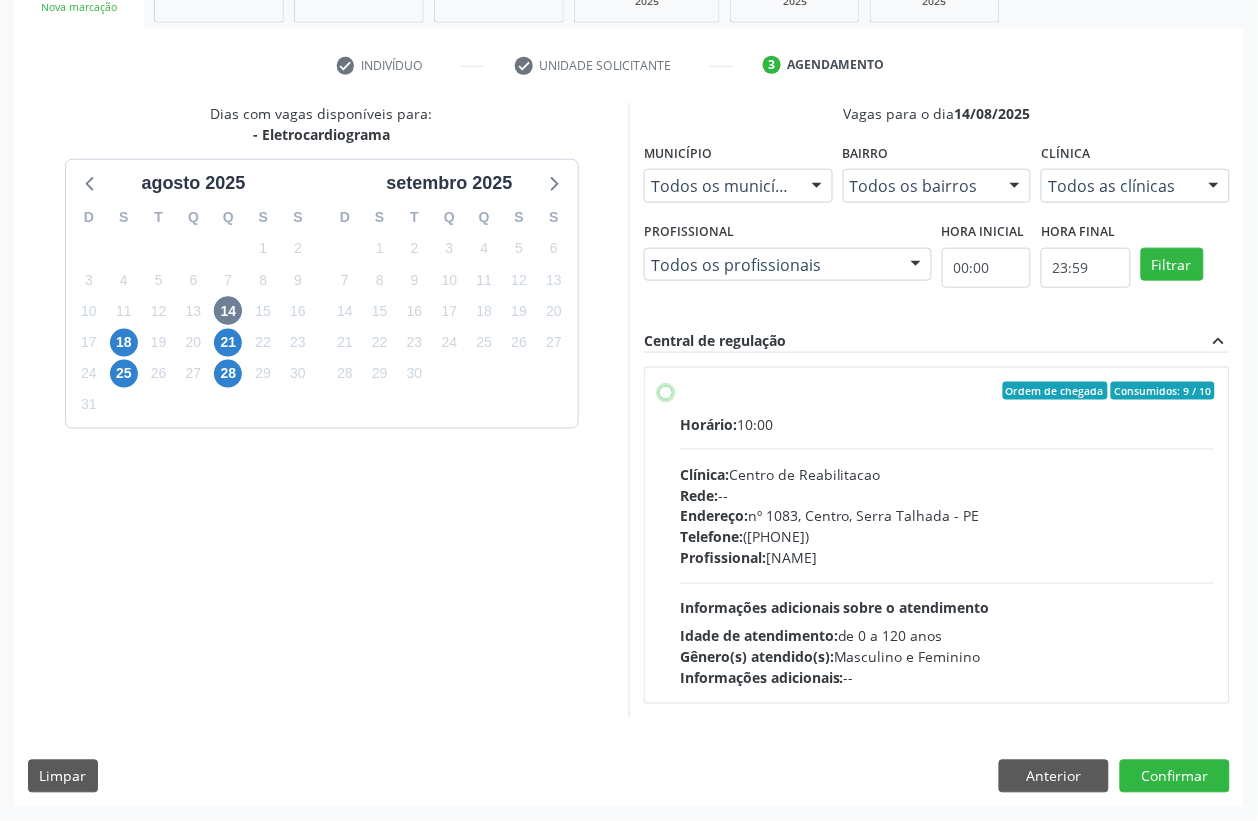 click on "Ordem de chegada
Consumidos: 9 / 10
Horário:   10:00
Clínica:  Centro de Reabilitacao
Rede:
--
Endereço:   nº 1083, Centro, Serra Talhada - PE
Telefone:   (81) 38313112
Profissional:
Maria do Carmo Silva
Informações adicionais sobre o atendimento
Idade de atendimento:
de 0 a 120 anos
Gênero(s) atendido(s):
Masculino e Feminino
Informações adicionais:
--" at bounding box center (666, 391) 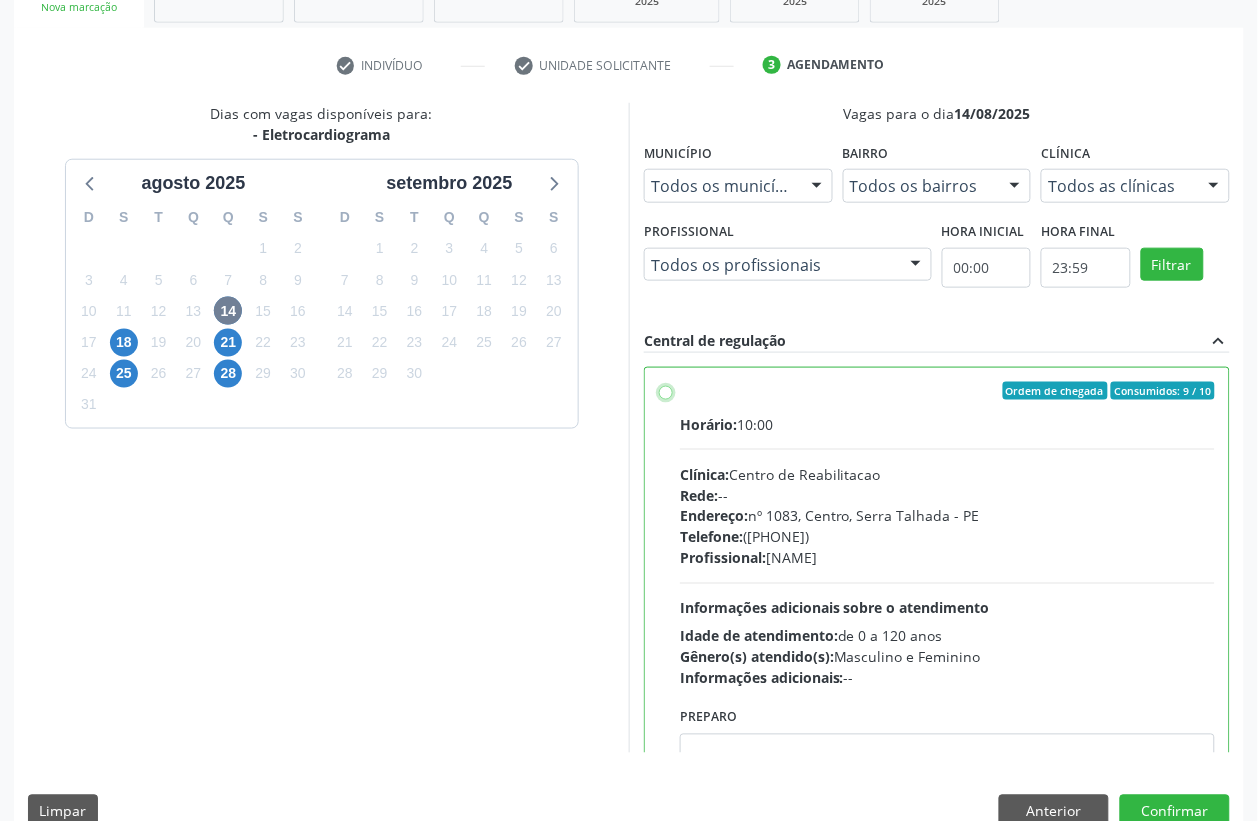 radio on "true" 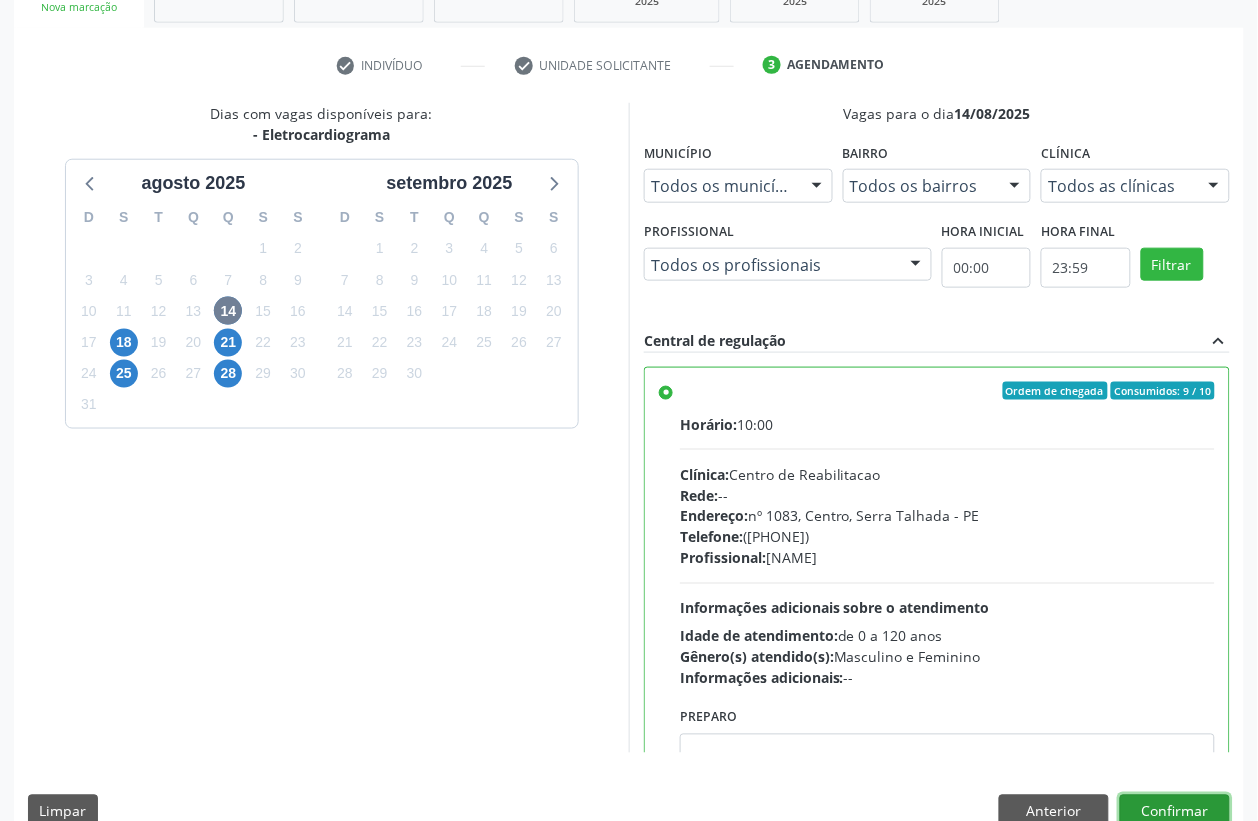 click on "Confirmar" at bounding box center (1175, 812) 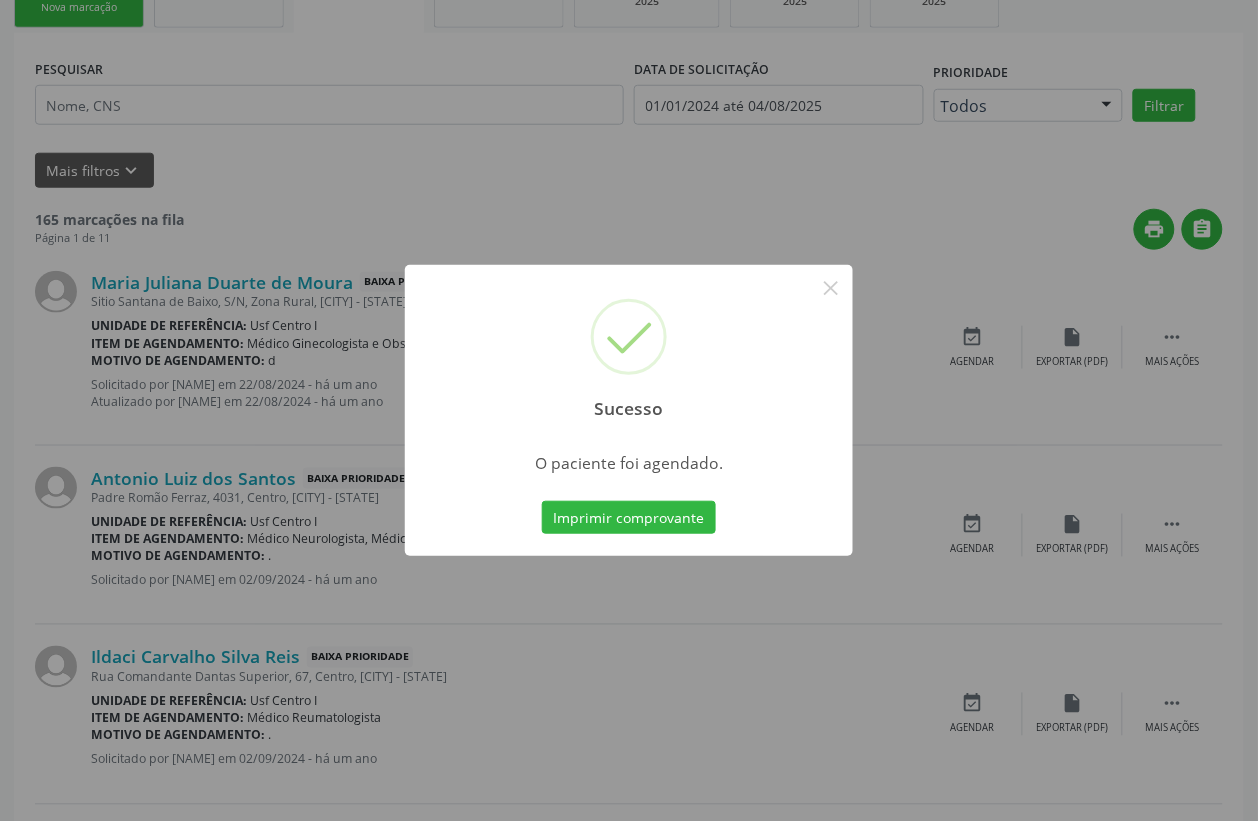scroll, scrollTop: 0, scrollLeft: 0, axis: both 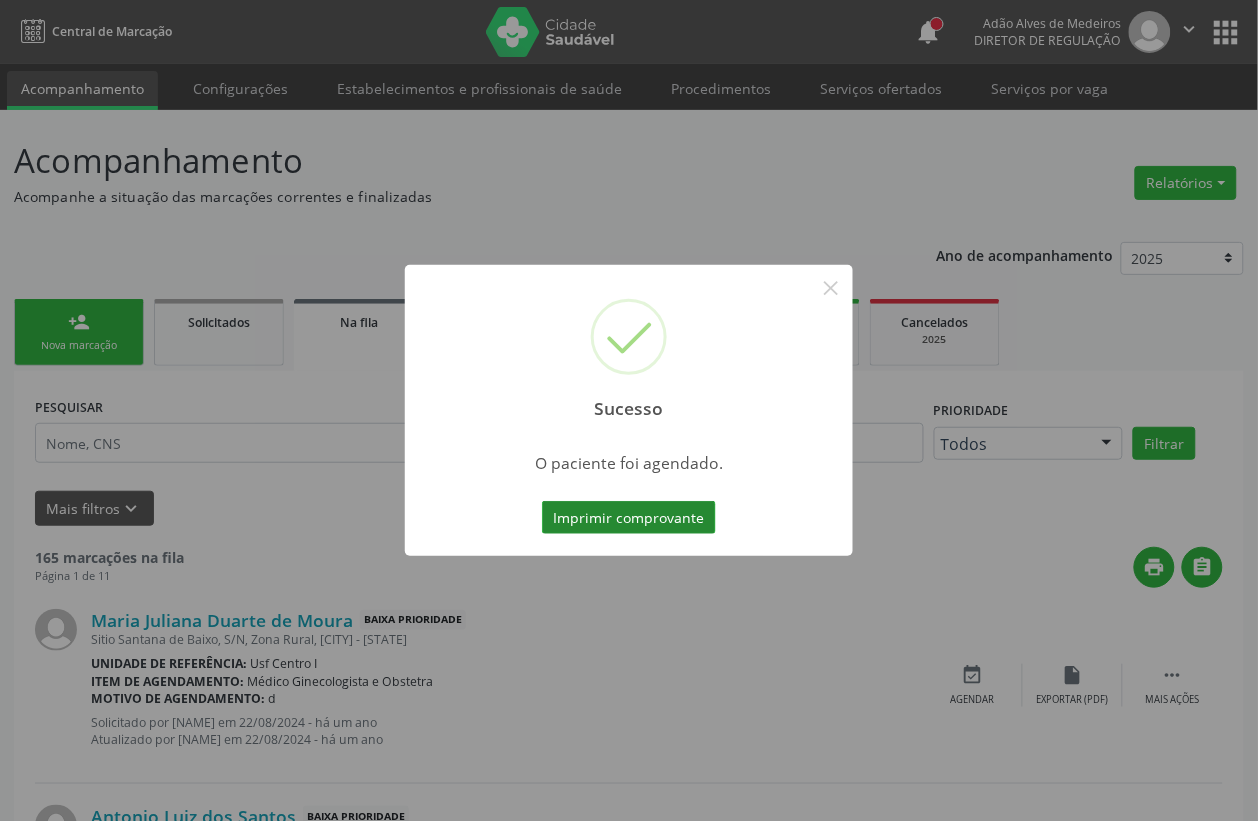 click on "Imprimir comprovante" at bounding box center [629, 518] 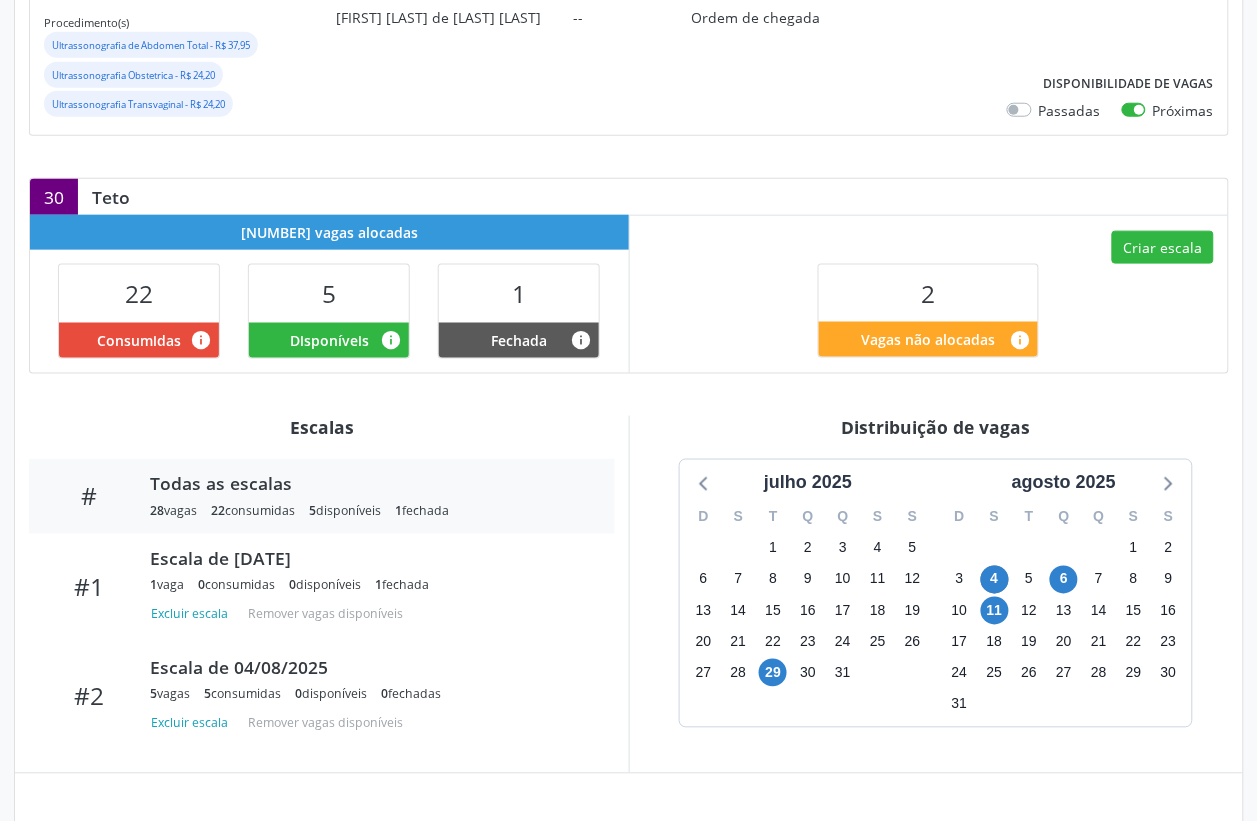 scroll, scrollTop: 375, scrollLeft: 0, axis: vertical 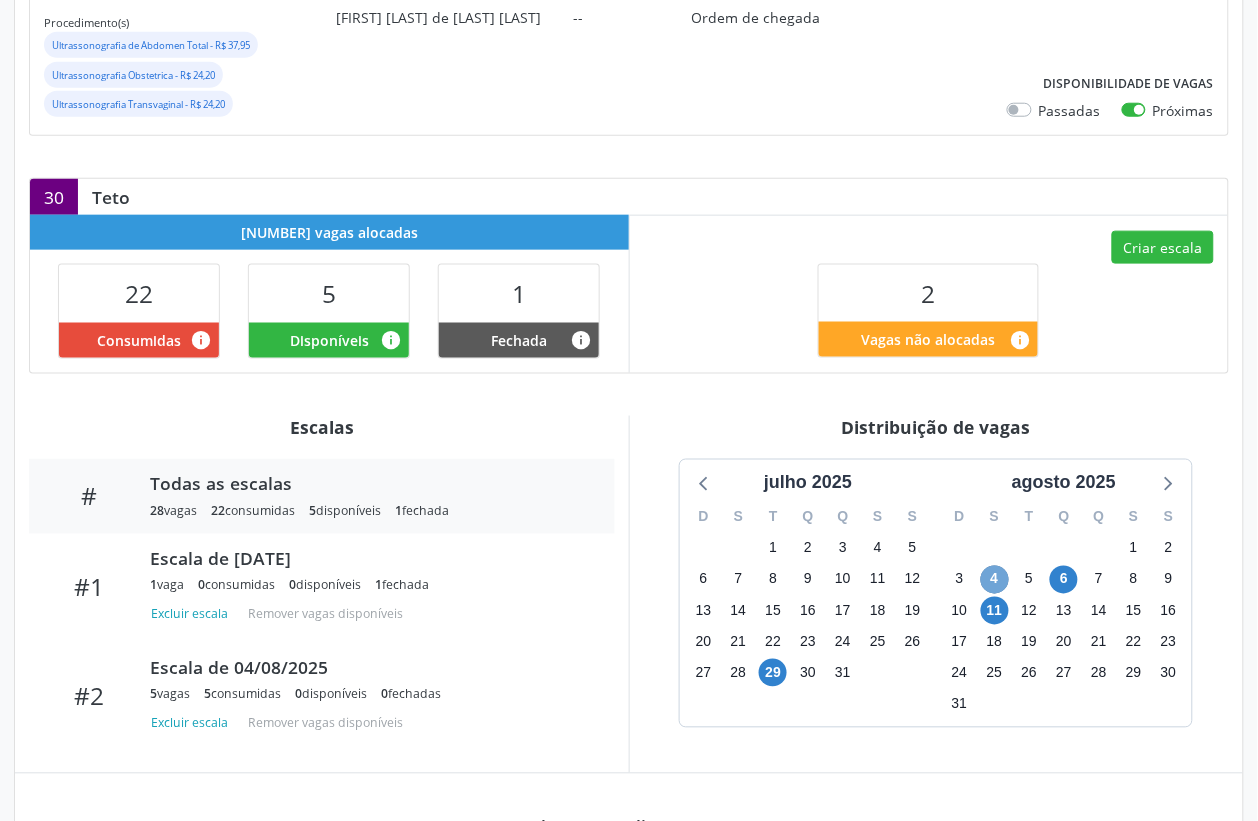click on "4" at bounding box center (995, 580) 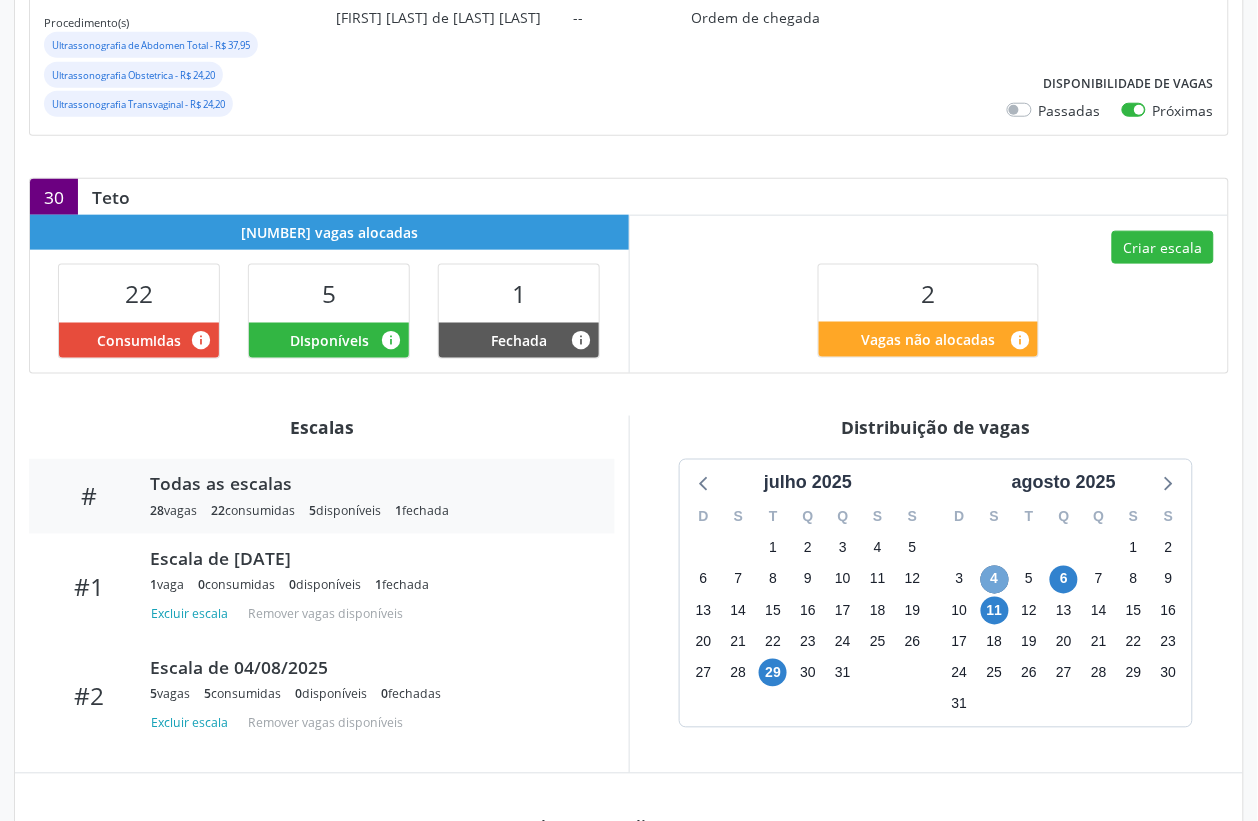 click on "4" at bounding box center (995, 580) 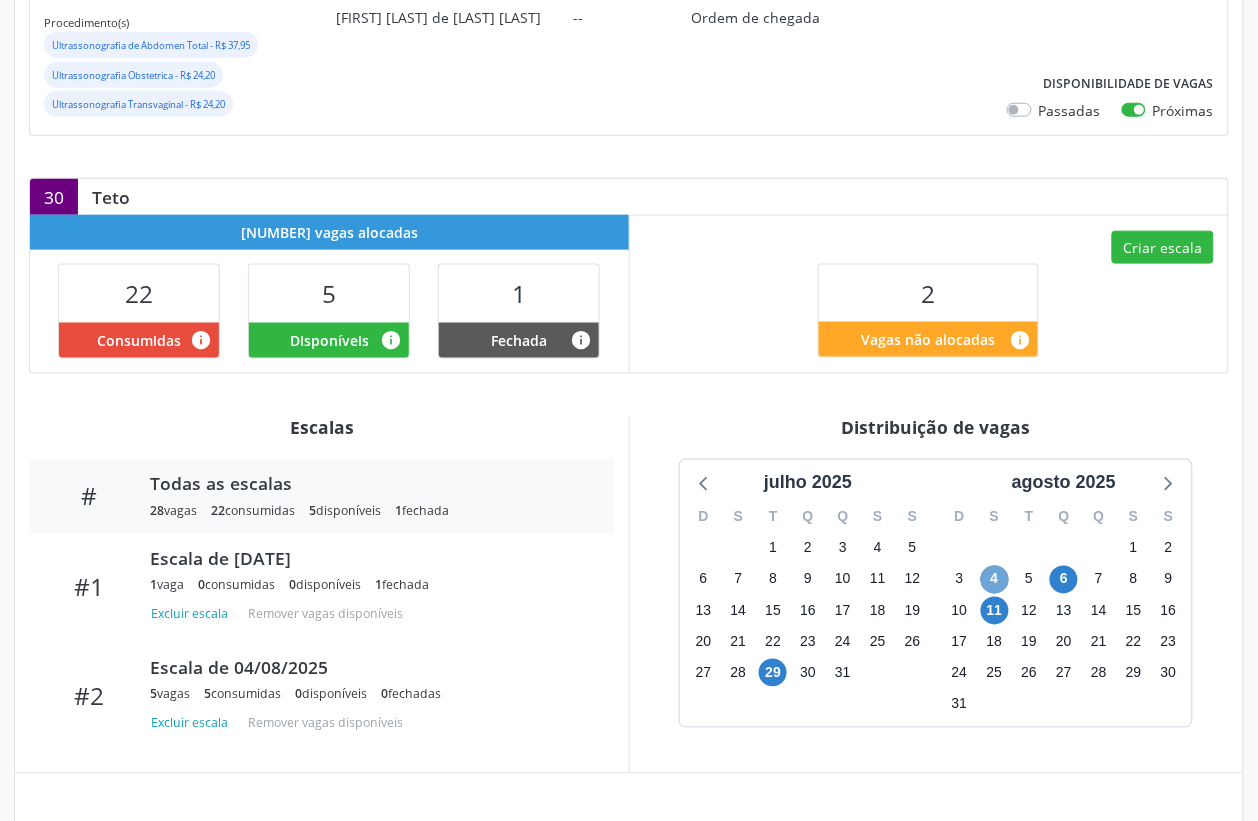 click on "4" at bounding box center [995, 580] 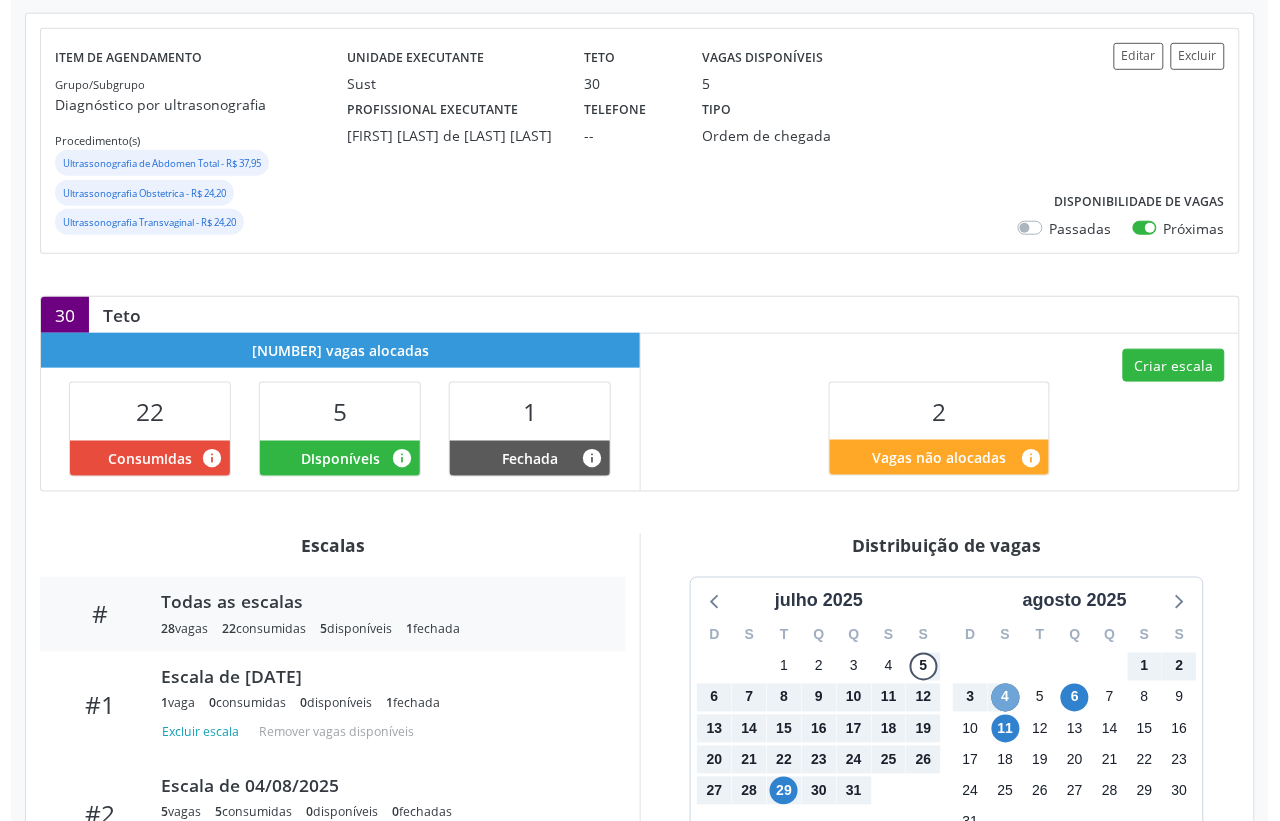 scroll, scrollTop: 213, scrollLeft: 0, axis: vertical 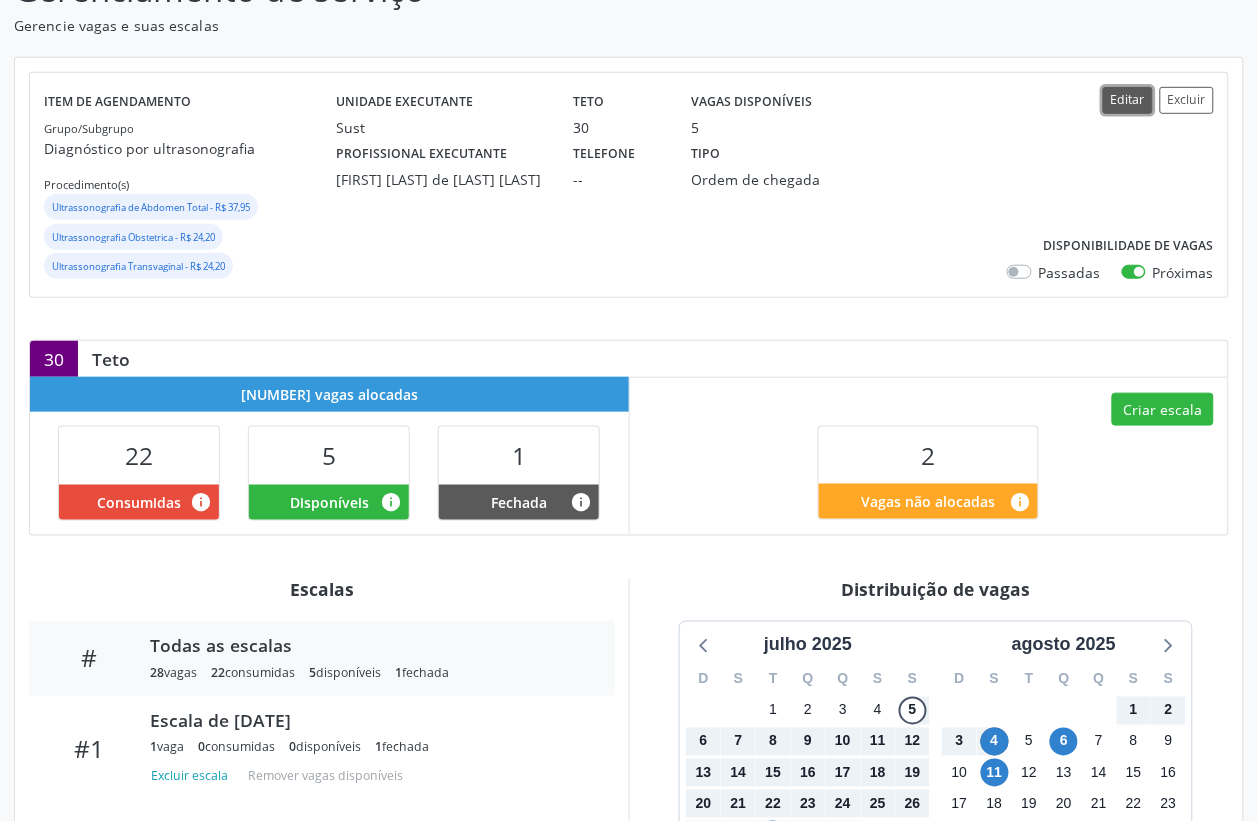 click on "Editar" at bounding box center [1128, 100] 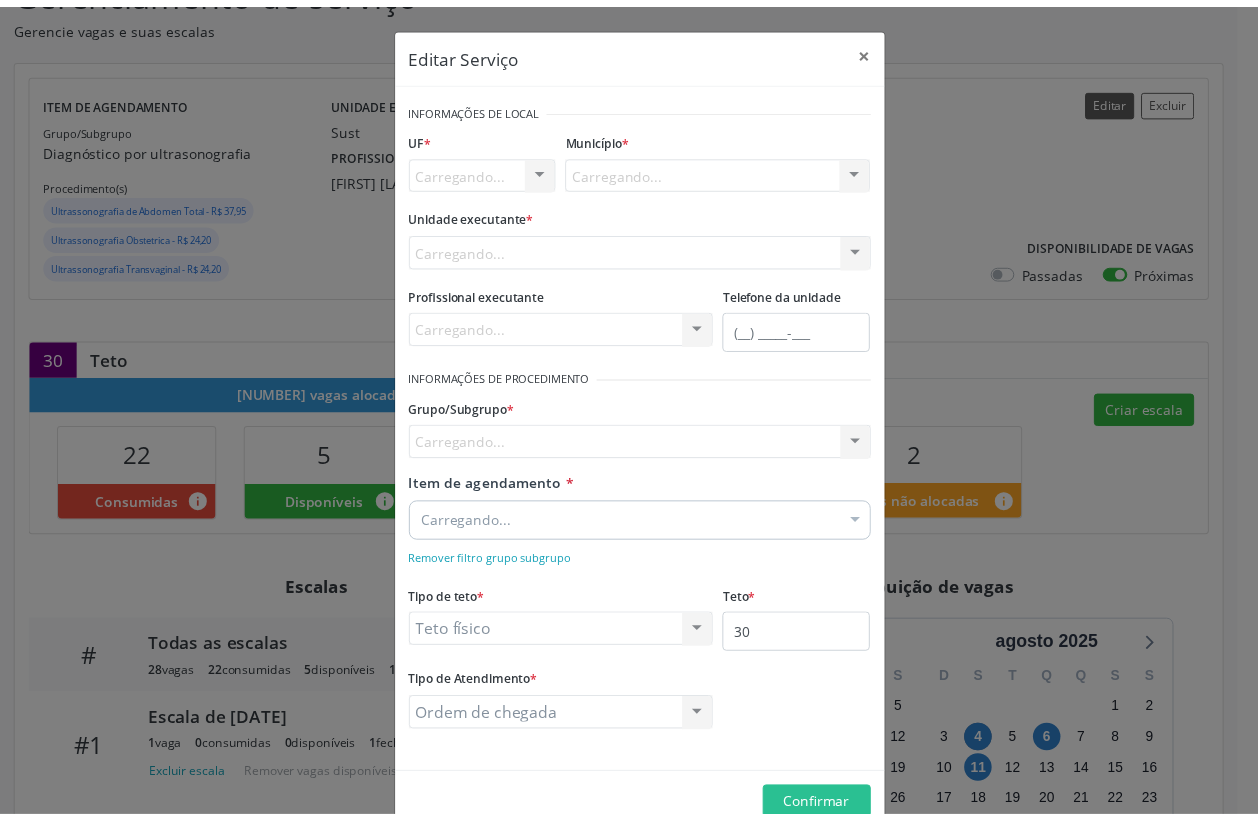 scroll, scrollTop: 0, scrollLeft: 0, axis: both 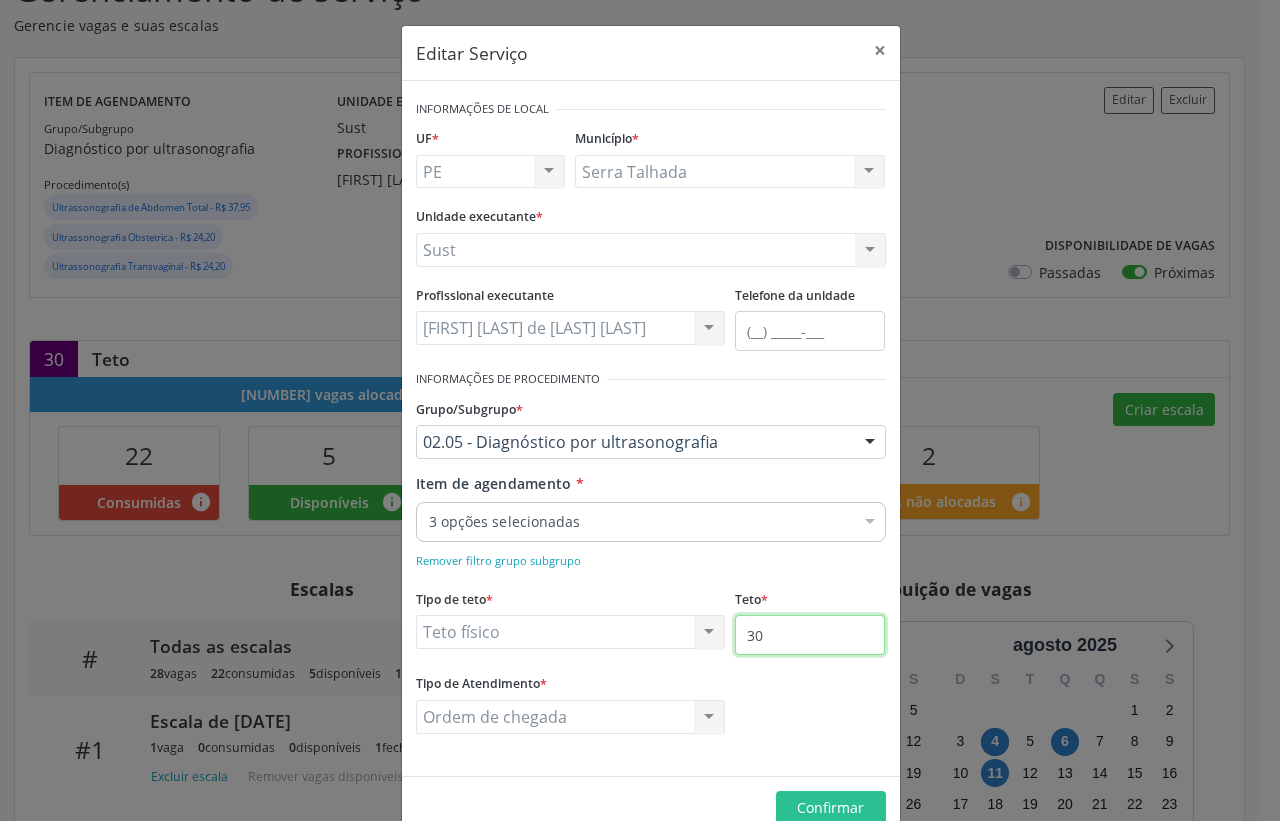click on "30" at bounding box center [810, 635] 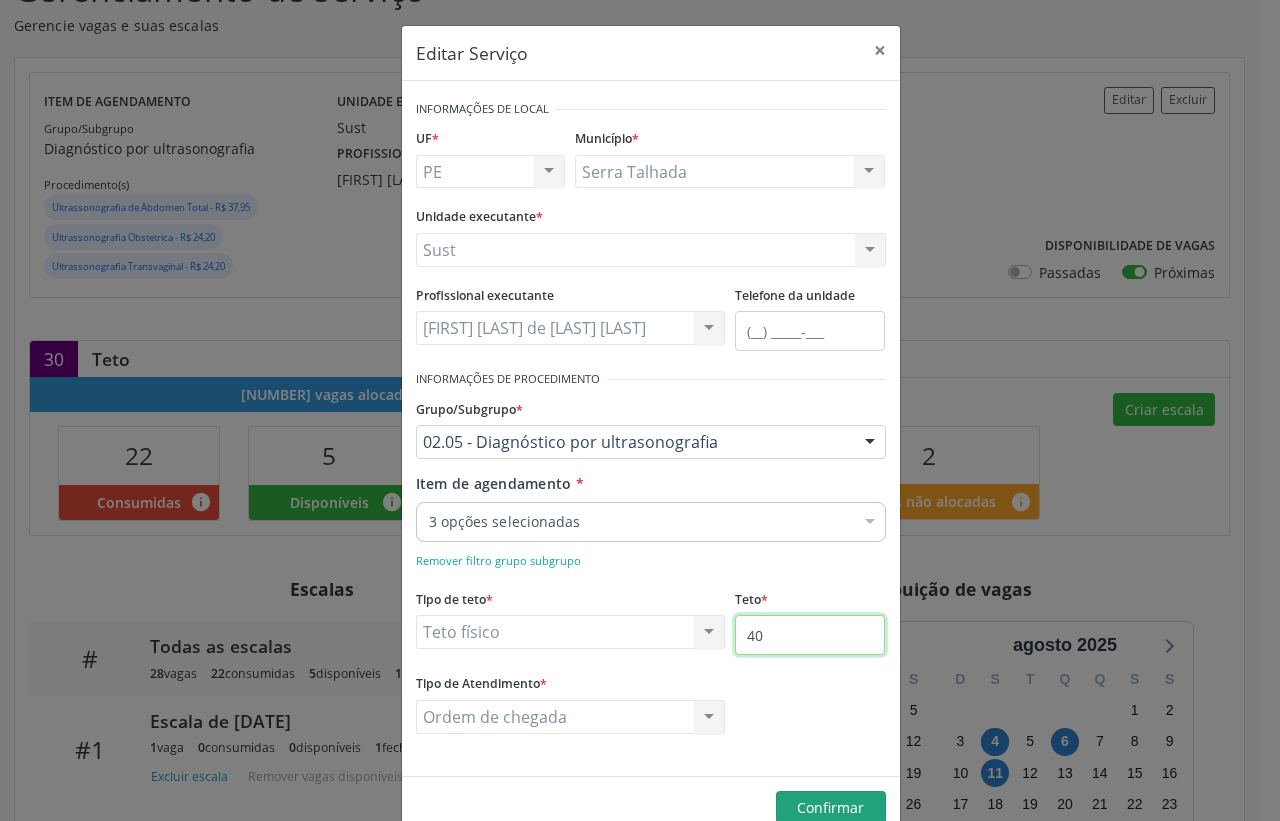 type on "40" 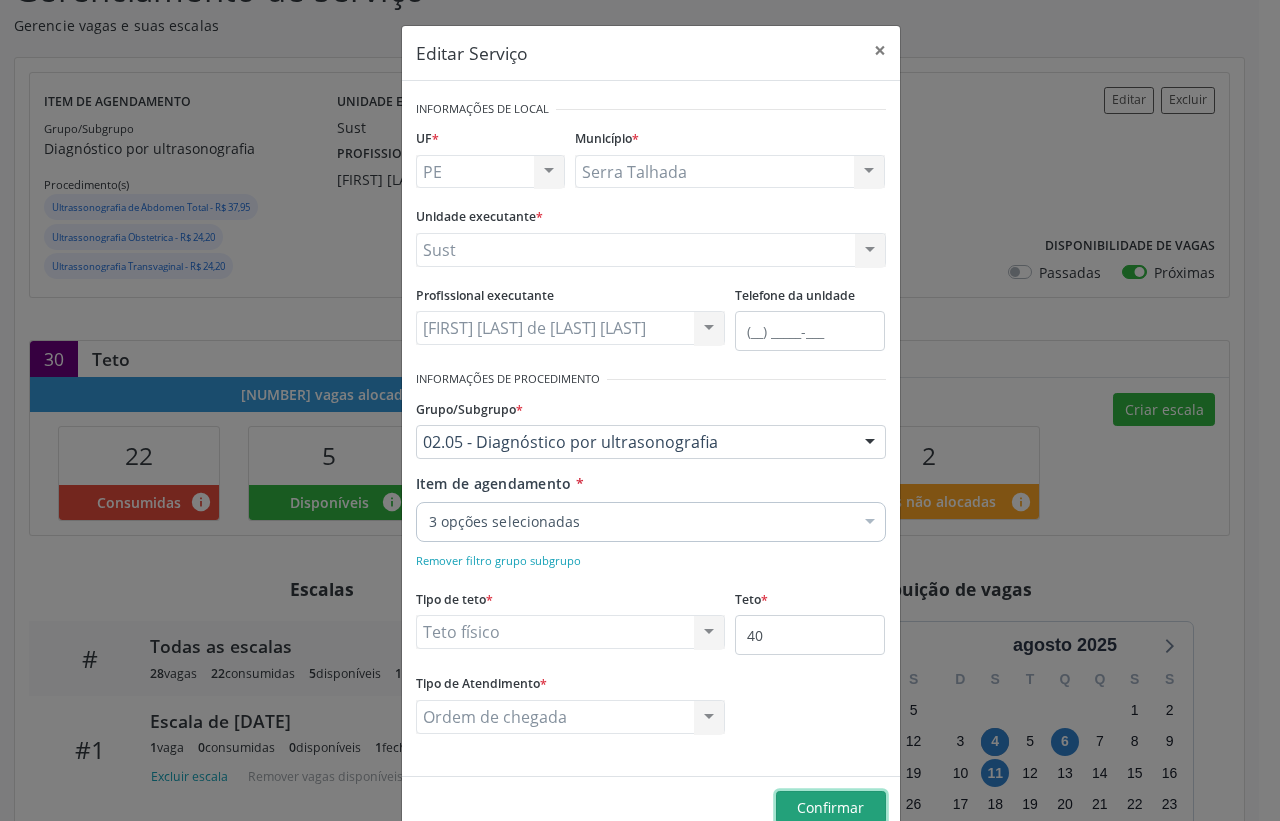 click on "Confirmar" at bounding box center (830, 807) 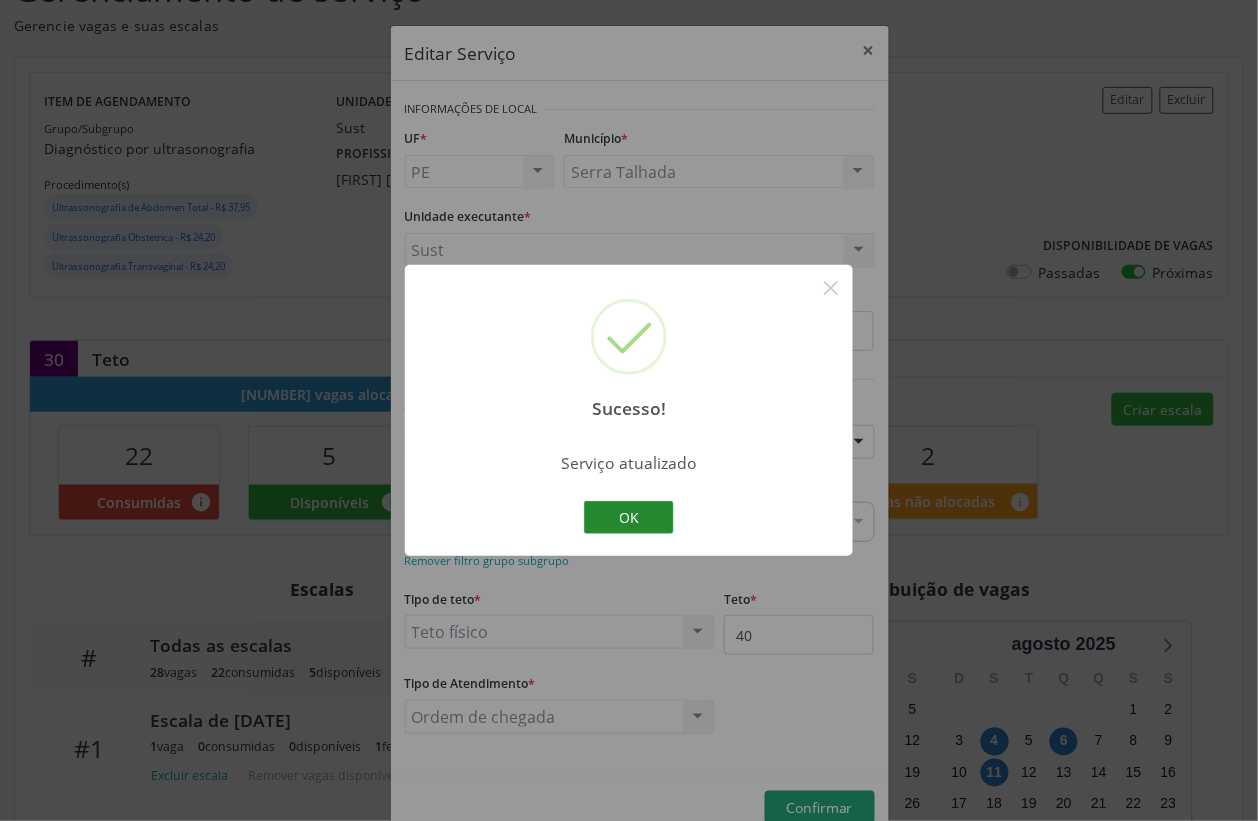 click on "OK" at bounding box center (629, 518) 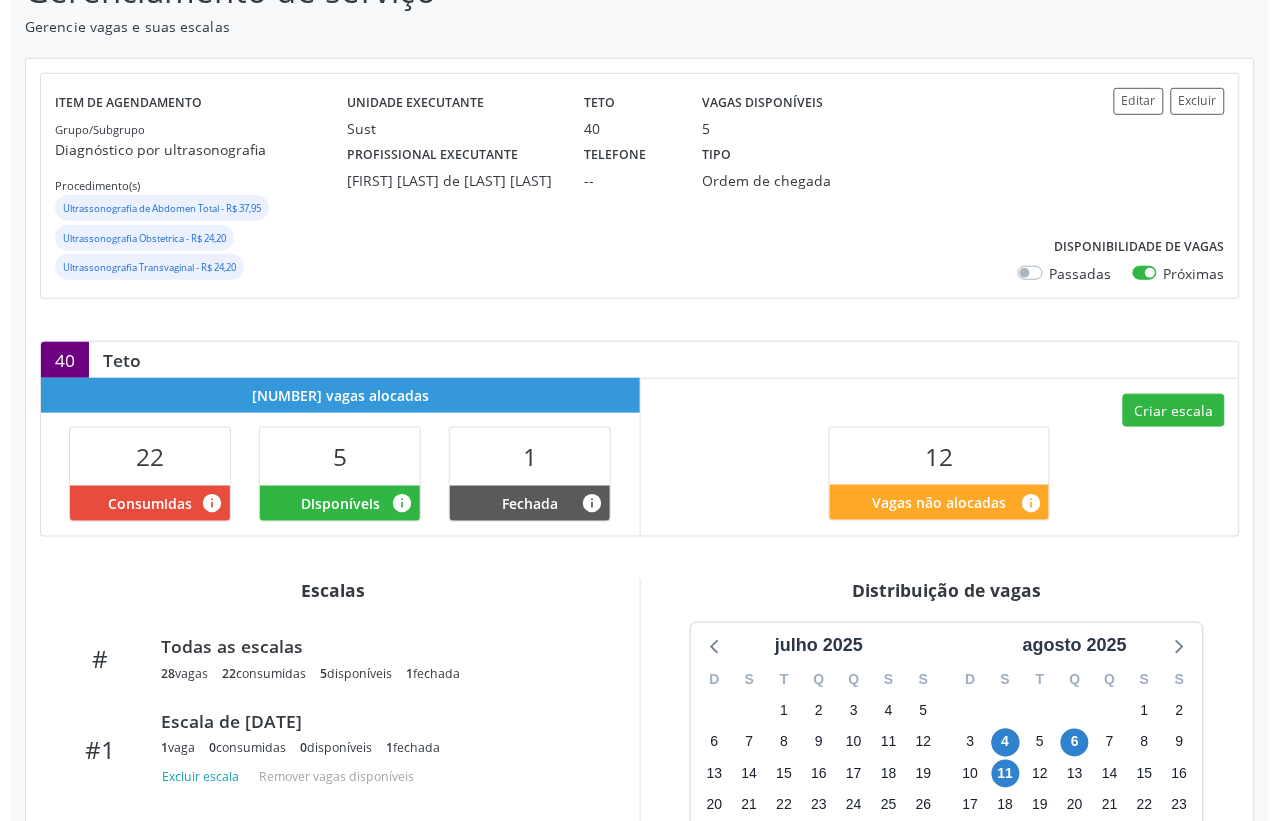 scroll, scrollTop: 375, scrollLeft: 0, axis: vertical 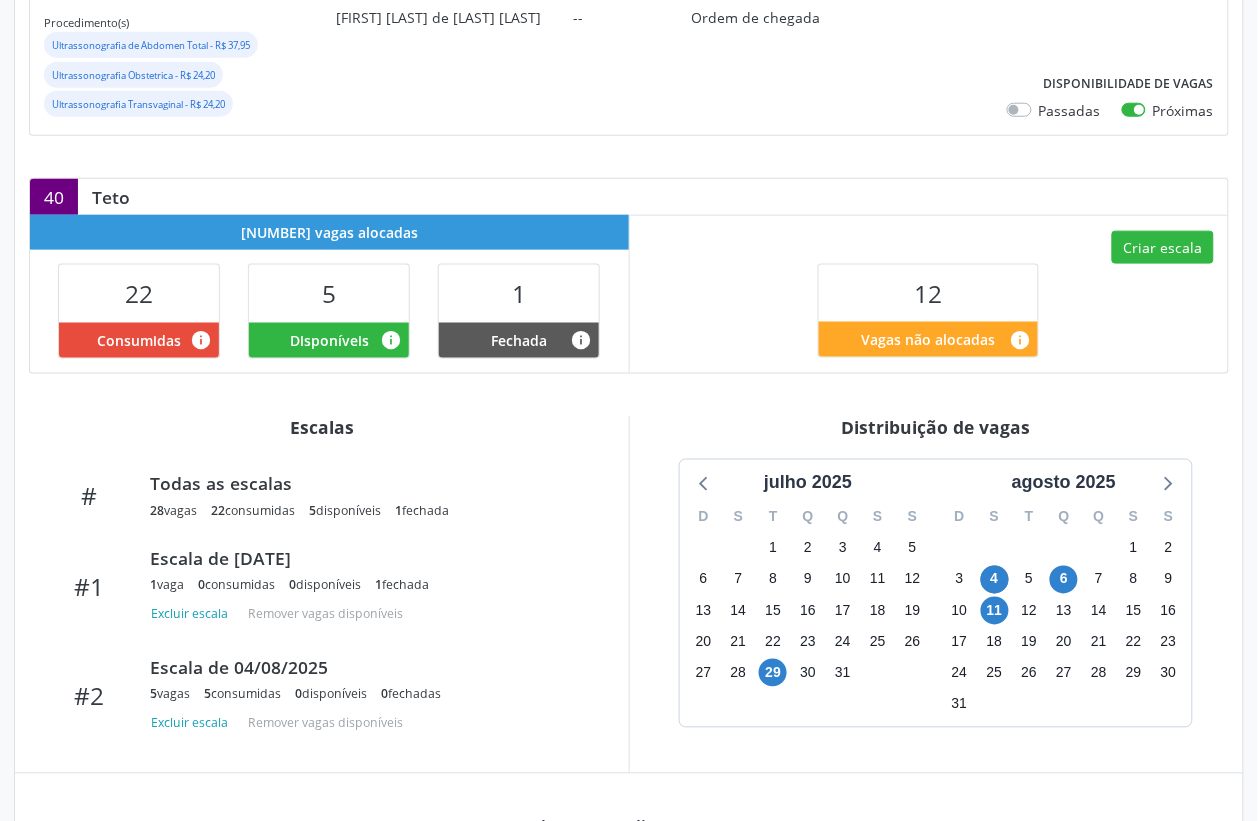 click on "Criar escala
12
Vagas não alocadas
info" at bounding box center (929, 293) 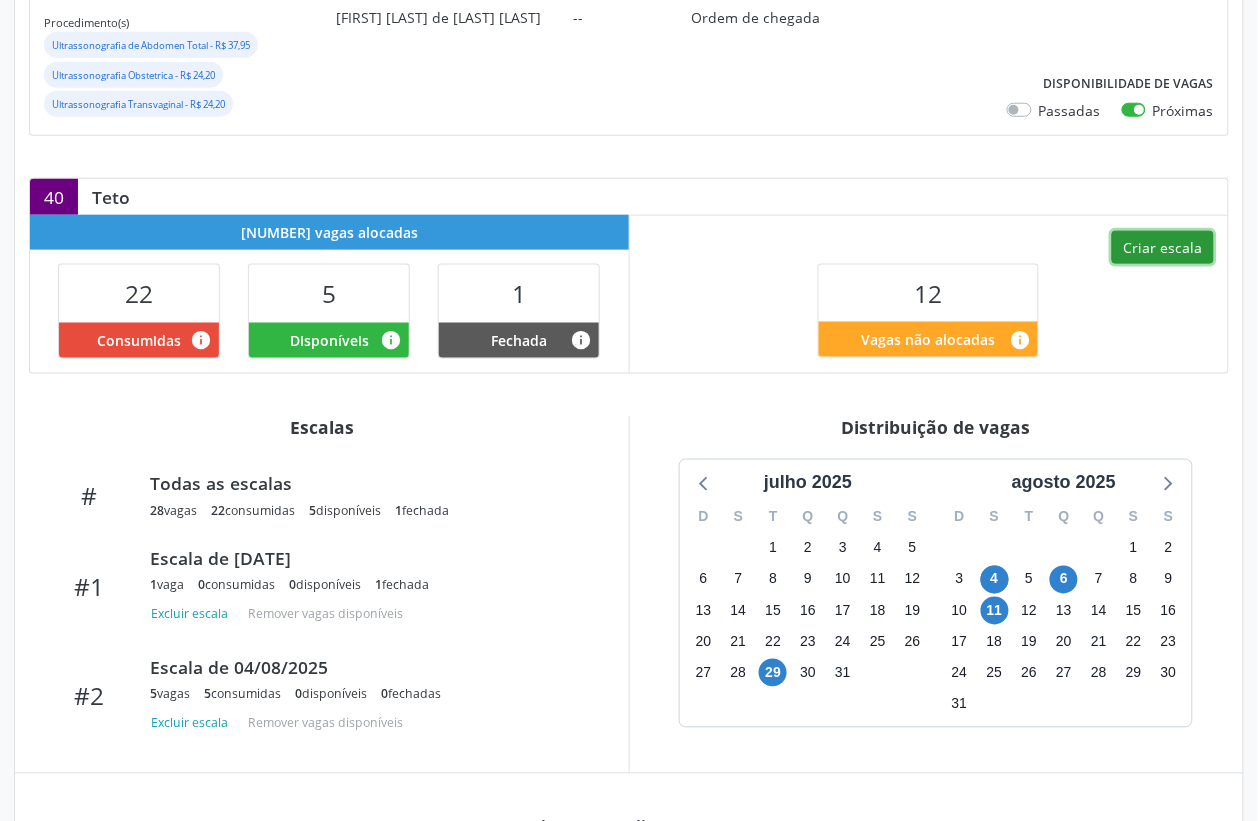 click on "Criar escala" at bounding box center [1163, 248] 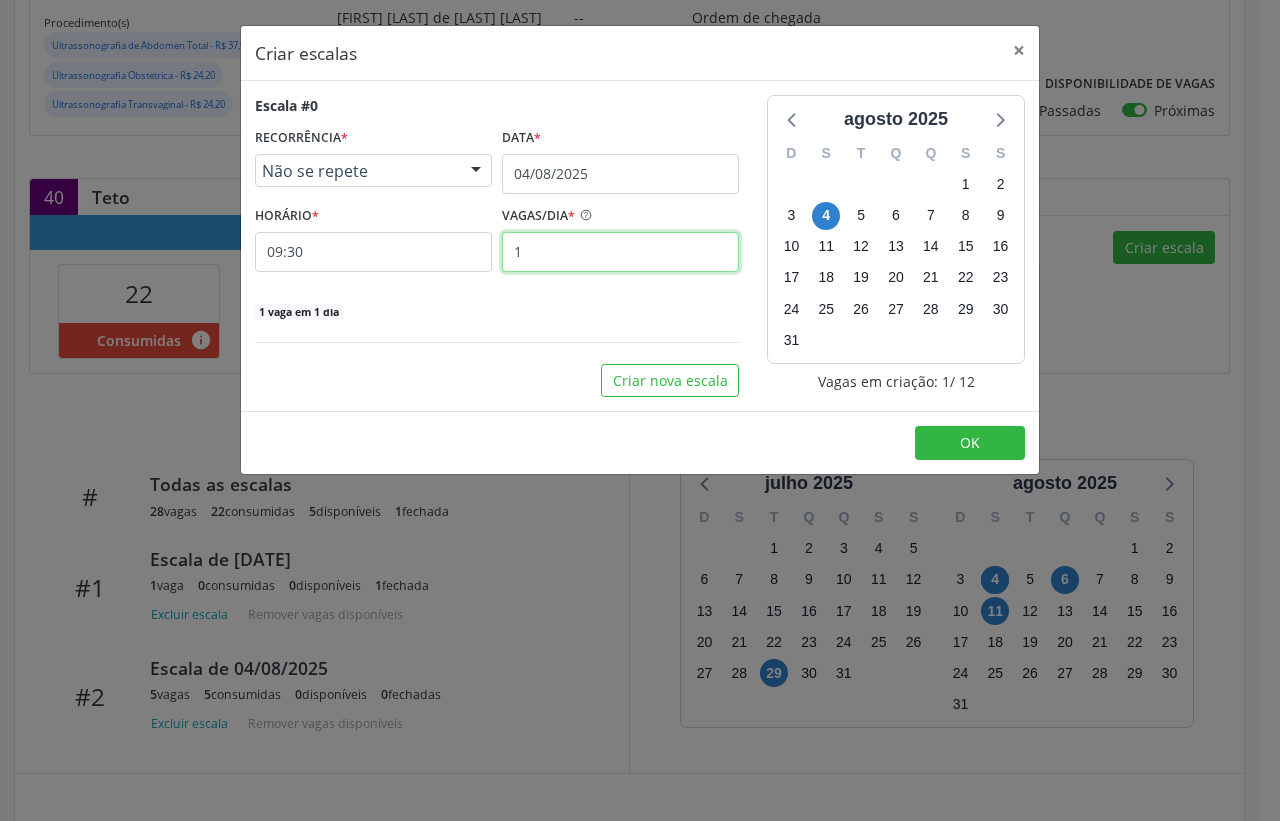 click on "1" at bounding box center (620, 252) 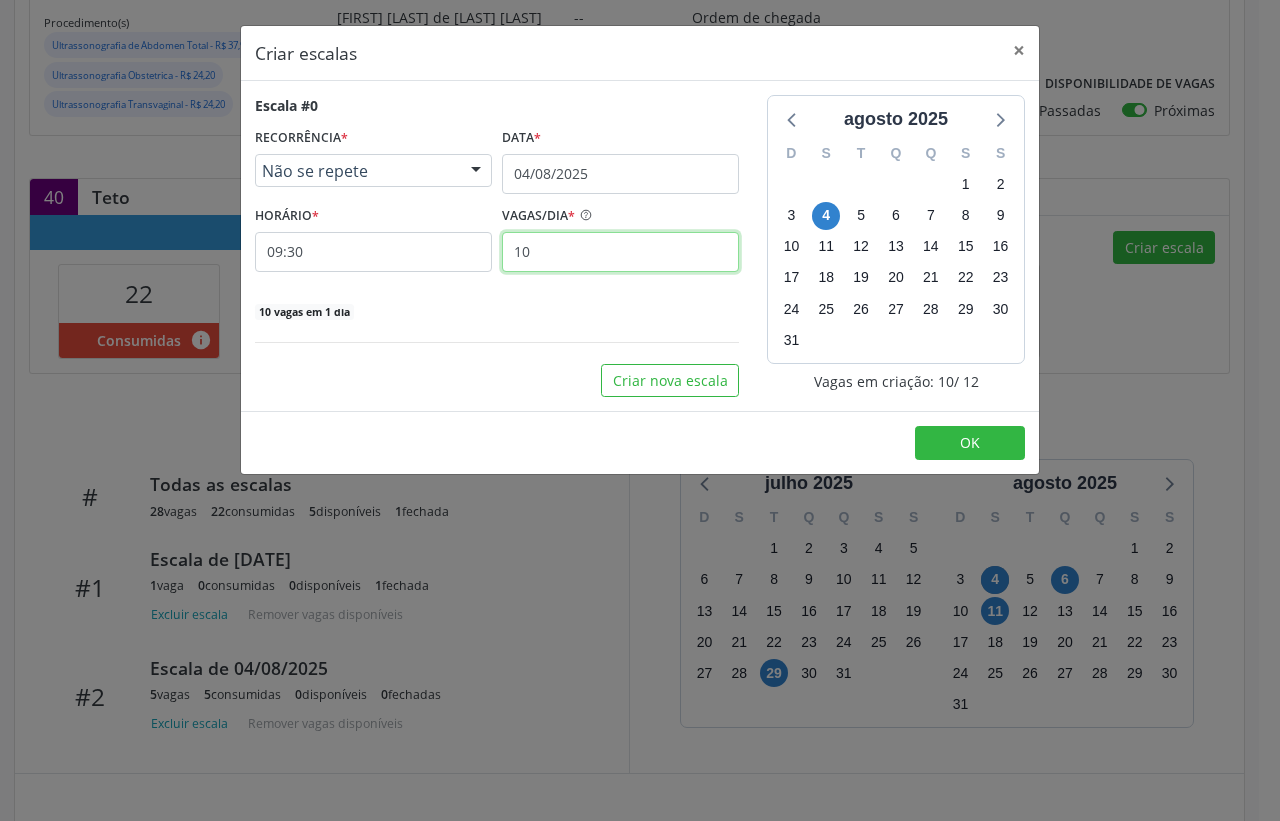 type on "10" 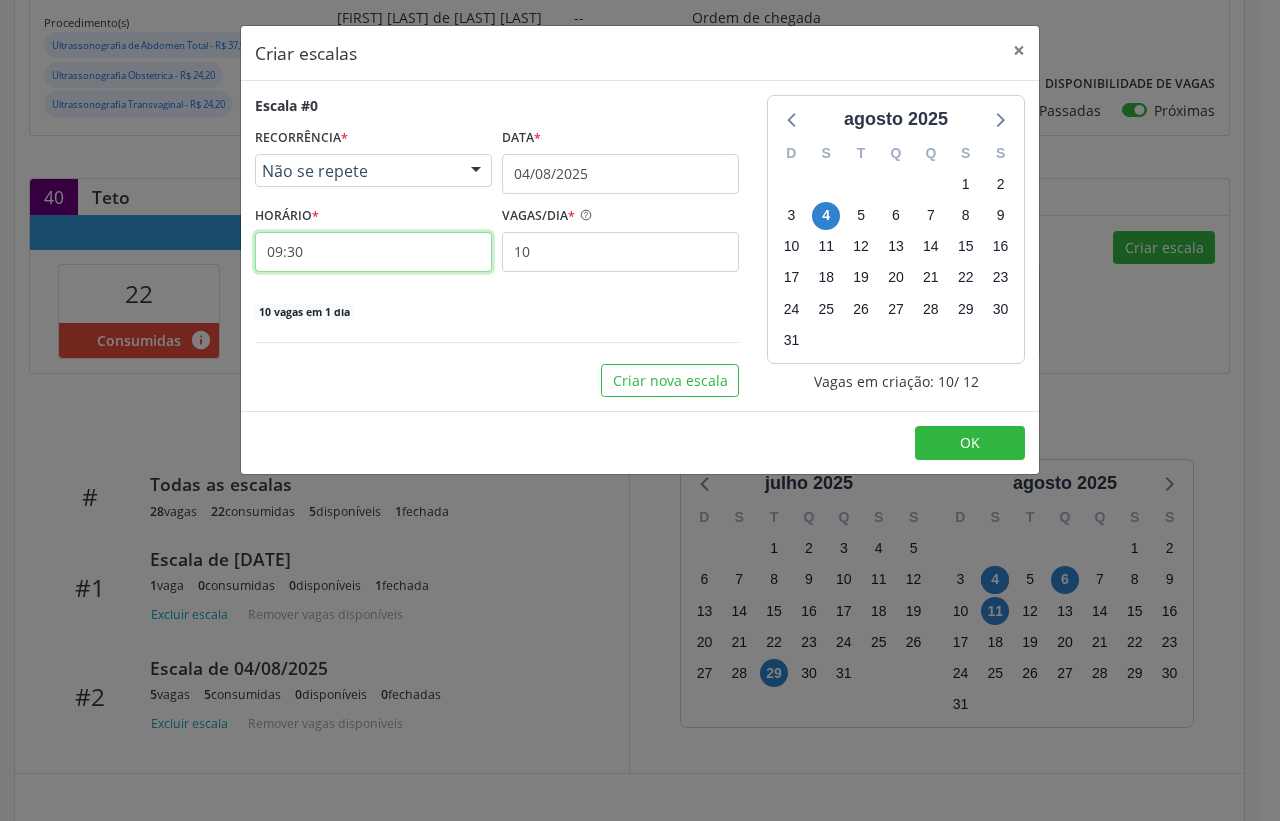 click on "09:30" at bounding box center [373, 252] 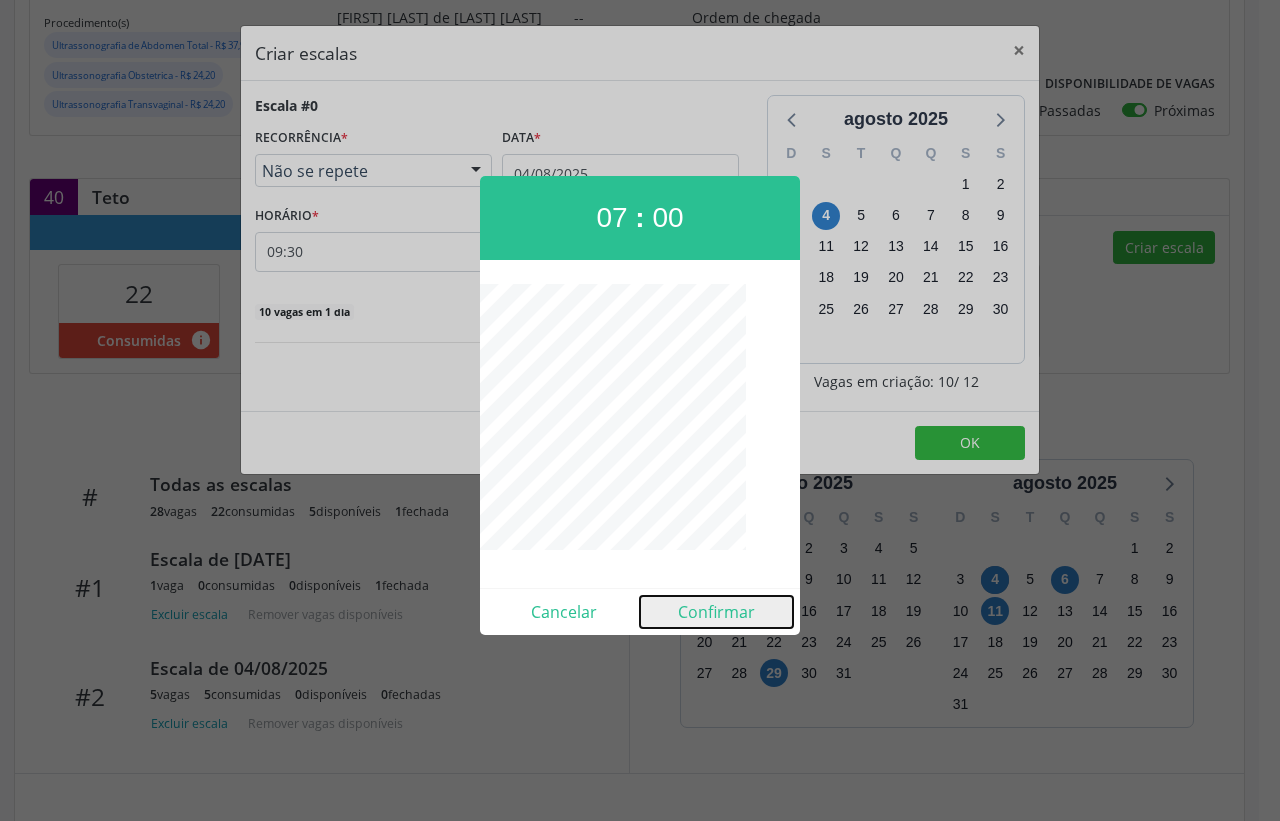 click on "Confirmar" at bounding box center [716, 612] 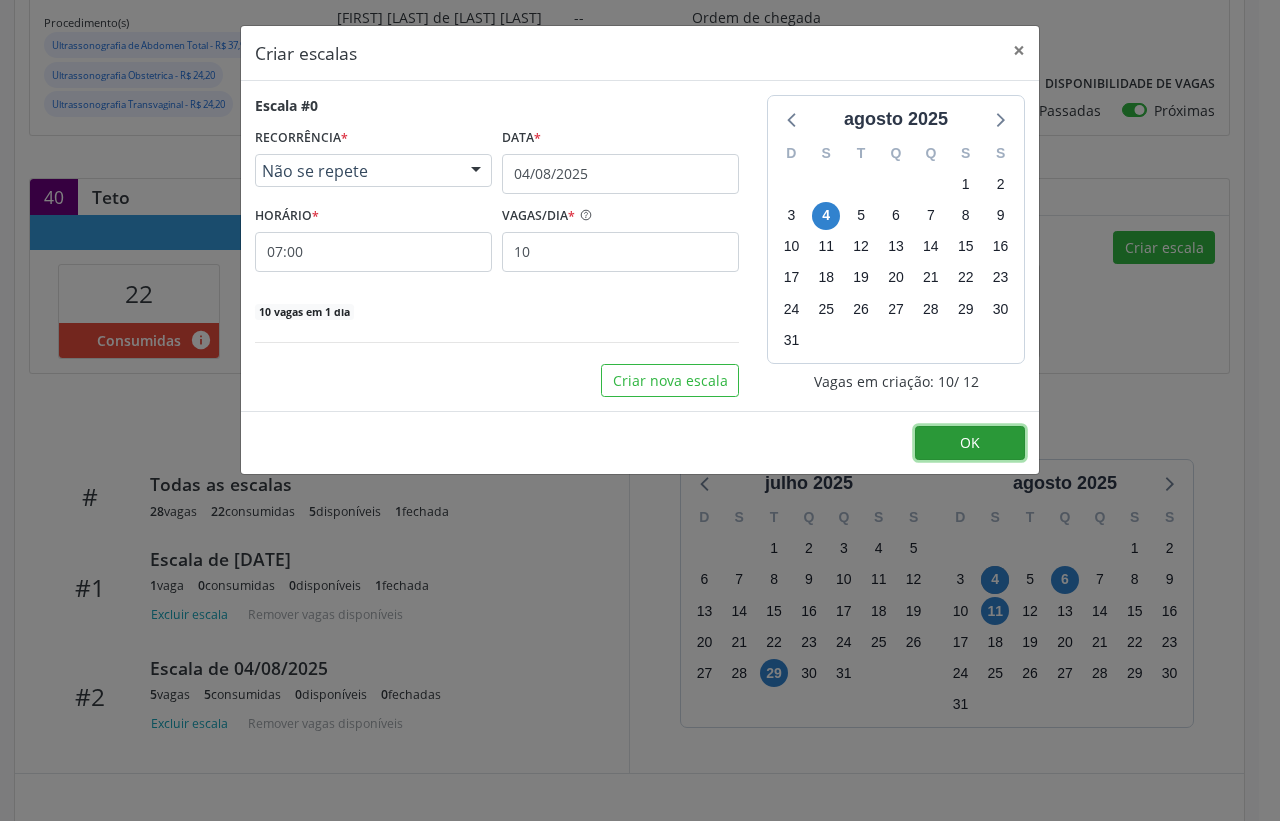 click on "OK" at bounding box center (970, 443) 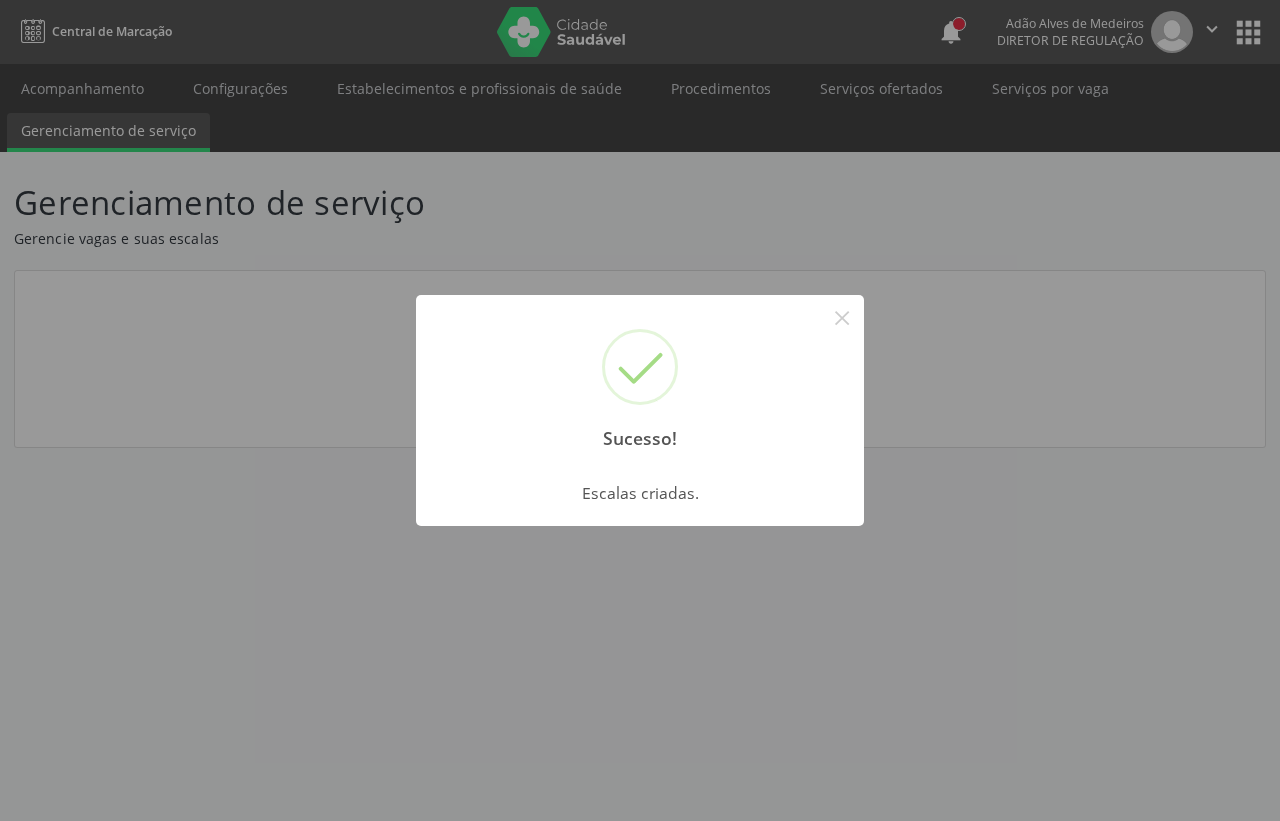 scroll, scrollTop: 0, scrollLeft: 0, axis: both 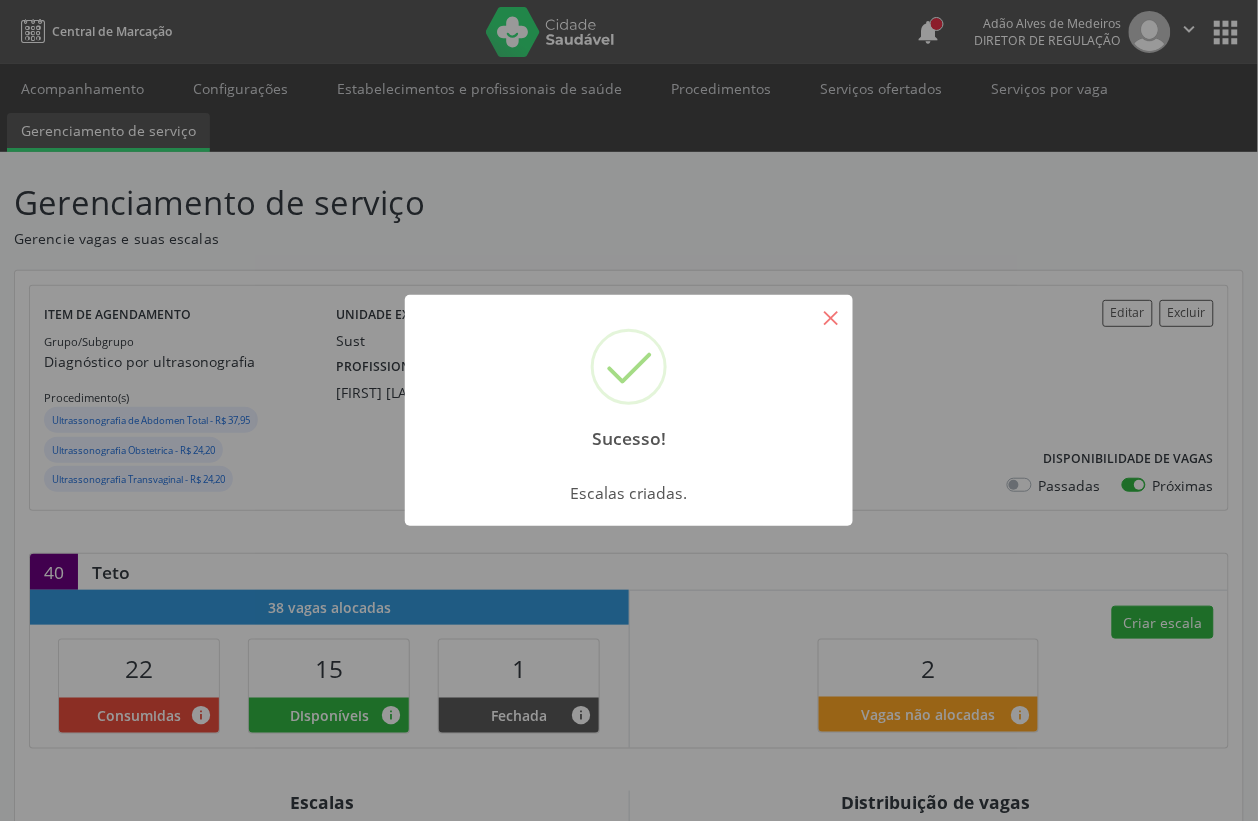 click on "×" at bounding box center (831, 317) 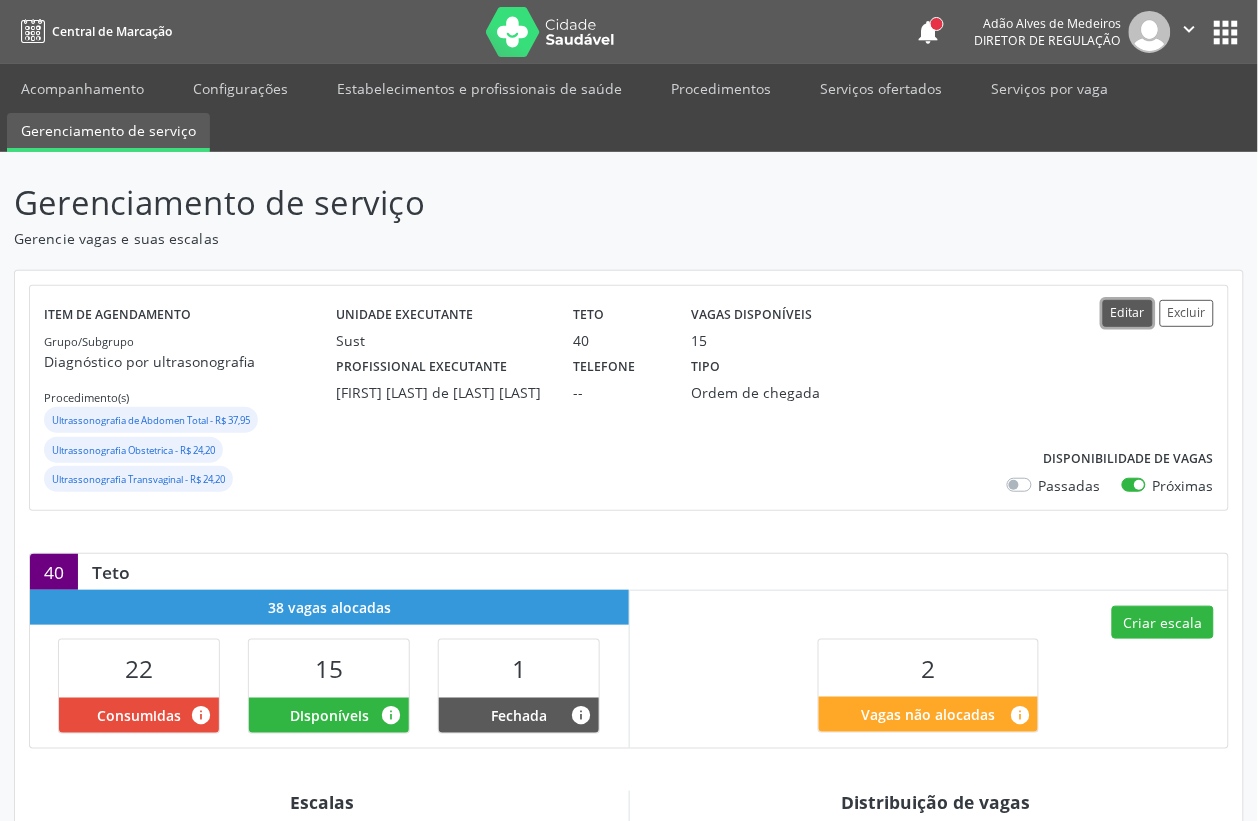 click on "Editar" at bounding box center [1128, 313] 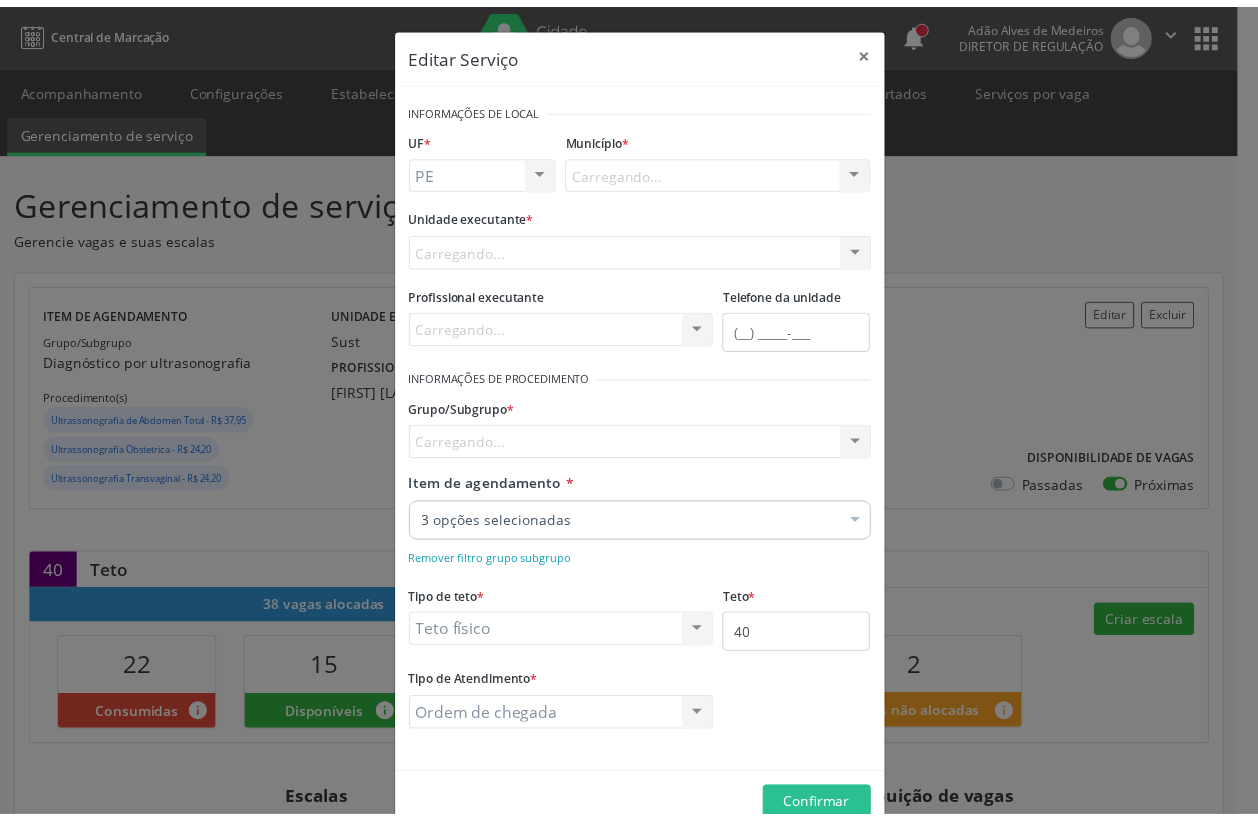 scroll, scrollTop: 0, scrollLeft: 0, axis: both 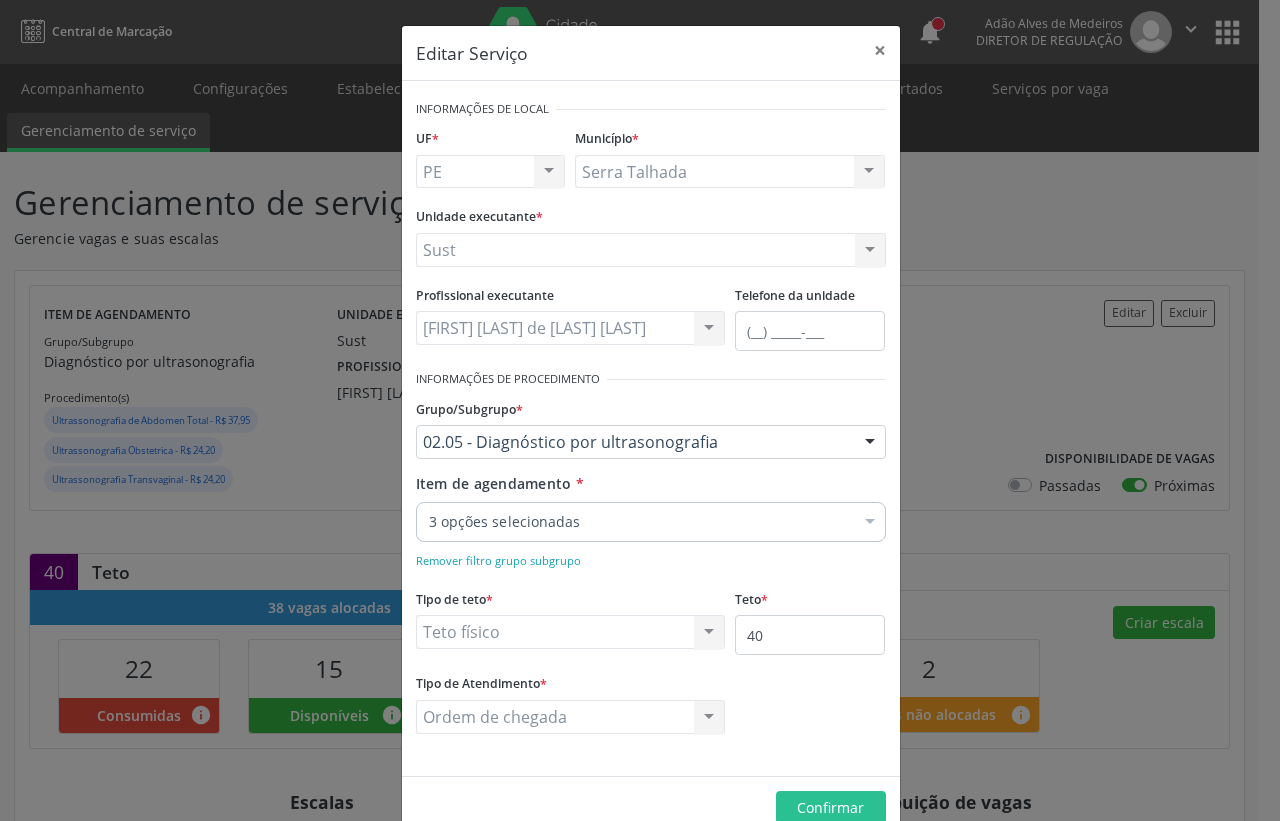 click on "Grupo/Subgrupo
*
02.05 - Diagnóstico por ultrasonografia
01 - Ações de promoção e prevenção em saúde
01.01 - Ações coletivas/individuais em saúde
01.02 - Vigilância em saúde
02 - Procedimentos com finalidade diagnóstica
02.01 - Coleta de material
02.02 - Diagnóstico em laboratório clínico
02.03 - Diagnóstico por anatomia patológica e citopatologia
02.04 - Diagnóstico por radiologia
02.05 - Diagnóstico por ultrasonografia
02.06 - Diagnóstico por tomografia
02.07 - Diagnóstico por ressonância magnética
02.08 - Diagnóstico por medicina nuclear in vivo
02.09 - Diagnóstico por endoscopia
02.10 - Diagnóstico por radiologia intervencionista
02.11 - Métodos diagnósticos em especialidades" at bounding box center [651, 426] 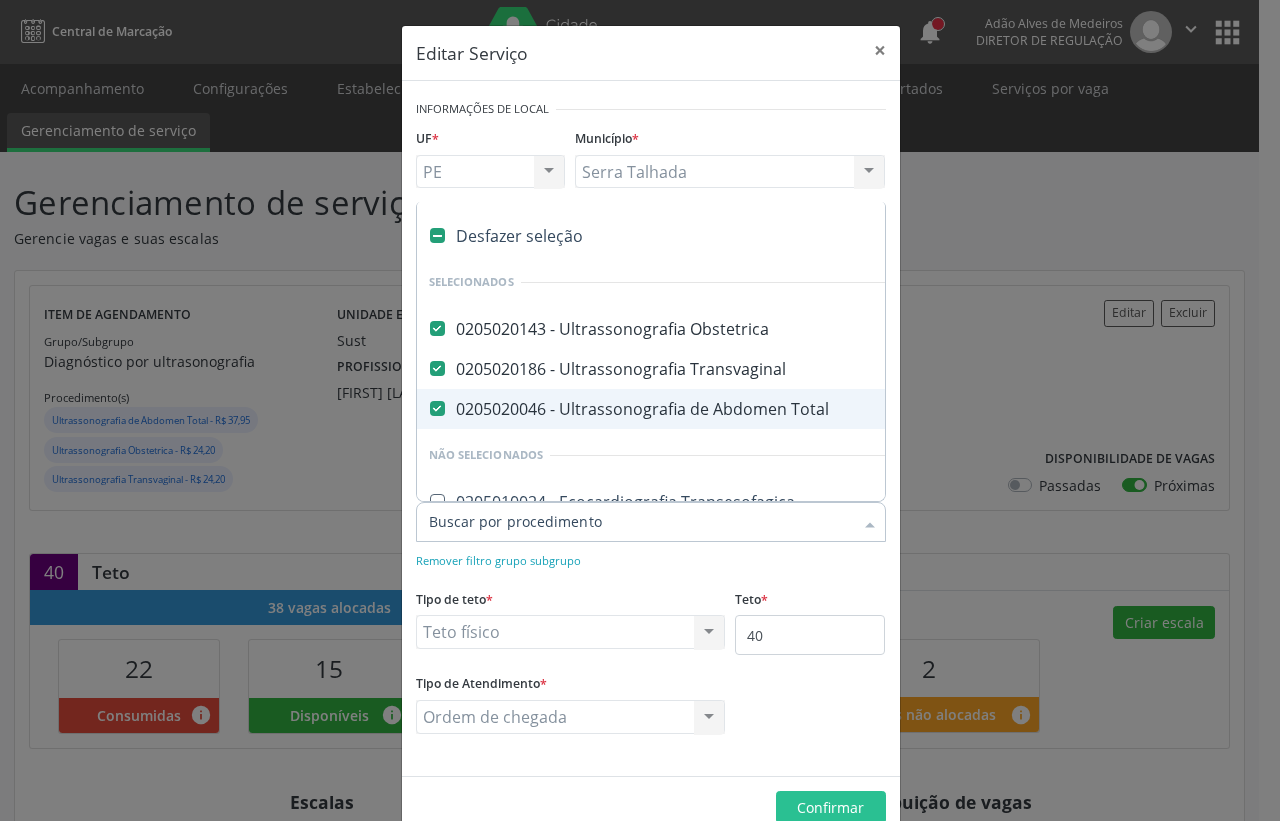 click on "Editar Serviço × Informações de Local
UF
*
PE         PE
Nenhum resultado encontrado para: "   "
Não há nenhuma opção para ser exibida.
Município
*
Serra Talhada         Serra Talhada
Nenhum resultado encontrado para: "   "
Não há nenhuma opção para ser exibida.
Unidade executante
*
Sust         3 Grupamento de Bombeiros   Abfisio   Abimael Lira Atelie Dental   Academia da Cidade Bom Jesus de Serra Talhada   Academia da Cidade Caxixola   Academia da Cidade Cohab I   Academia da Cidade Estacao do Forro   Academia da Cidade Vila Bela   Academia da Cidade de Serra Talhada   Academia da Cidade do Mutirao   Academia da Saude Cohab II   Alanalaiz Magalhaes Pereira   Alves Guimaraes Servicos de Medicina e Nutricao   Ambulatorio de Saude Mental Infanto Juvenil Asmij   Amor Saude   Anaclin   Analise Laboratorio Clinico   Andre Gustavo Ferreira de Souza Cia Ltda" at bounding box center [640, 410] 